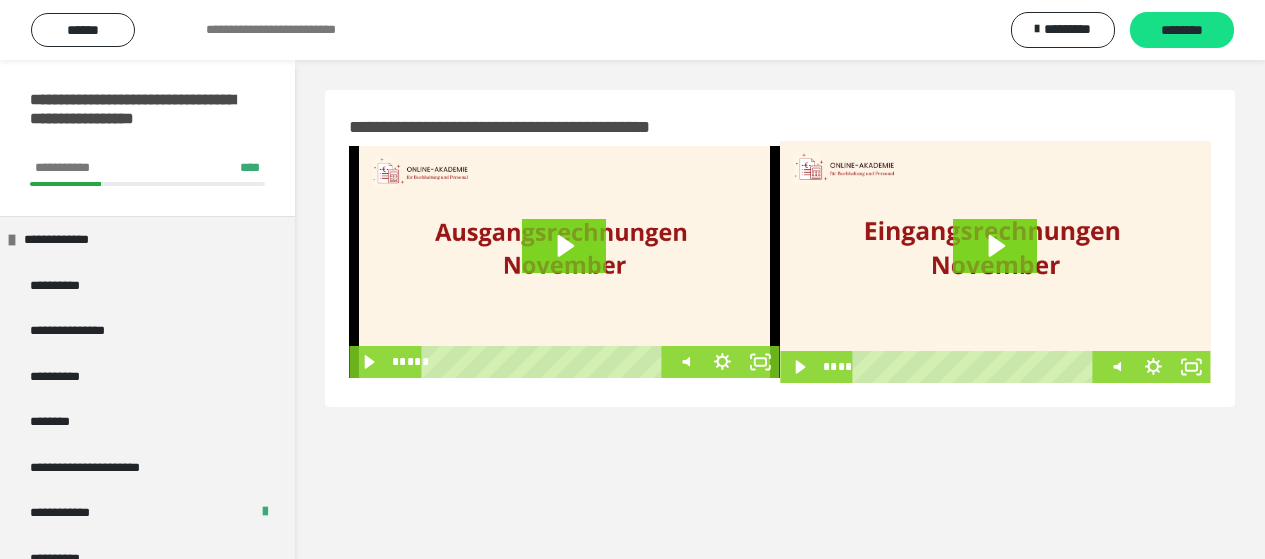 scroll, scrollTop: 60, scrollLeft: 0, axis: vertical 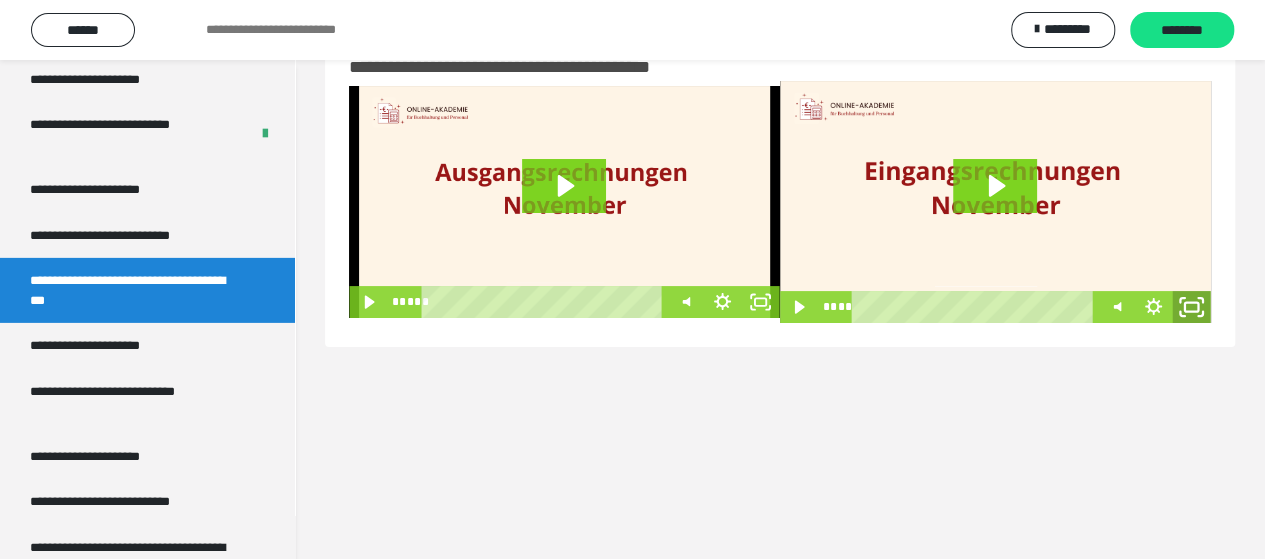 click 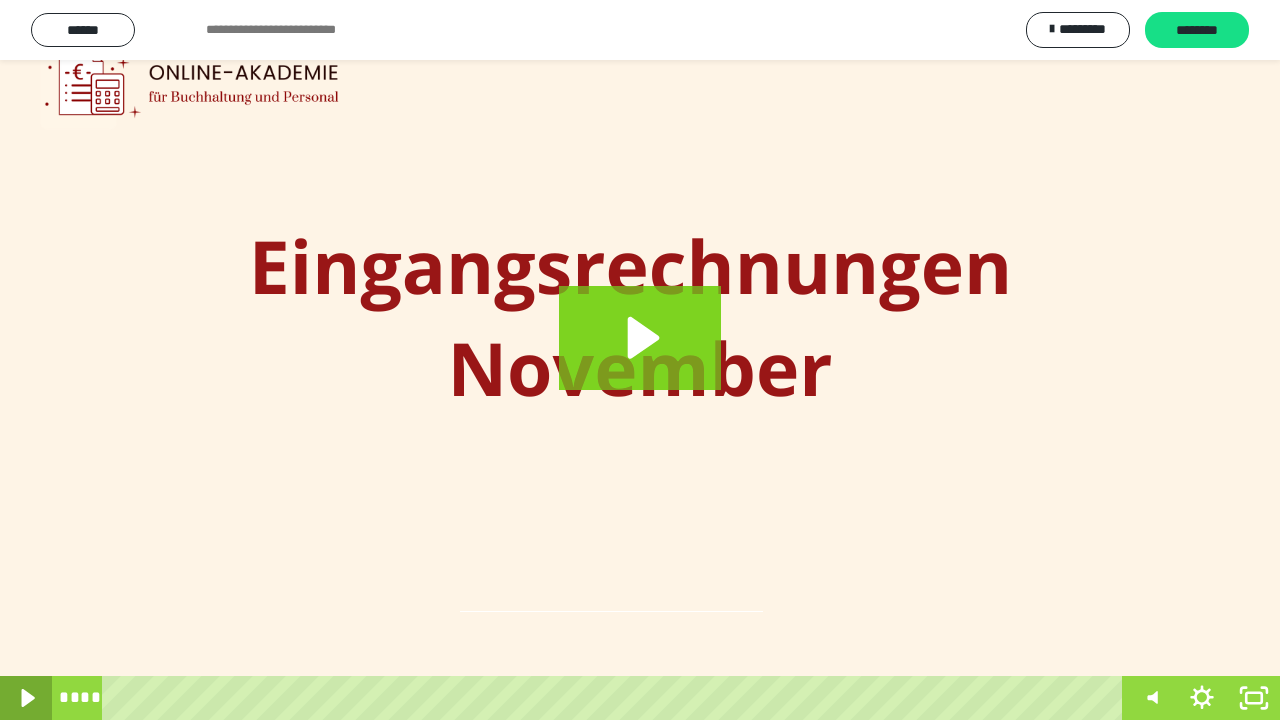 click 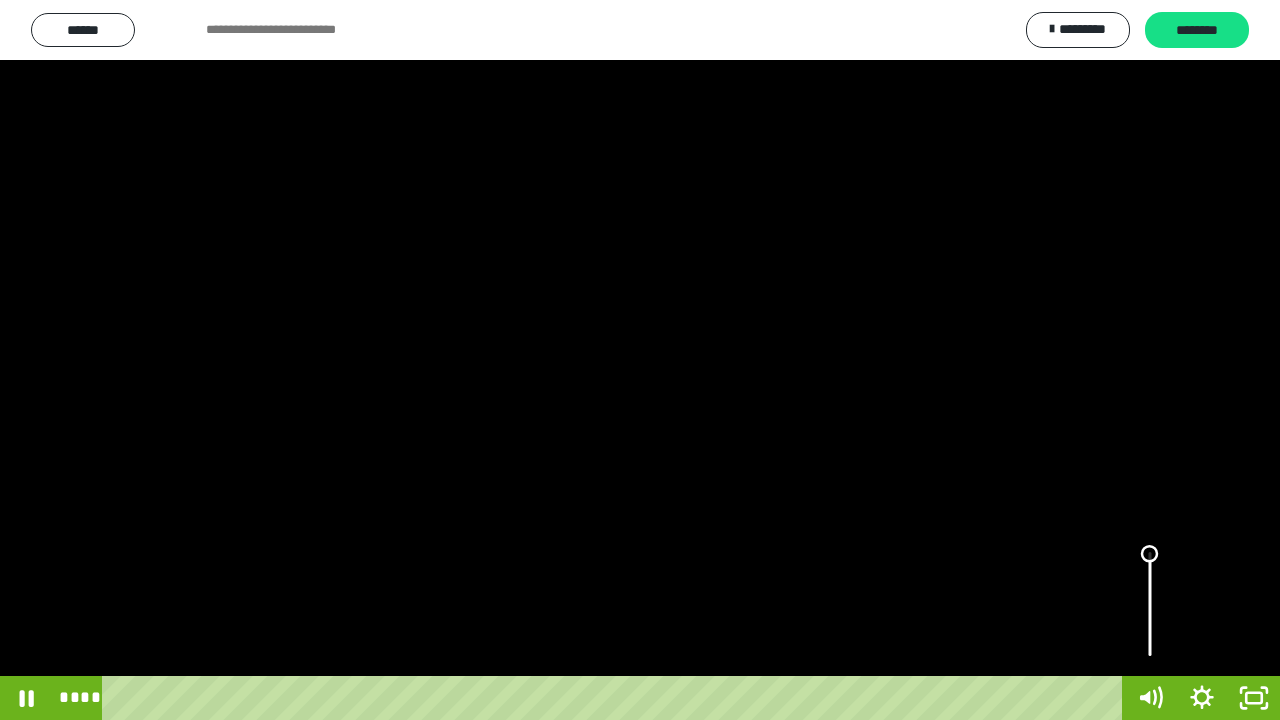 drag, startPoint x: 1152, startPoint y: 634, endPoint x: 1144, endPoint y: 548, distance: 86.37129 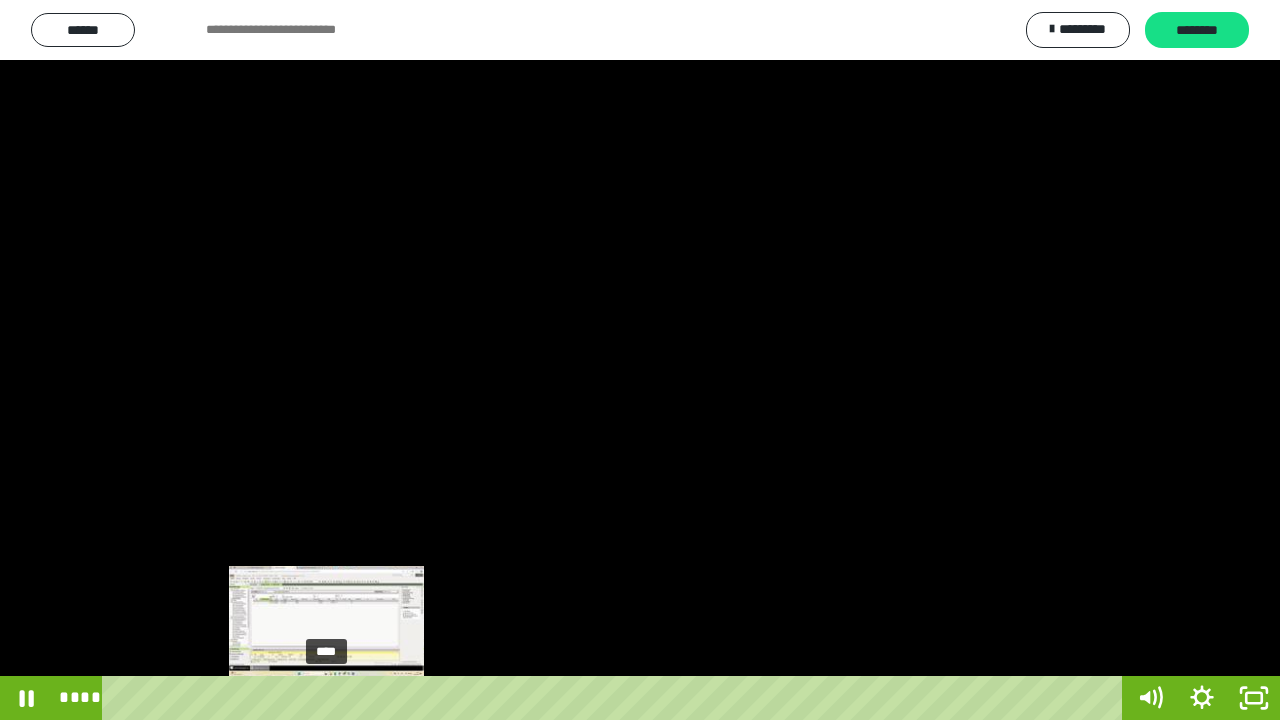 click at bounding box center (327, 698) 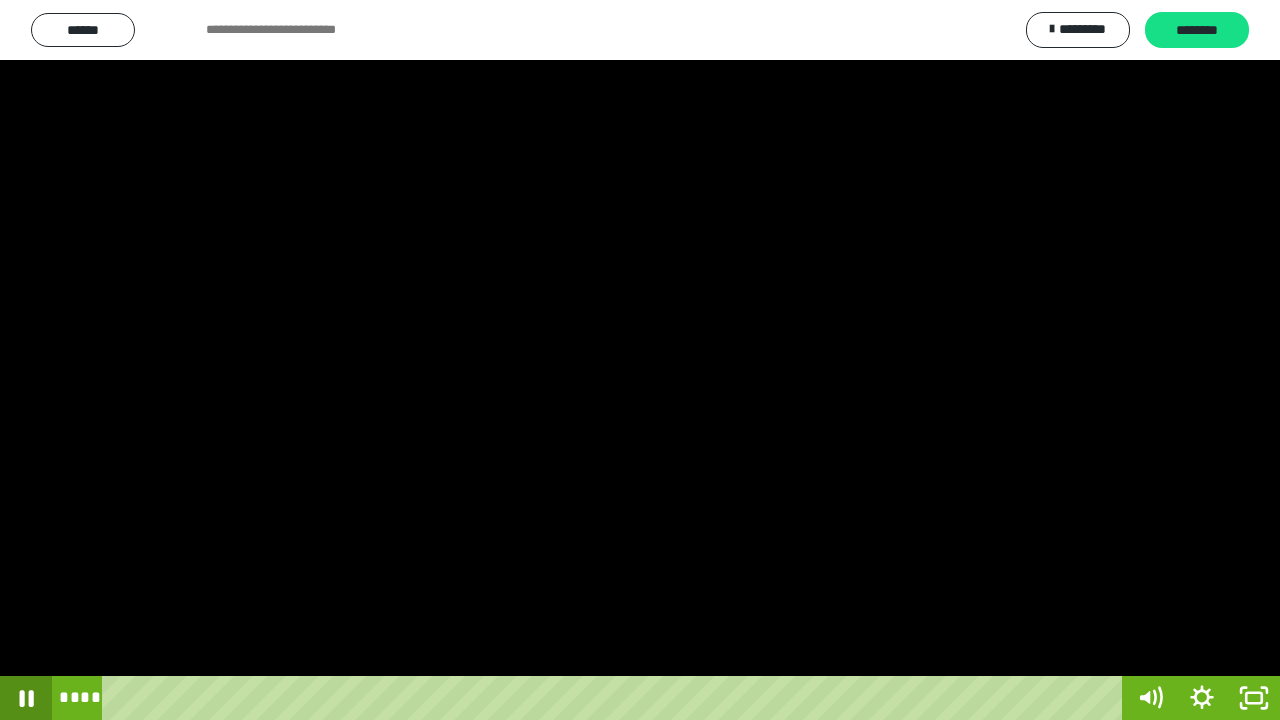 click 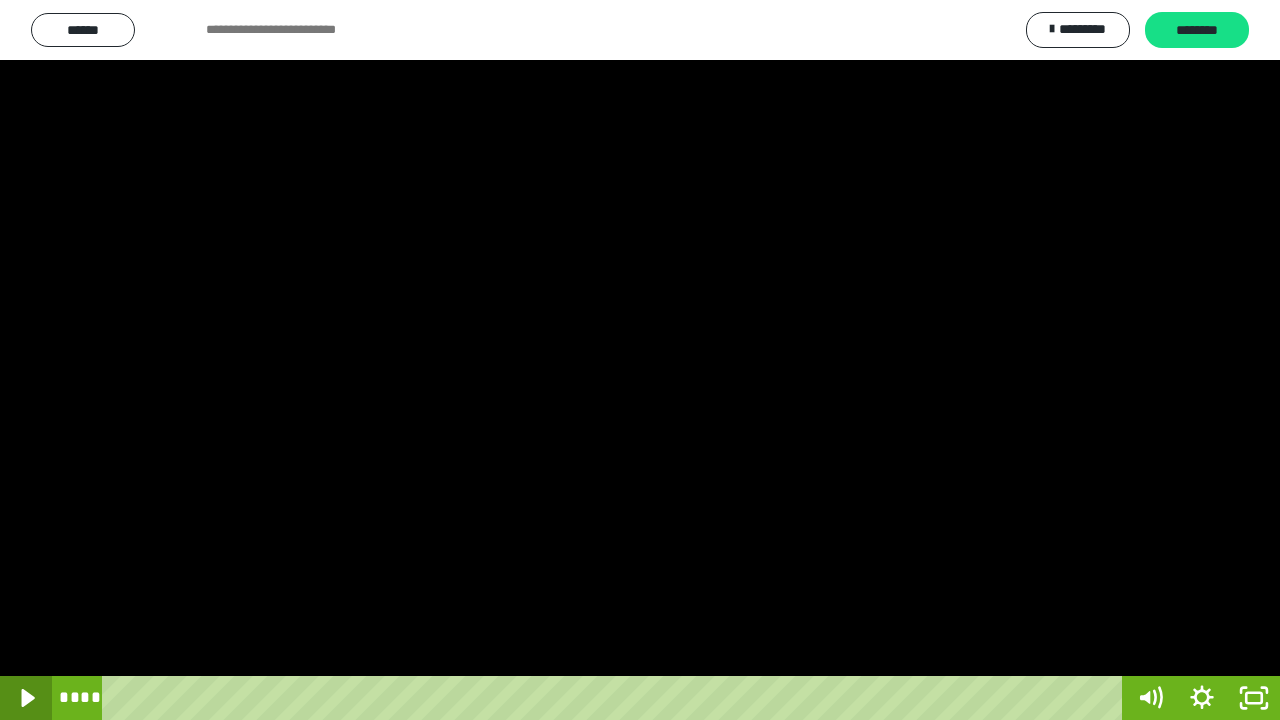 click 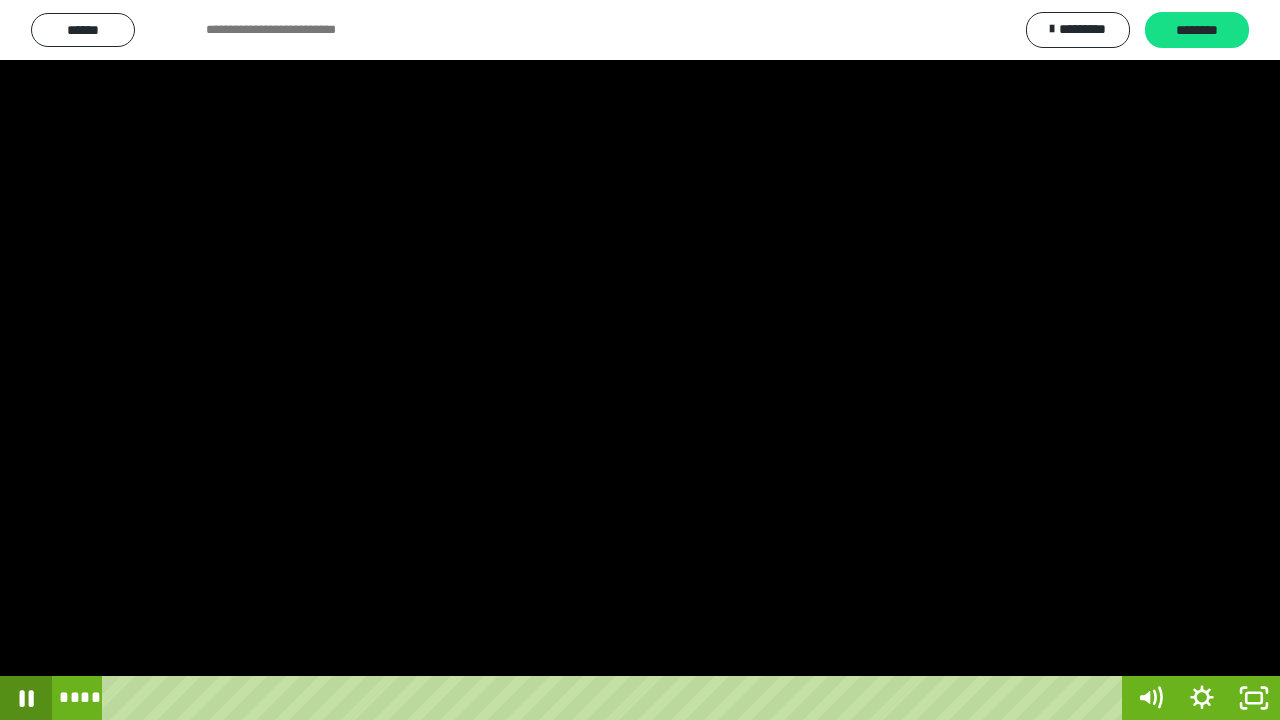 click 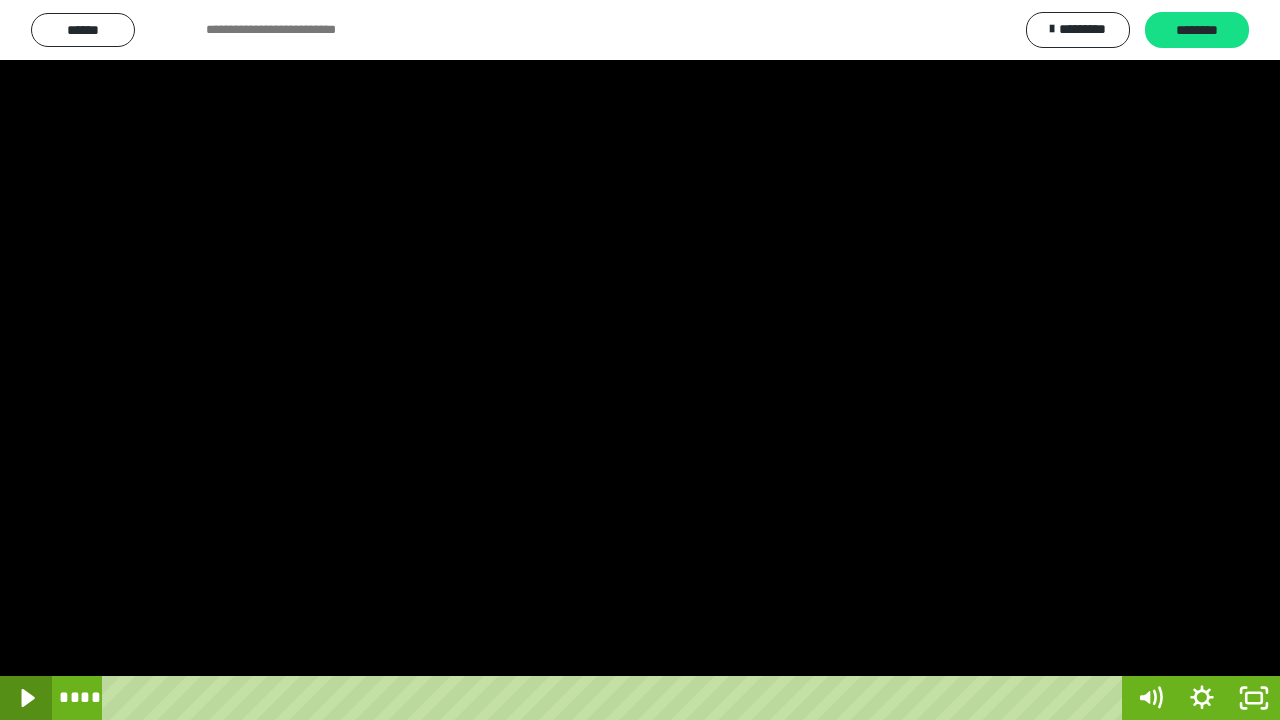 click 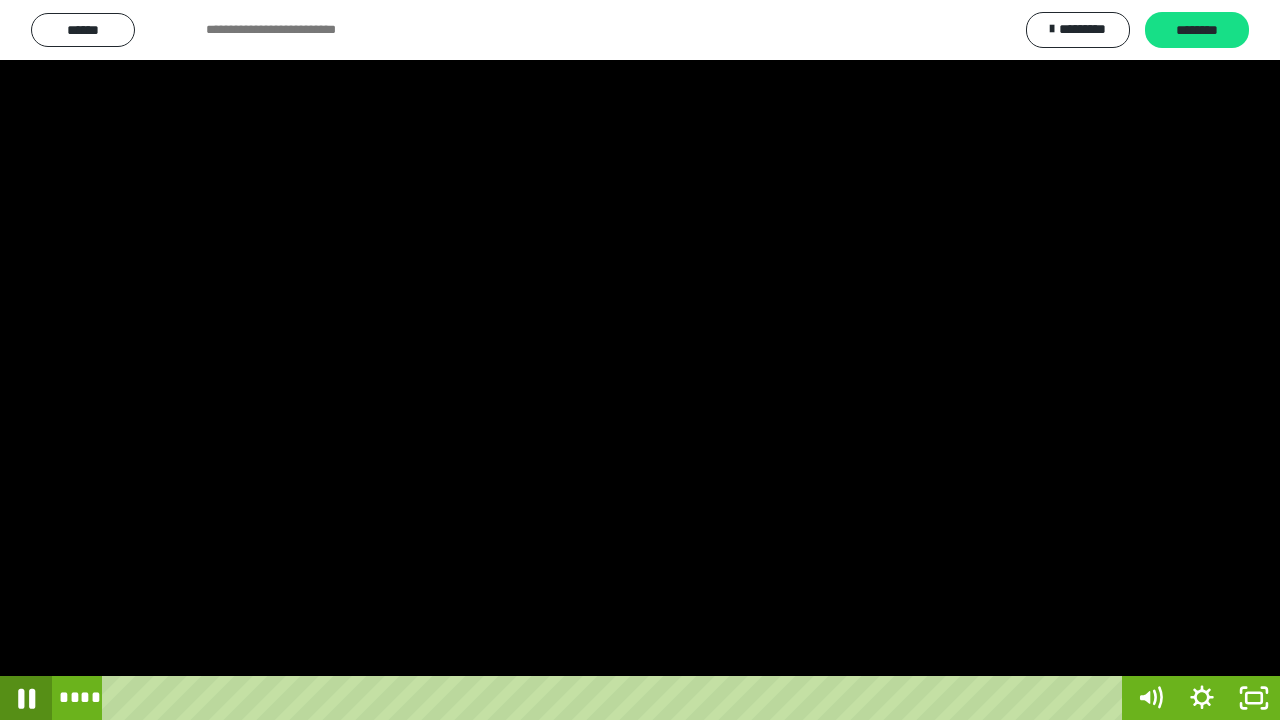 click 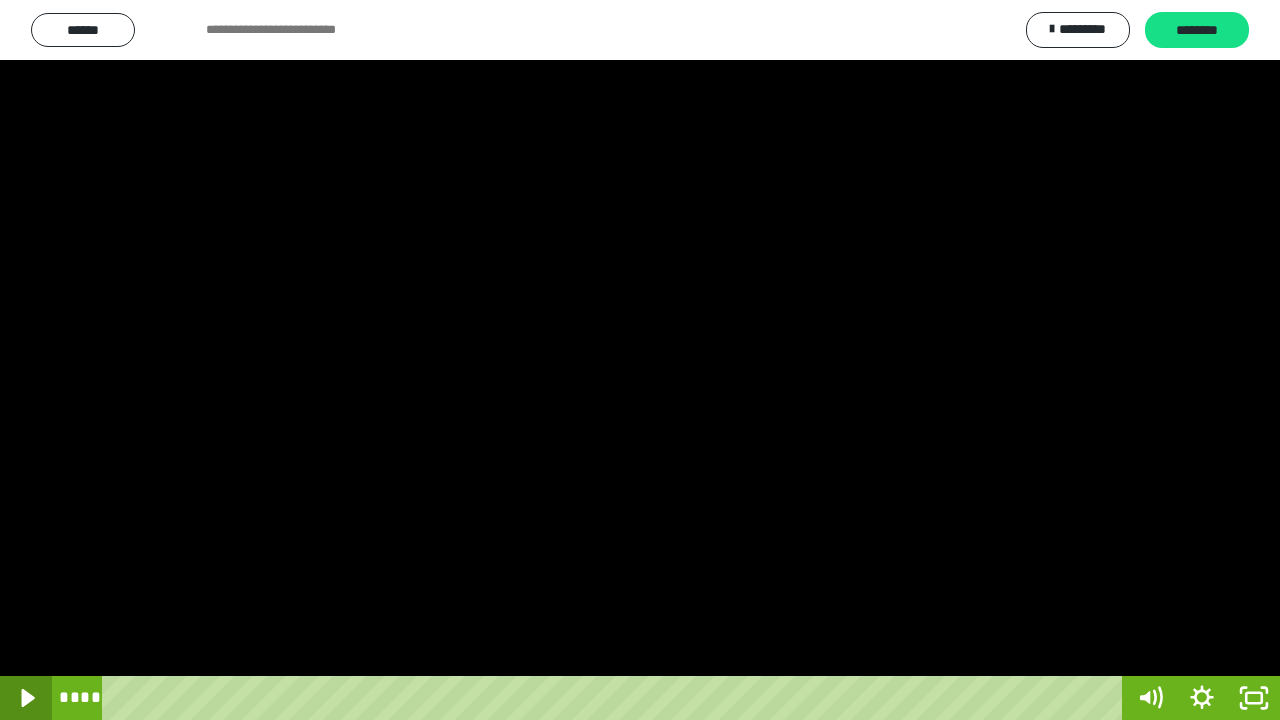 click 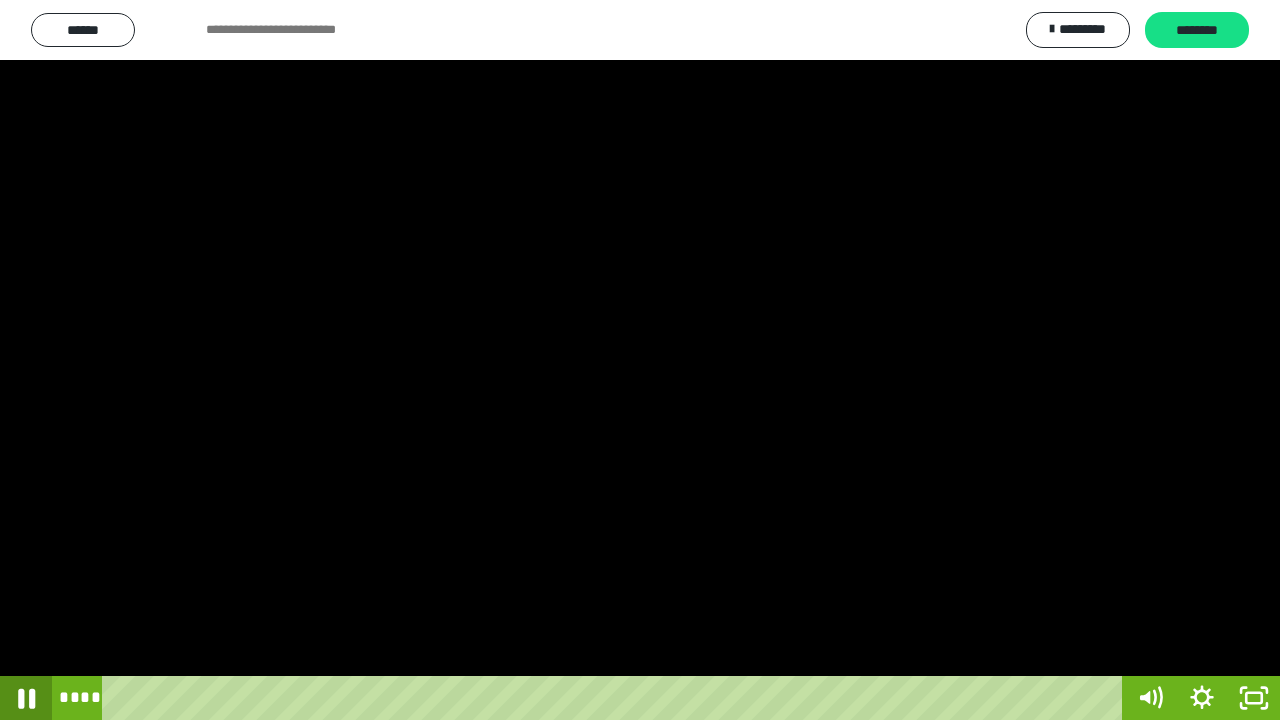 click 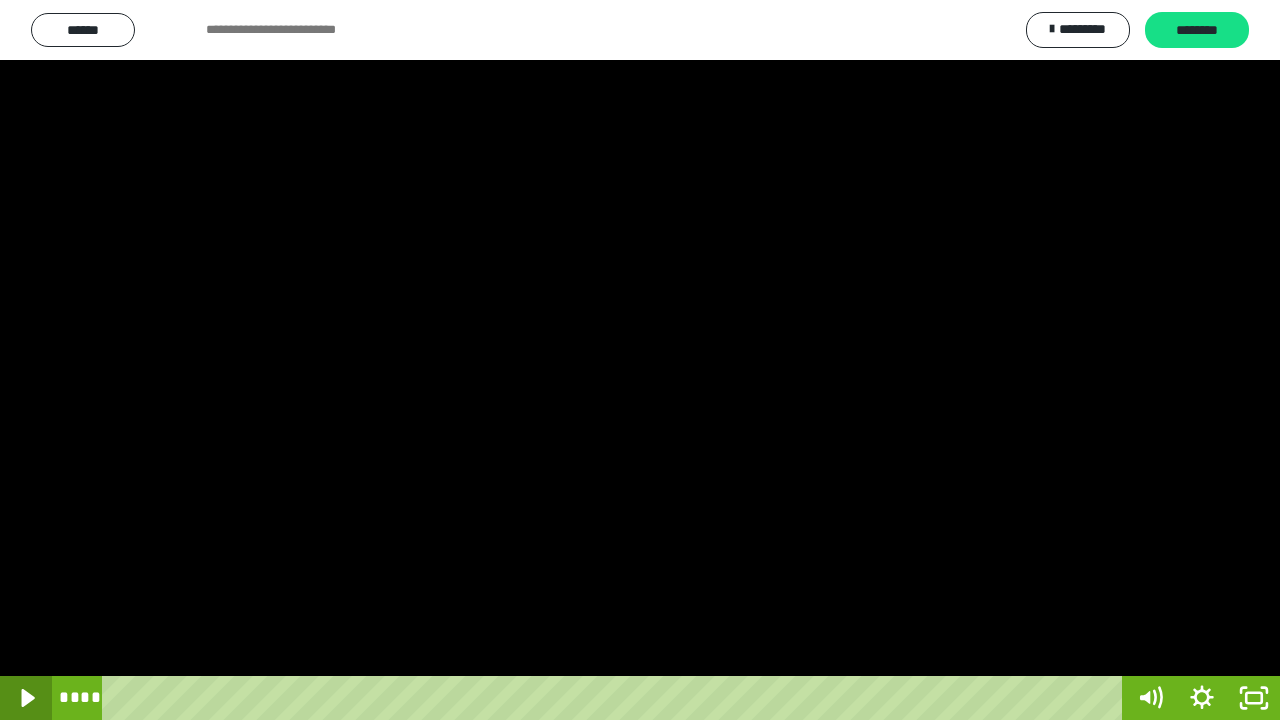 click 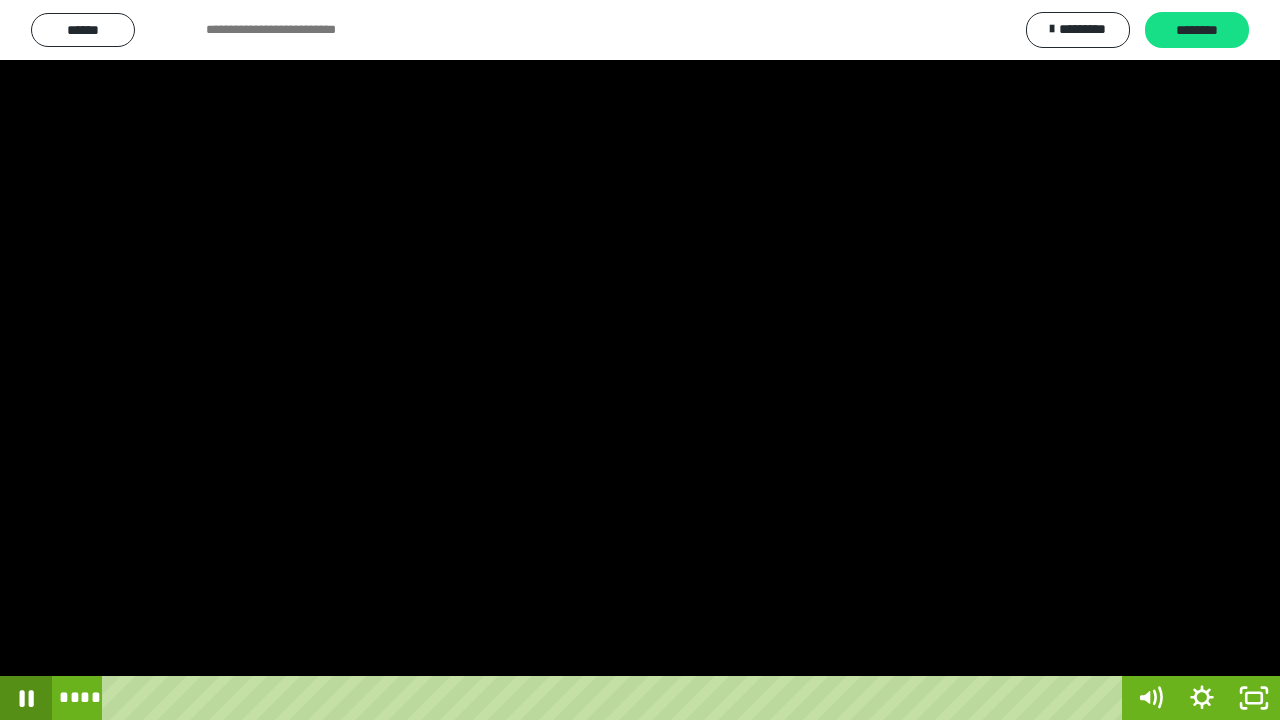 click 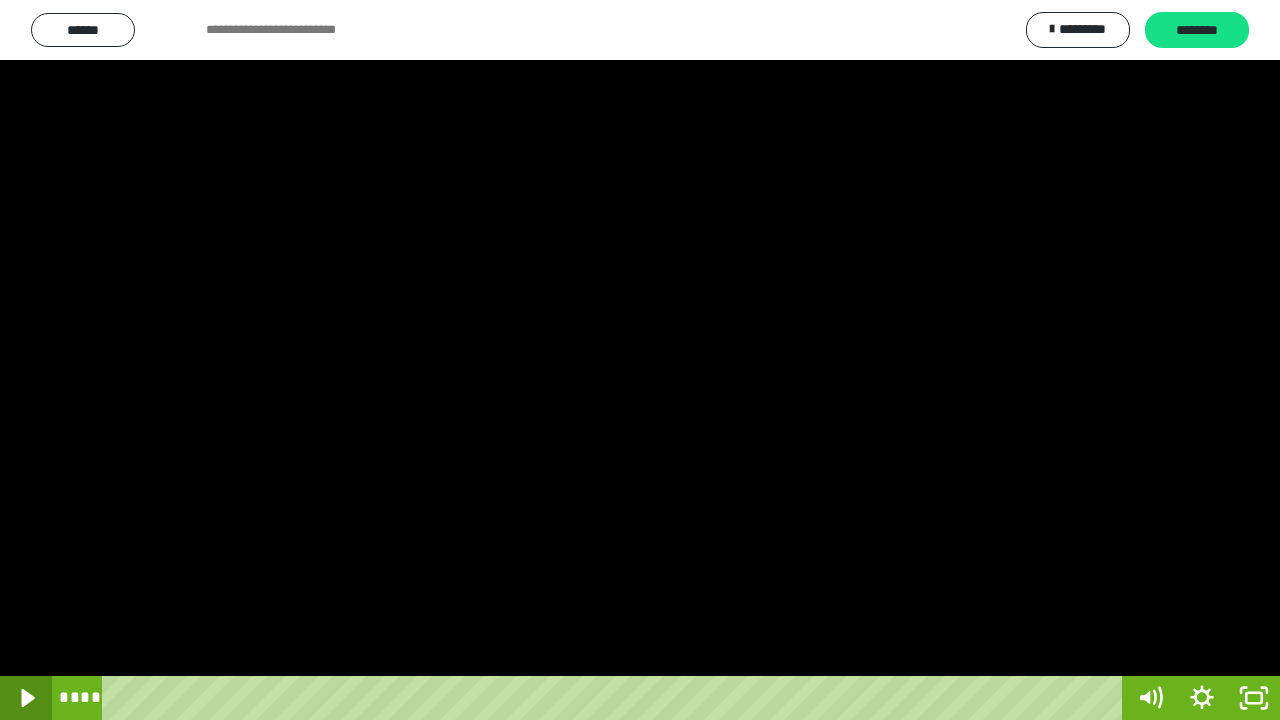 click 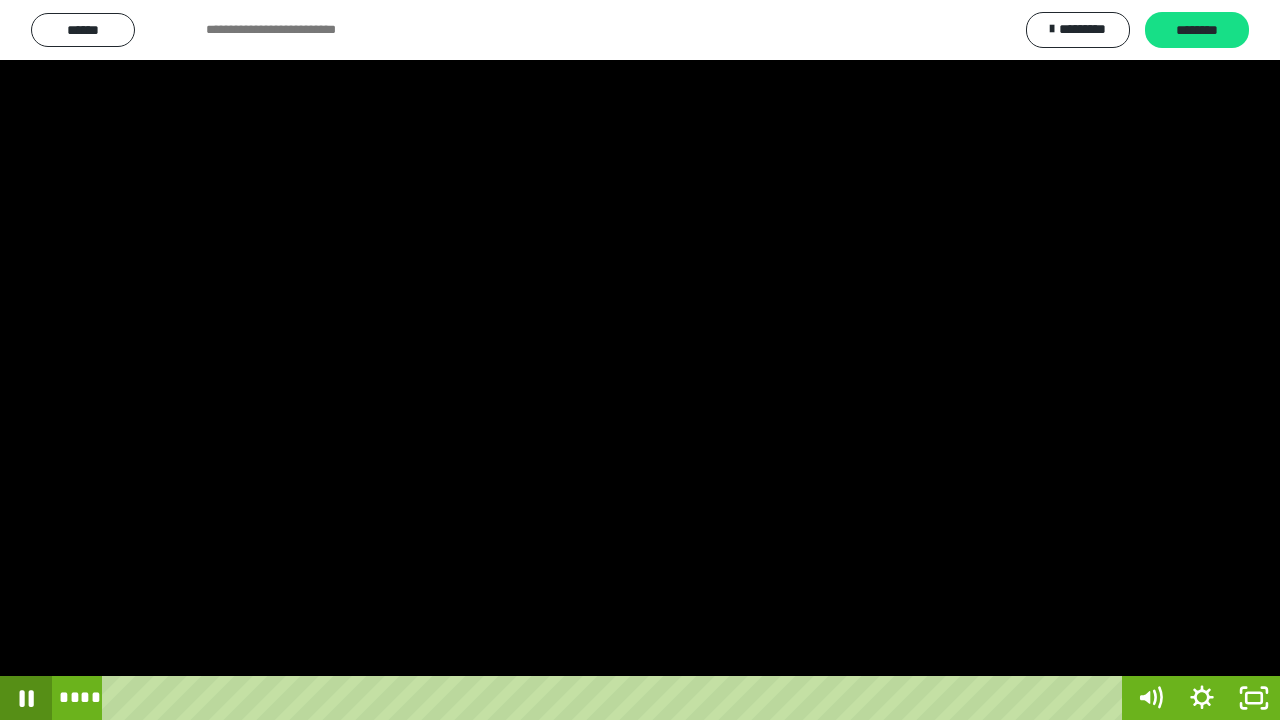 click 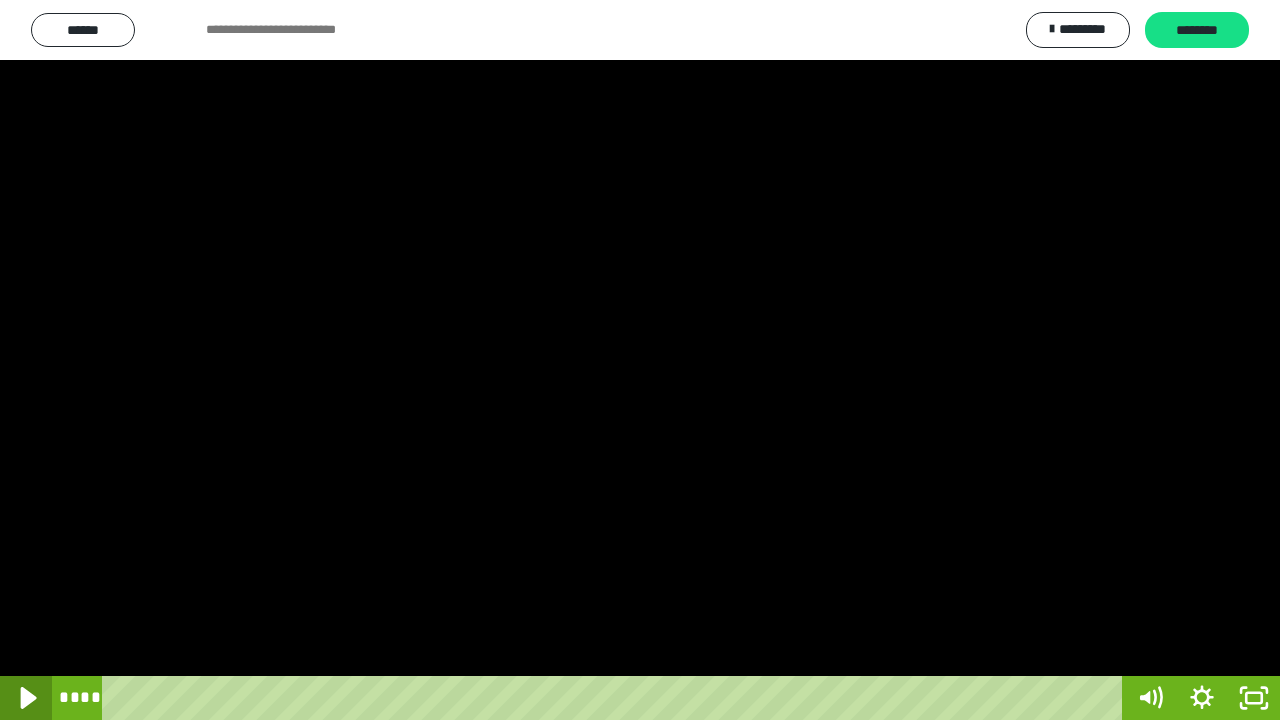 click 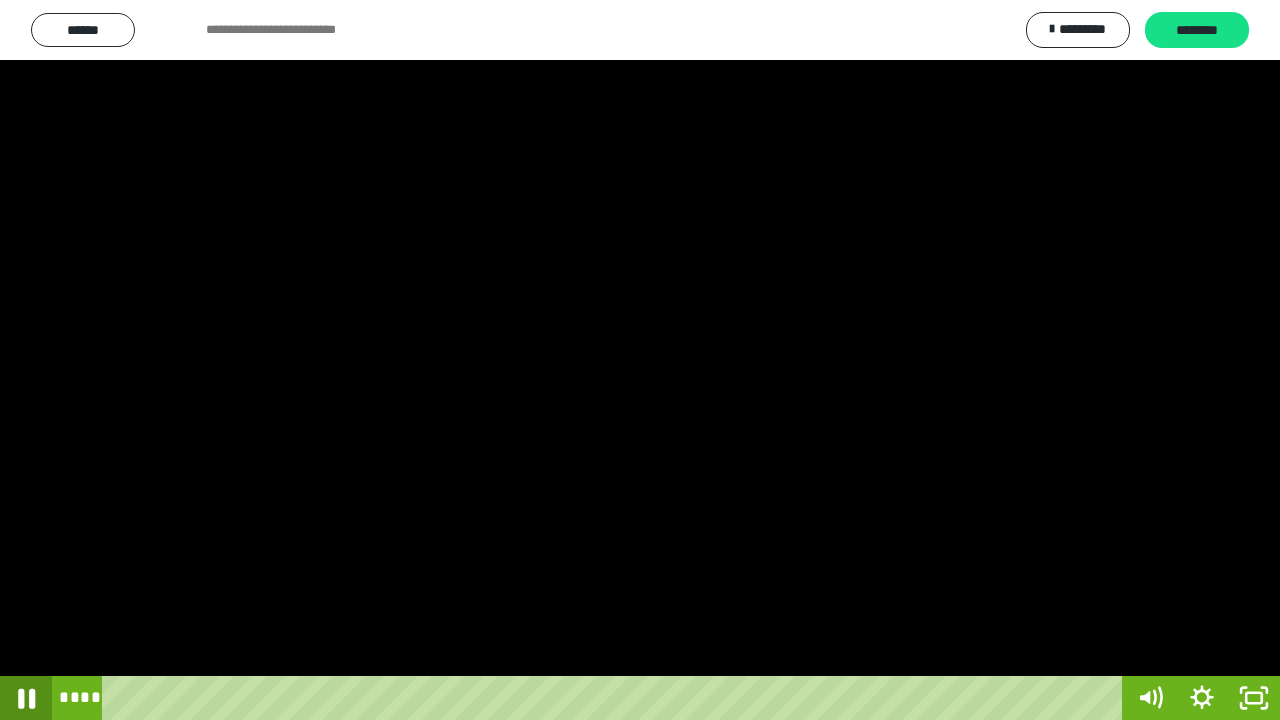 click 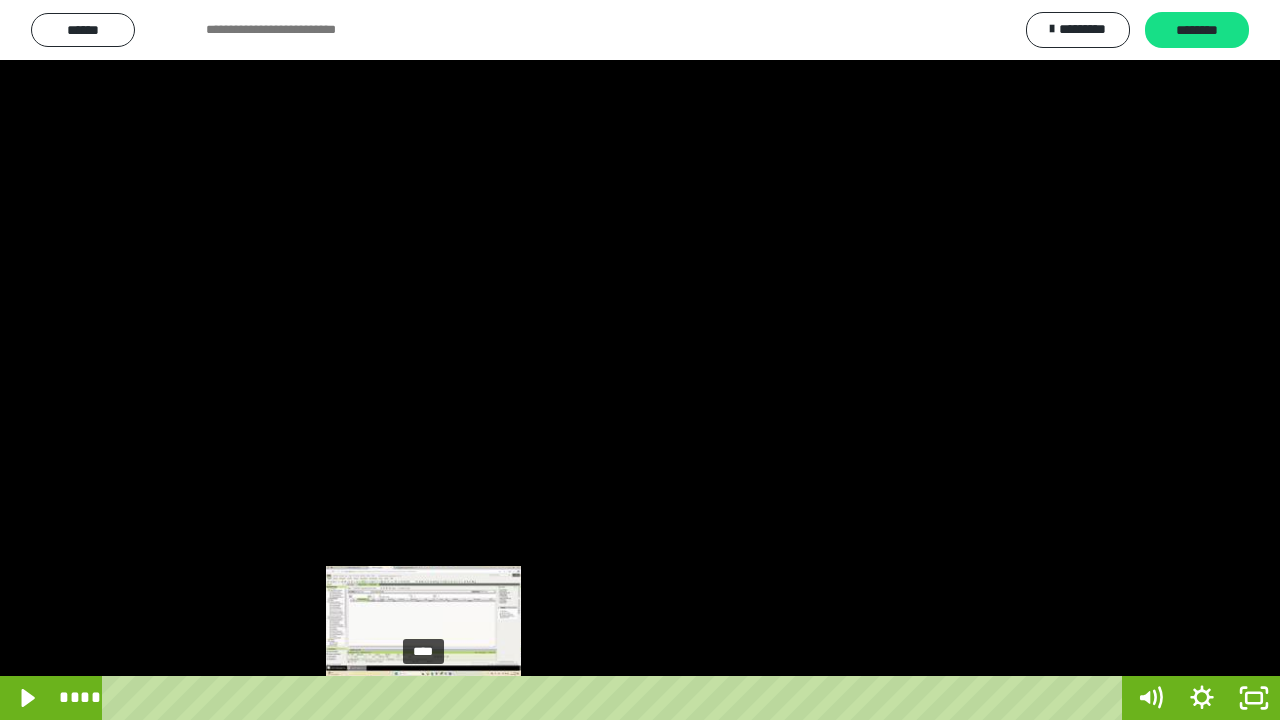 click at bounding box center [423, 698] 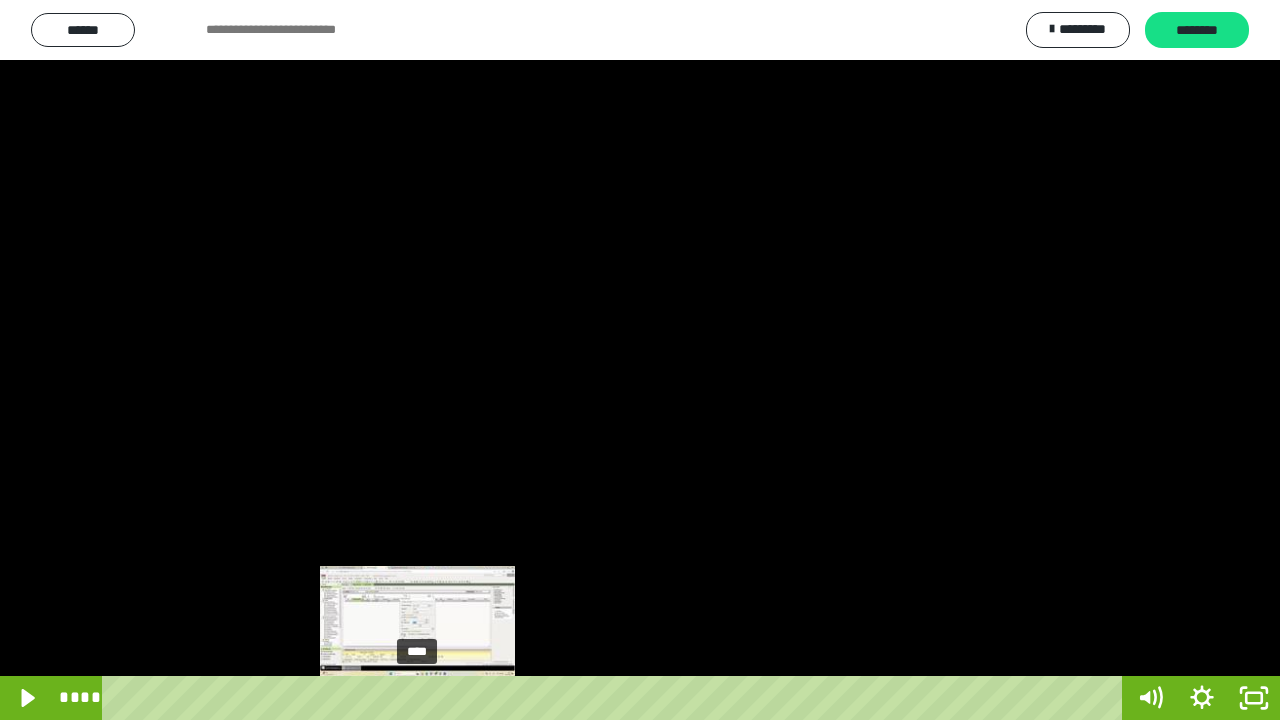 drag, startPoint x: 424, startPoint y: 699, endPoint x: 414, endPoint y: 698, distance: 10.049875 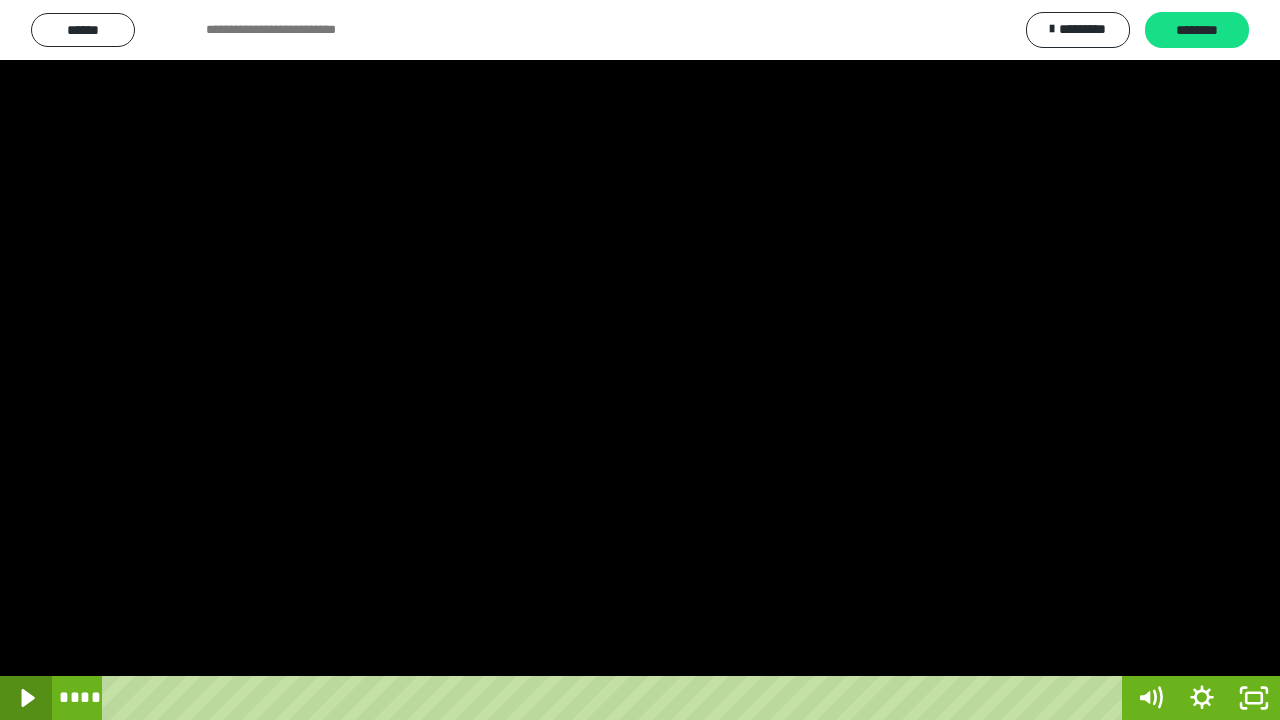 click 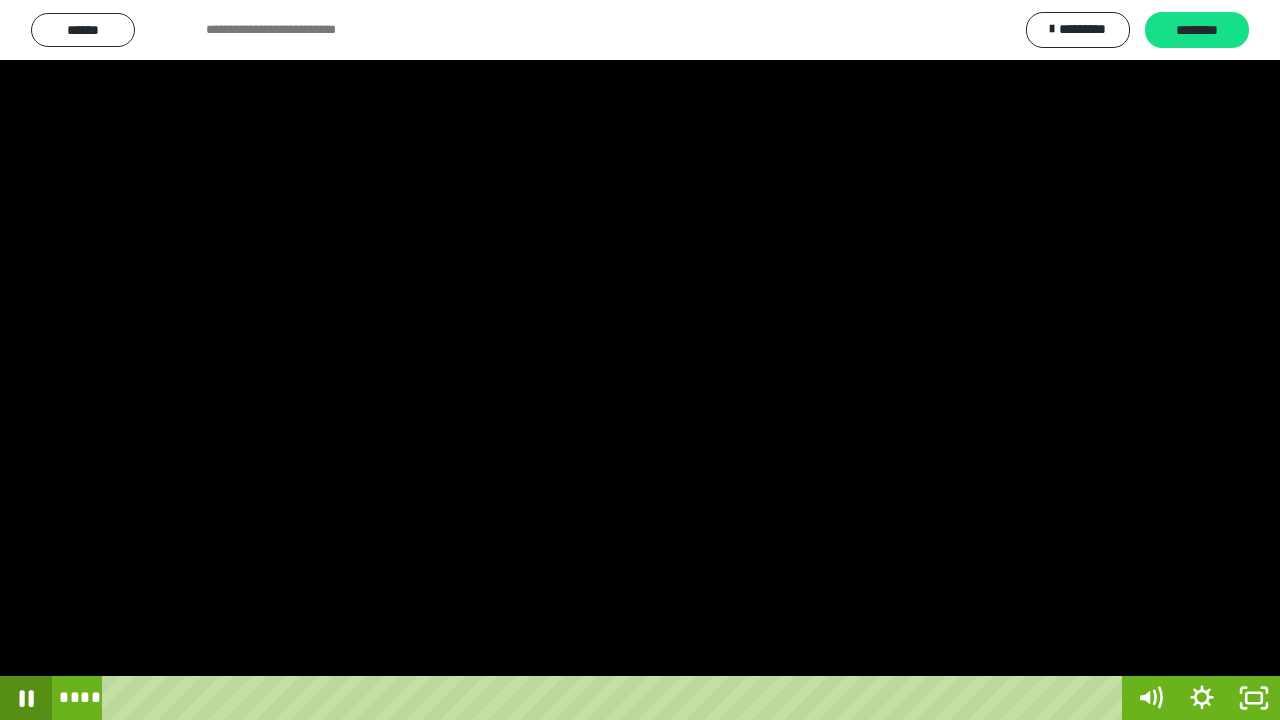 click 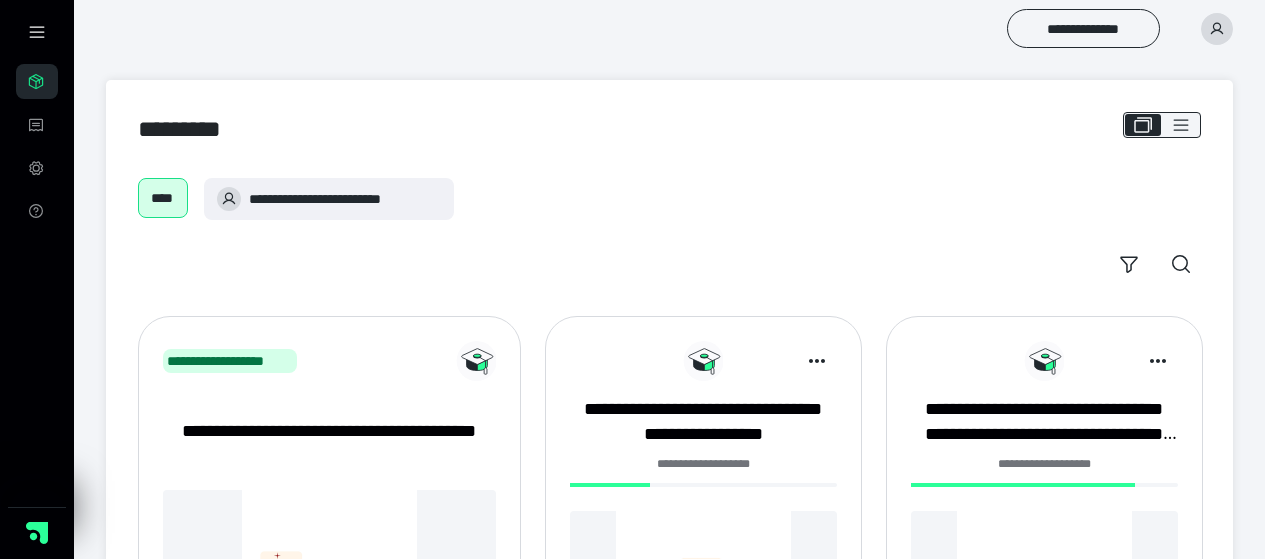 scroll, scrollTop: 0, scrollLeft: 0, axis: both 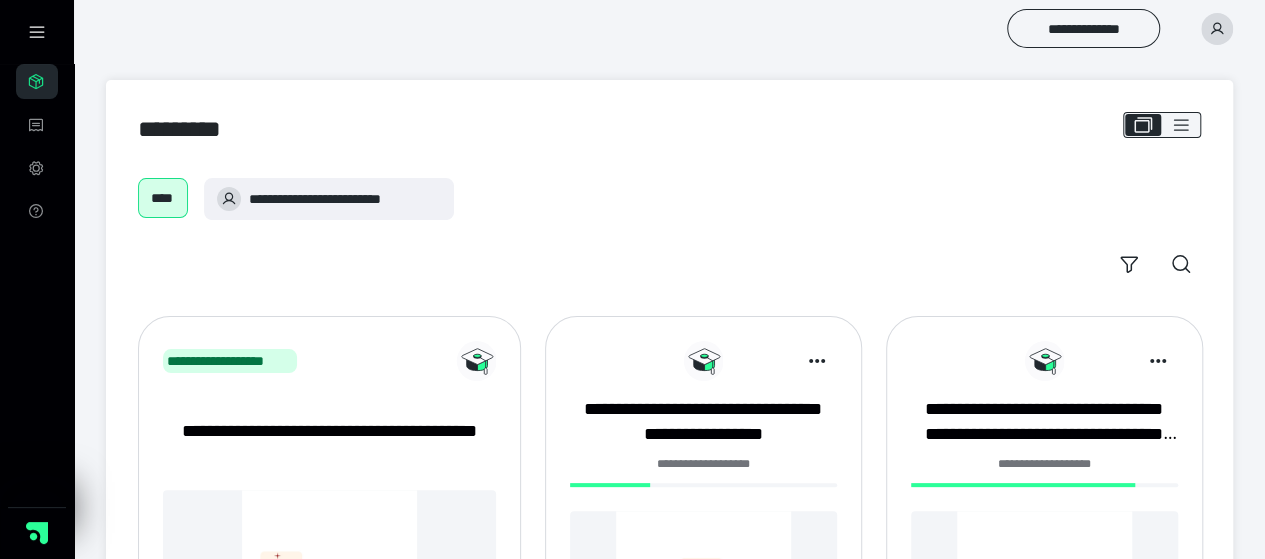 click on "**********" at bounding box center [703, 533] 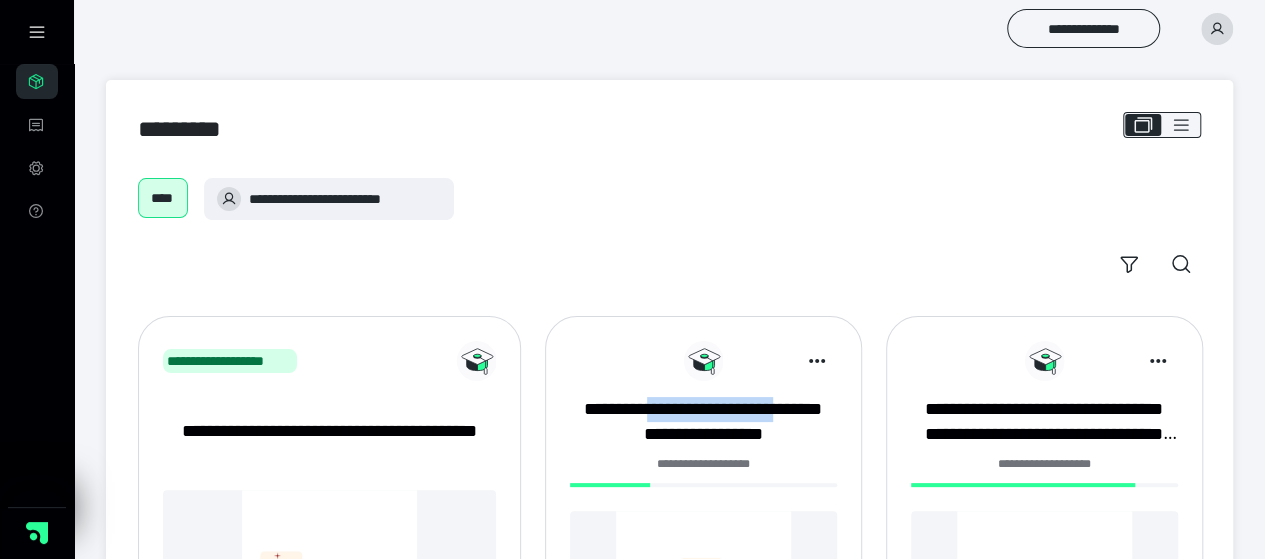 click on "**********" at bounding box center (703, 533) 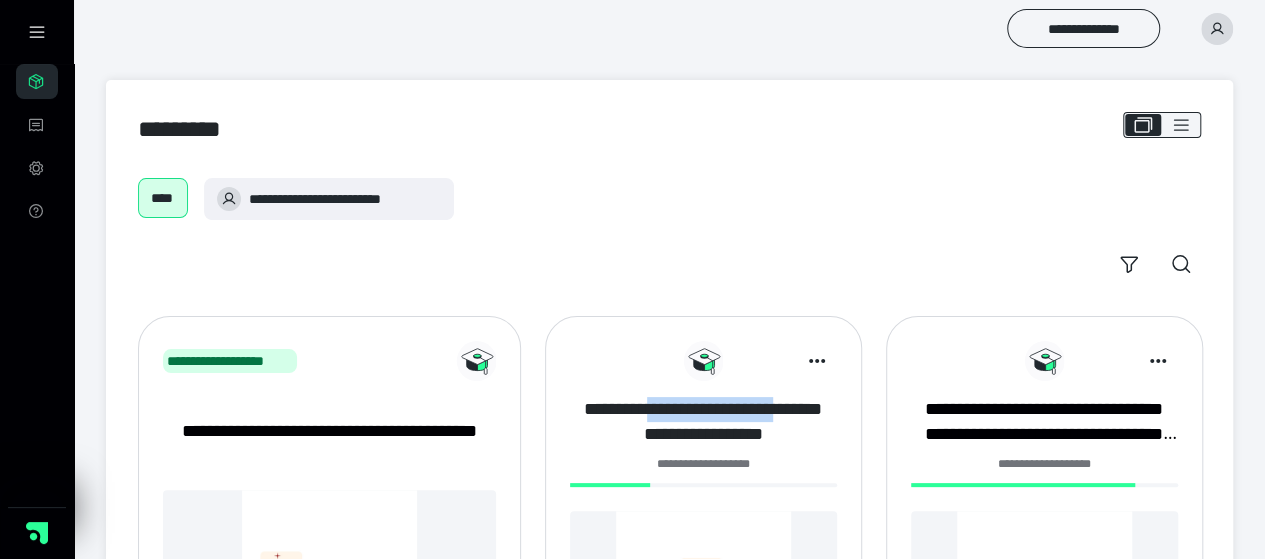 click on "**********" at bounding box center [703, 422] 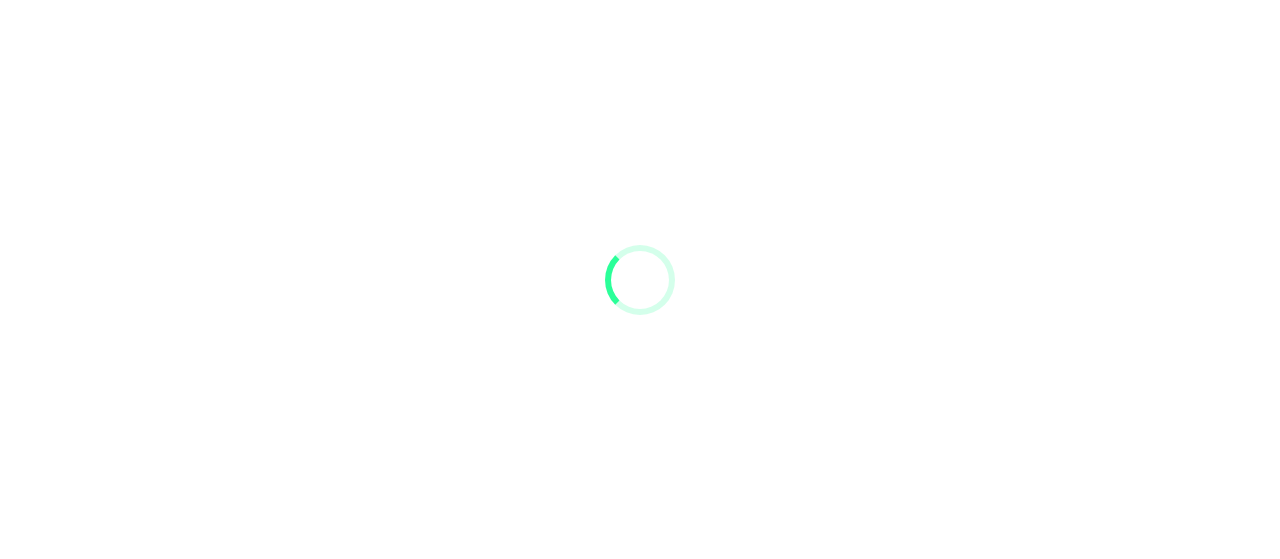 scroll, scrollTop: 0, scrollLeft: 0, axis: both 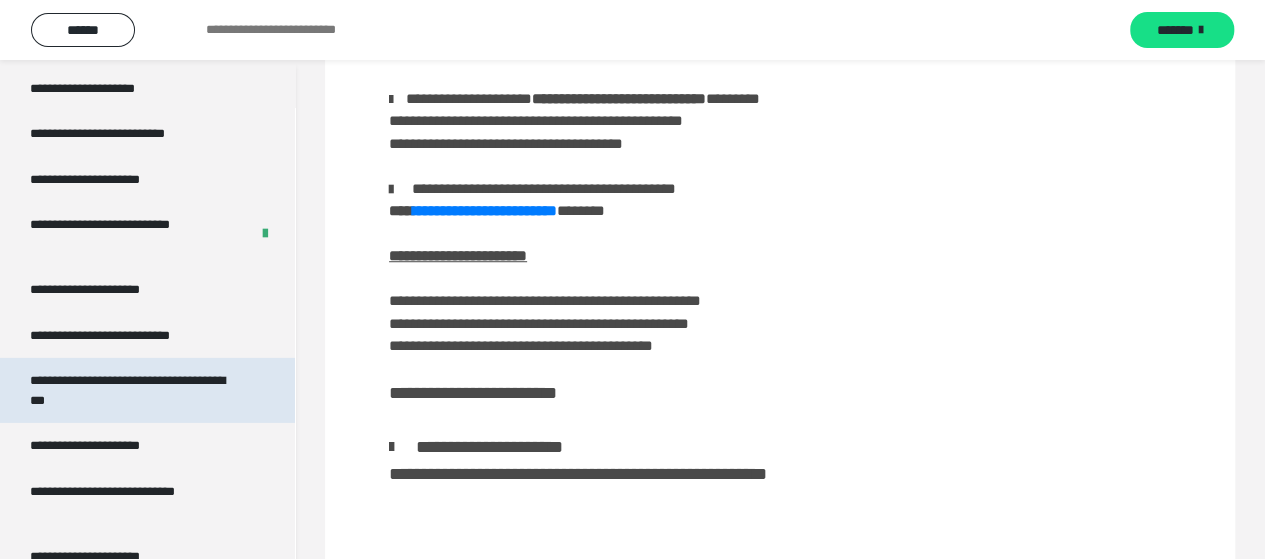 click on "**********" at bounding box center [132, 390] 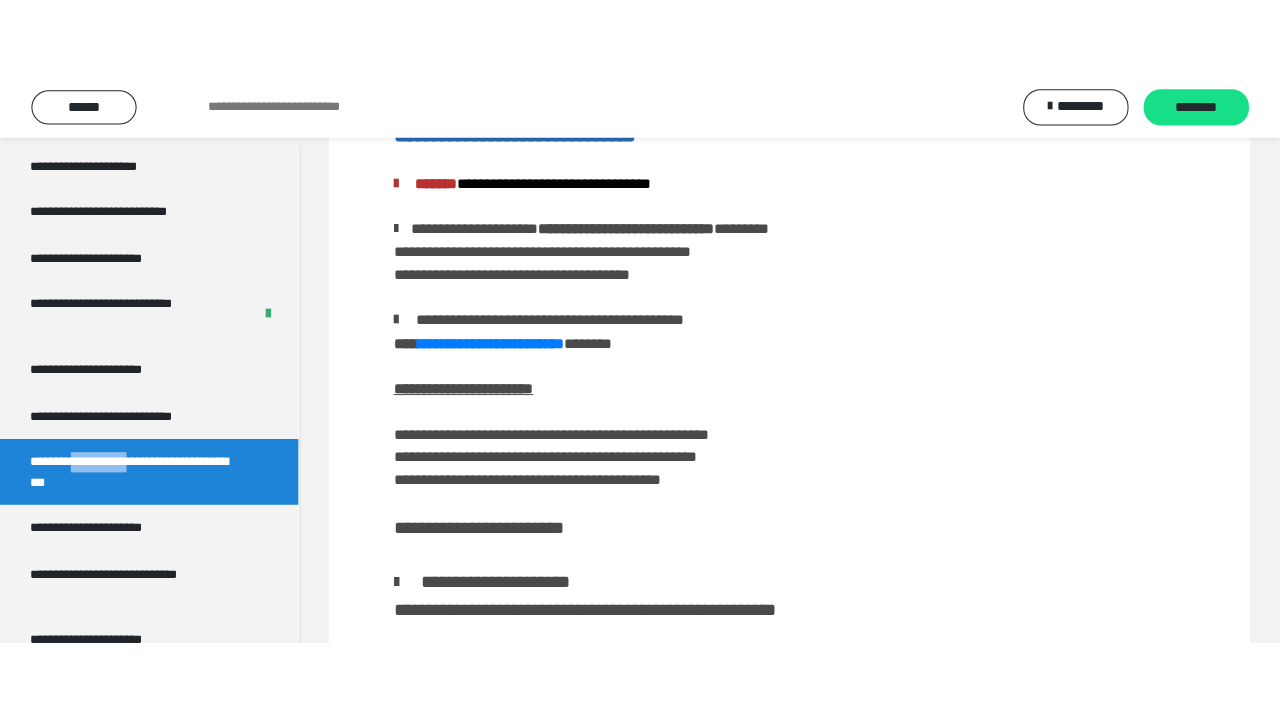 scroll, scrollTop: 60, scrollLeft: 0, axis: vertical 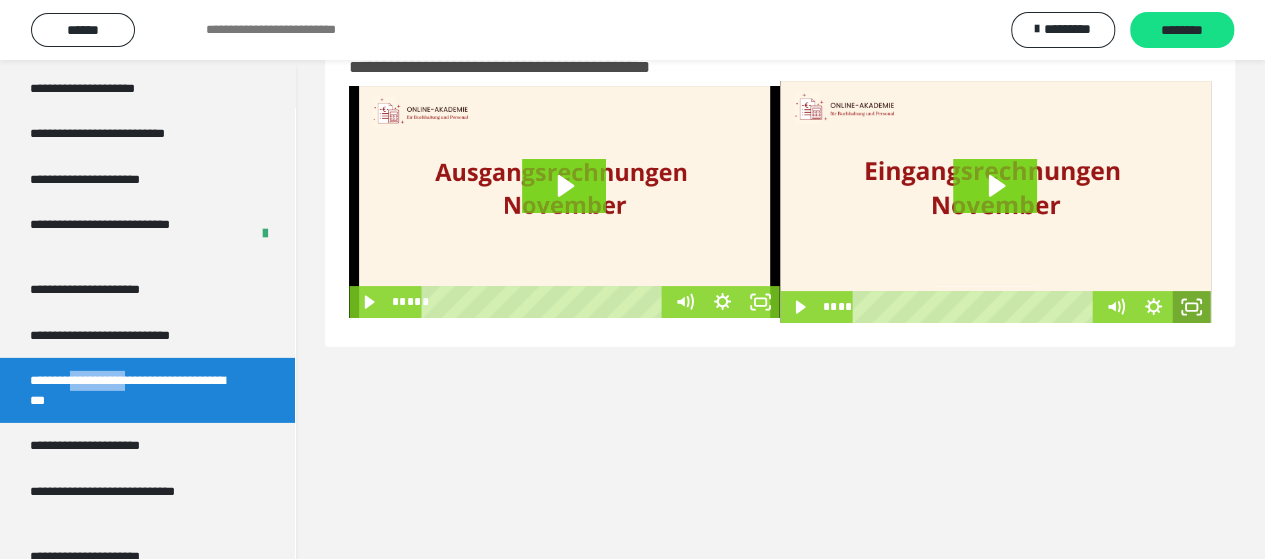click 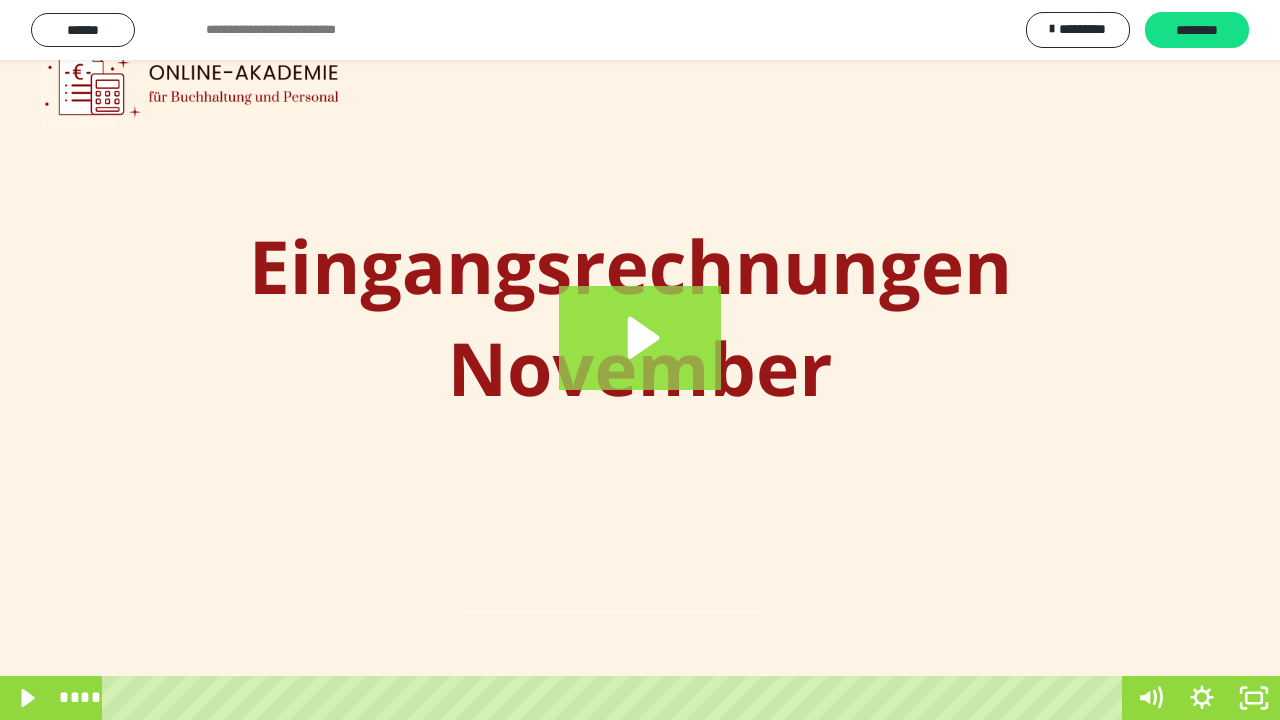click 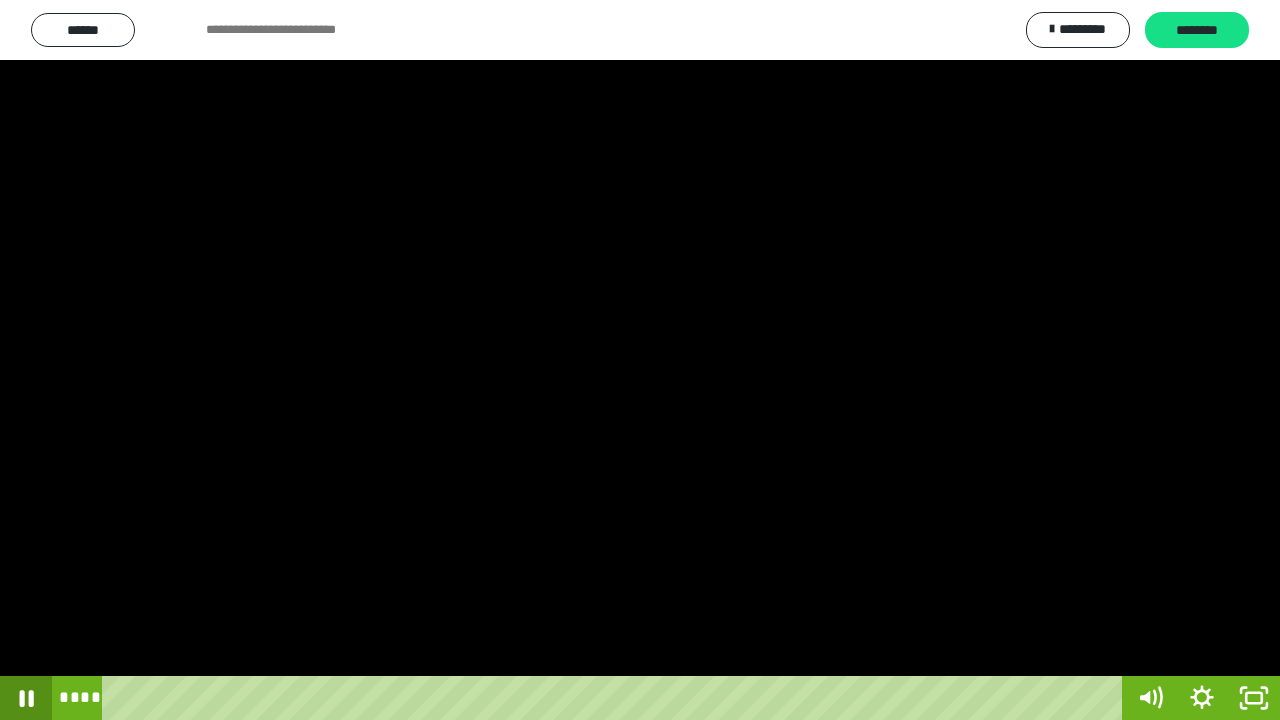 click 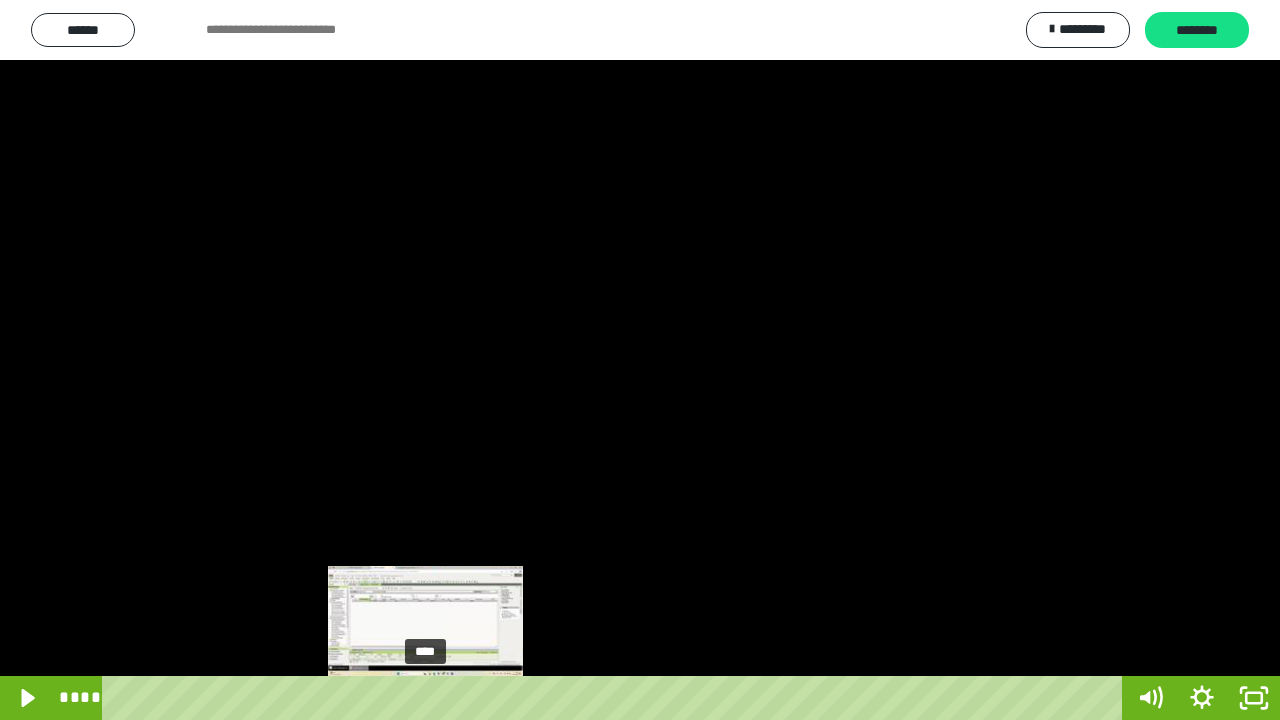 click at bounding box center [425, 698] 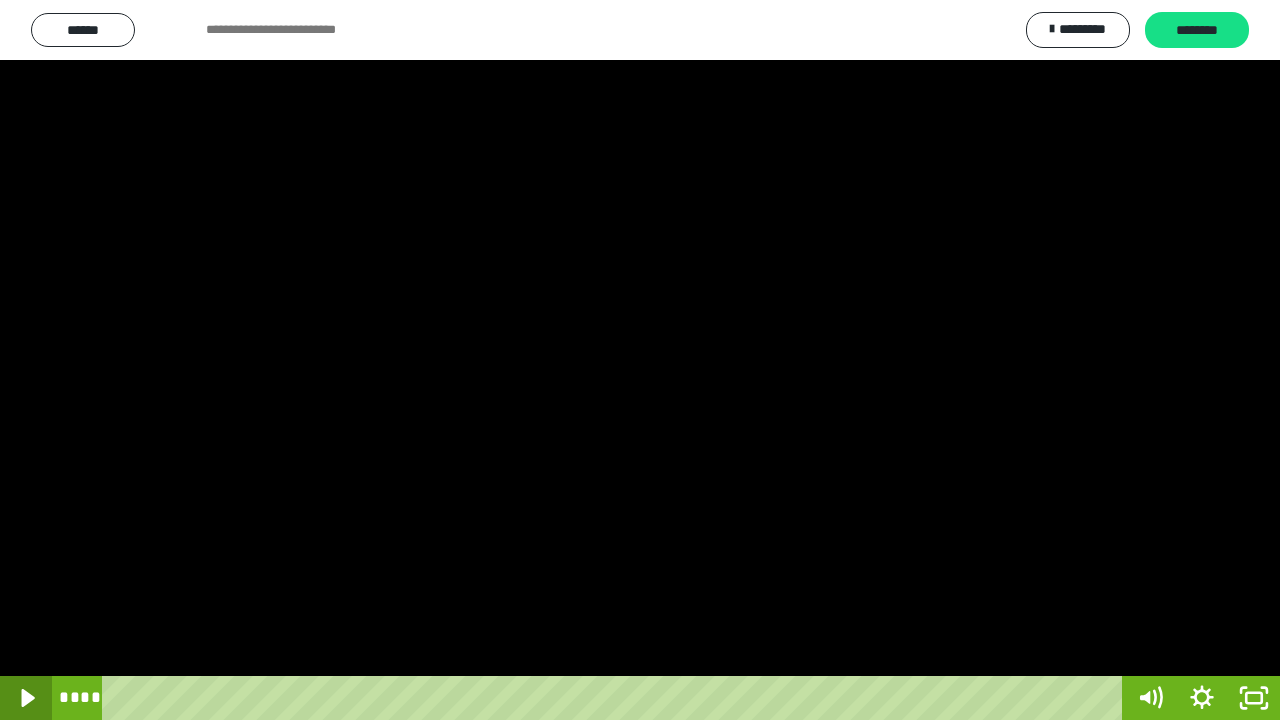 click 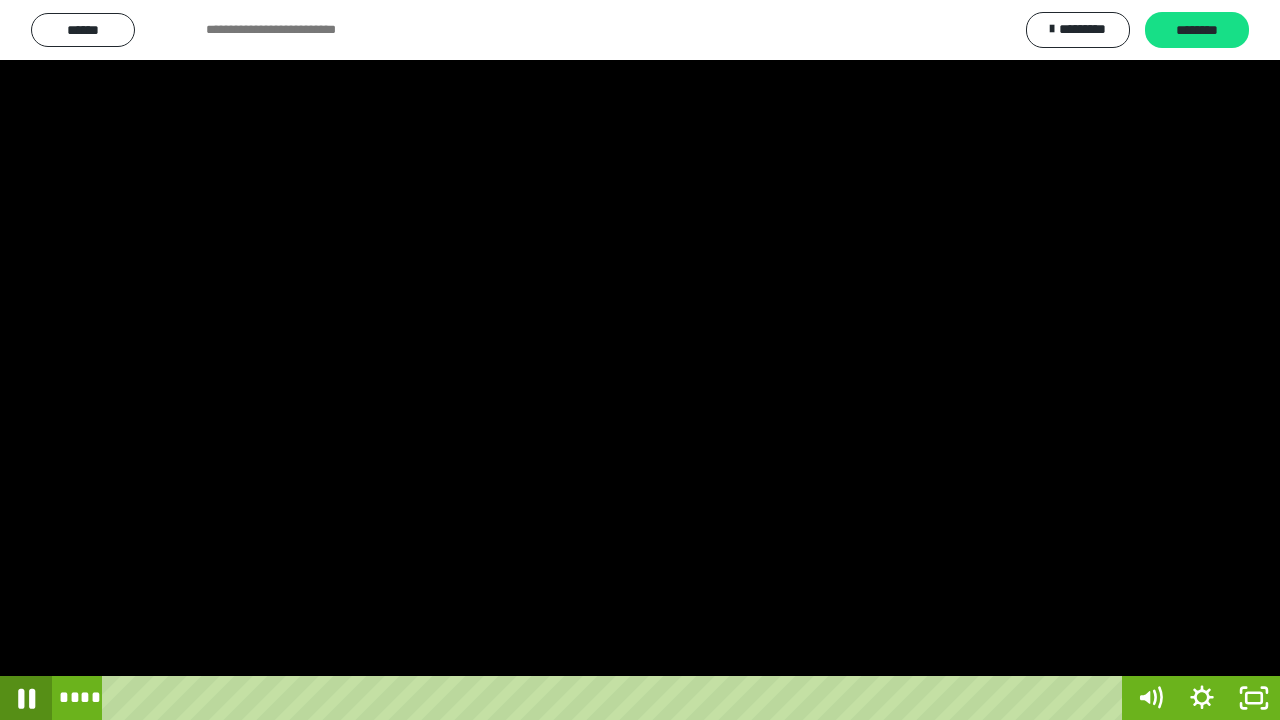 click 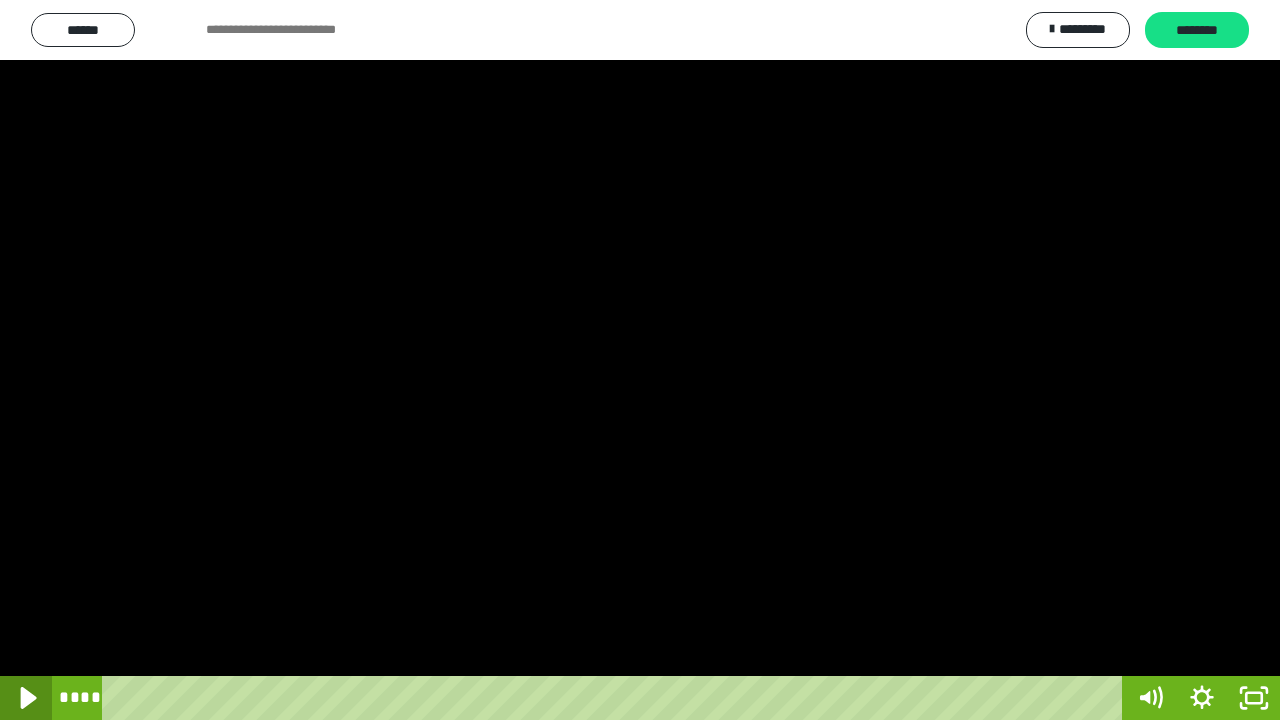 click 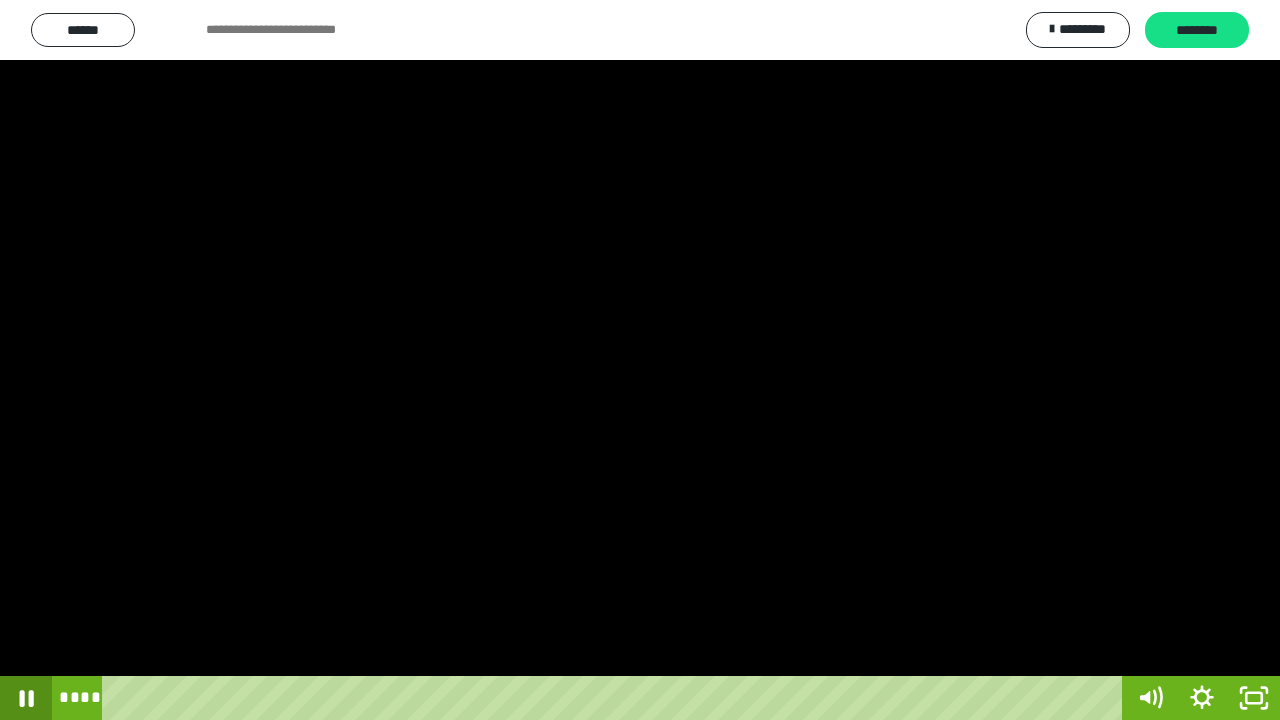 click 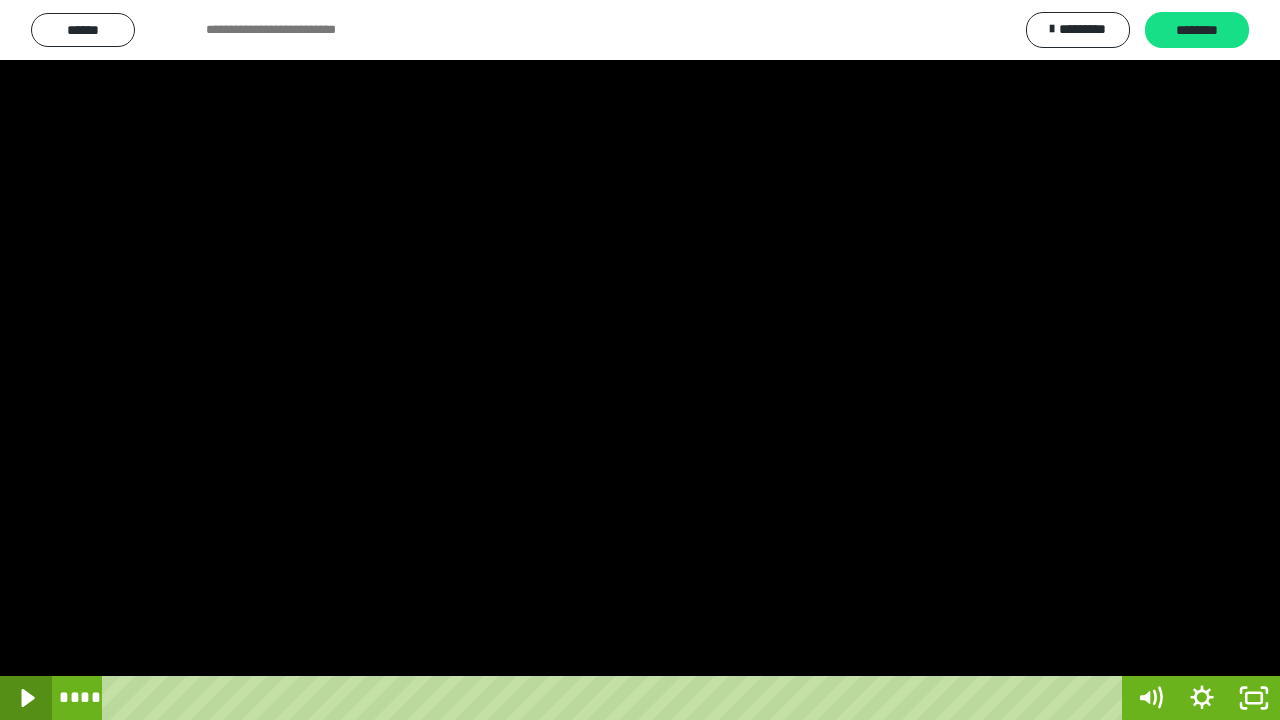 click 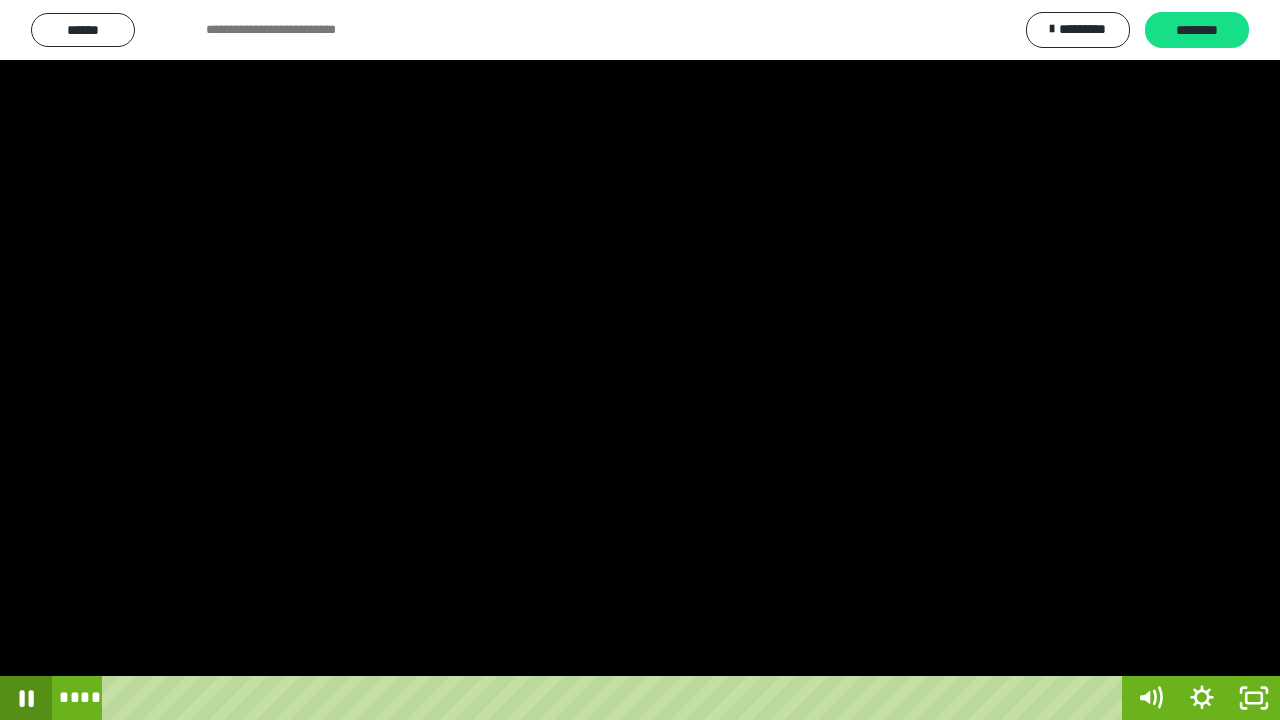 click 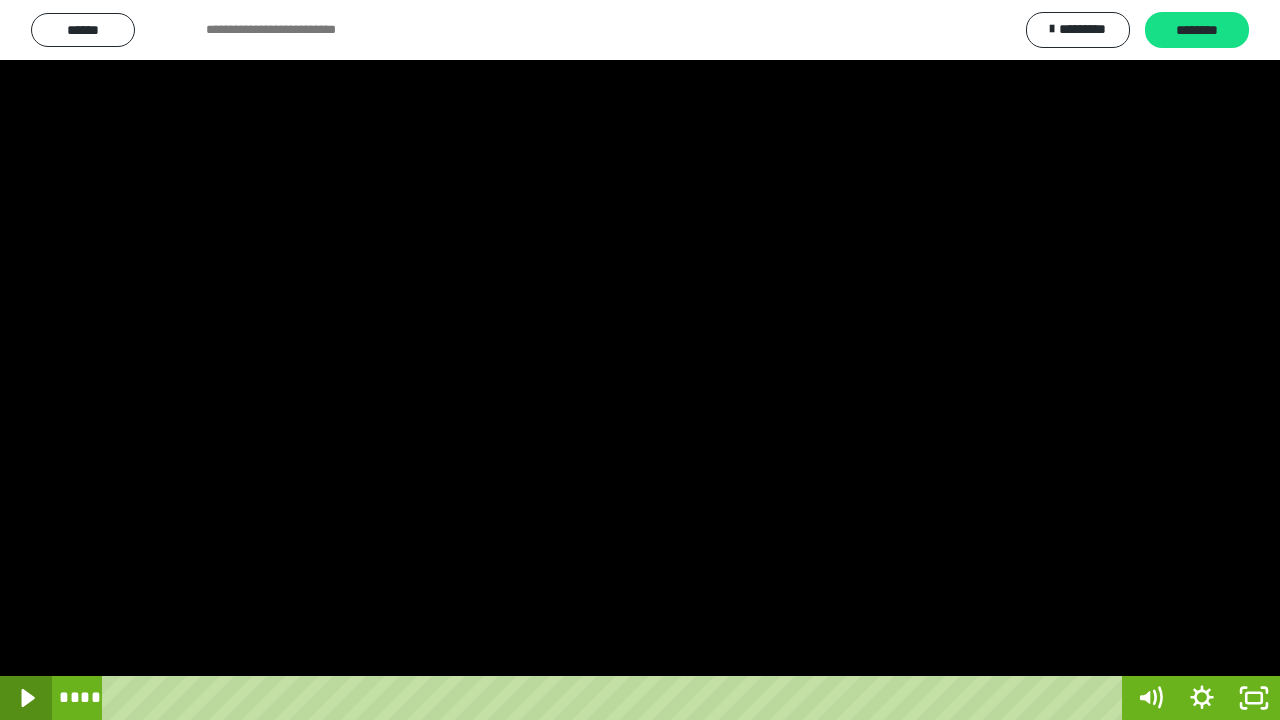 click 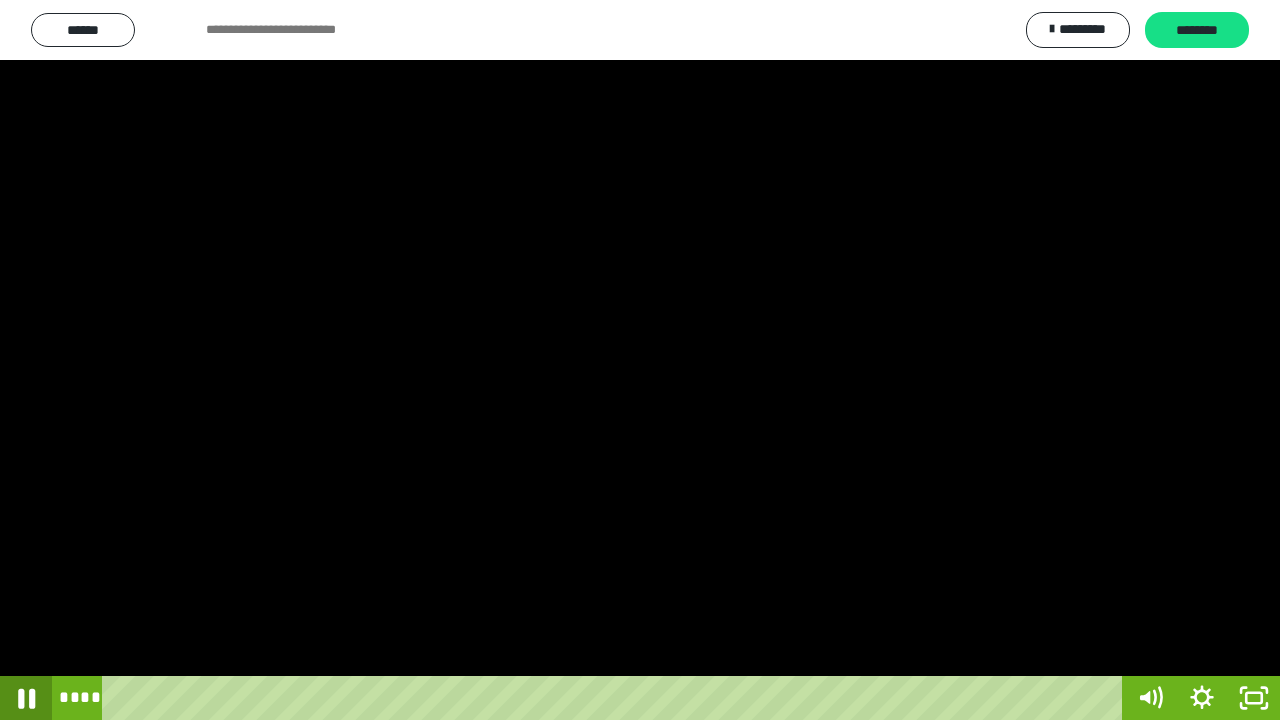 click 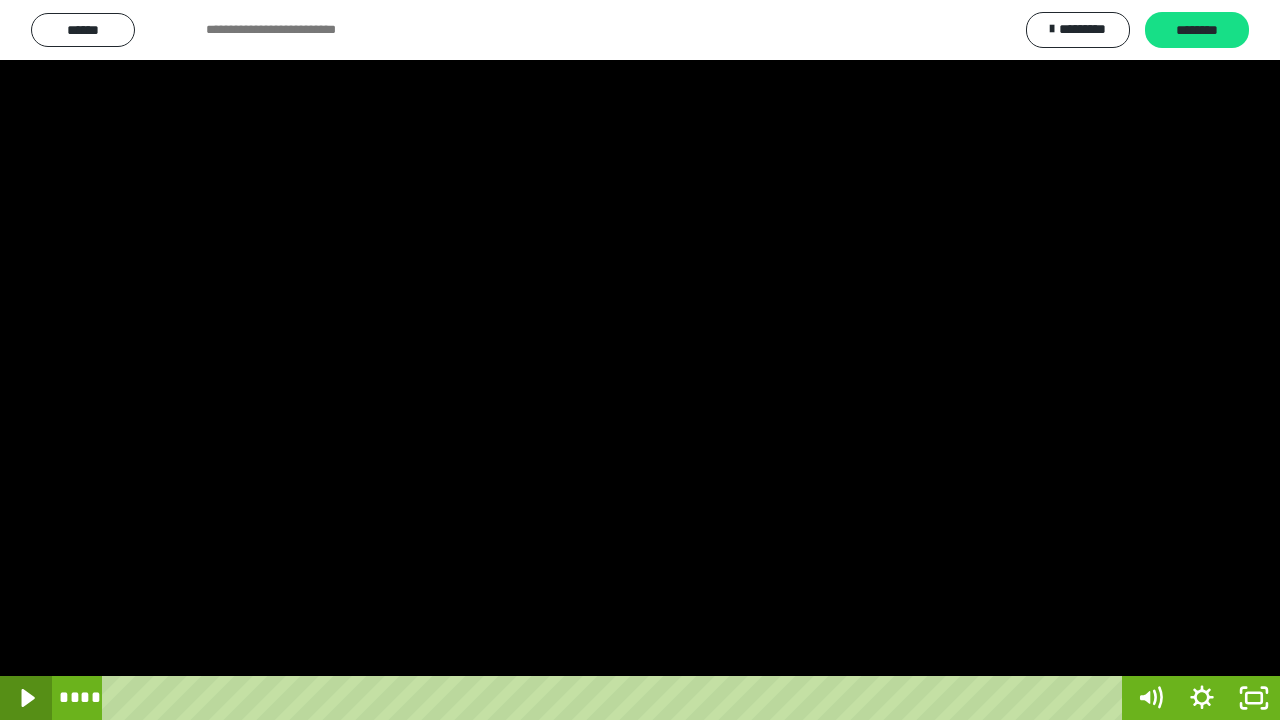 click 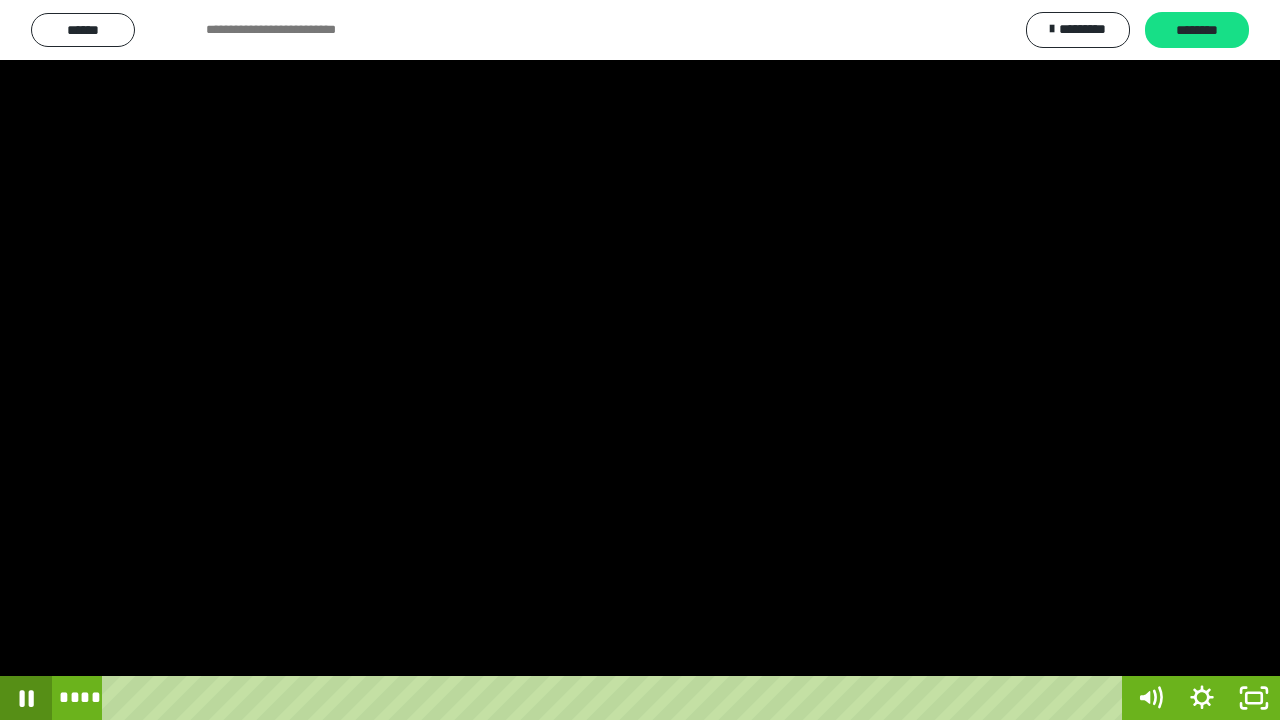 click 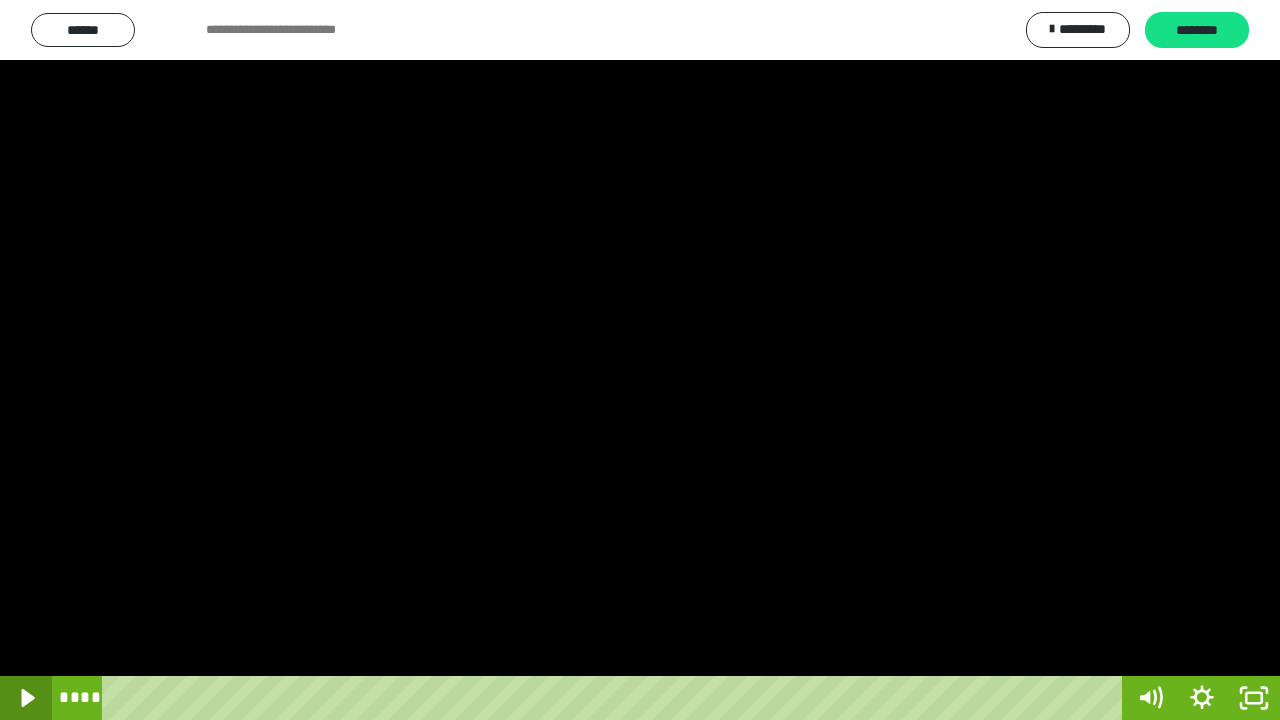 click 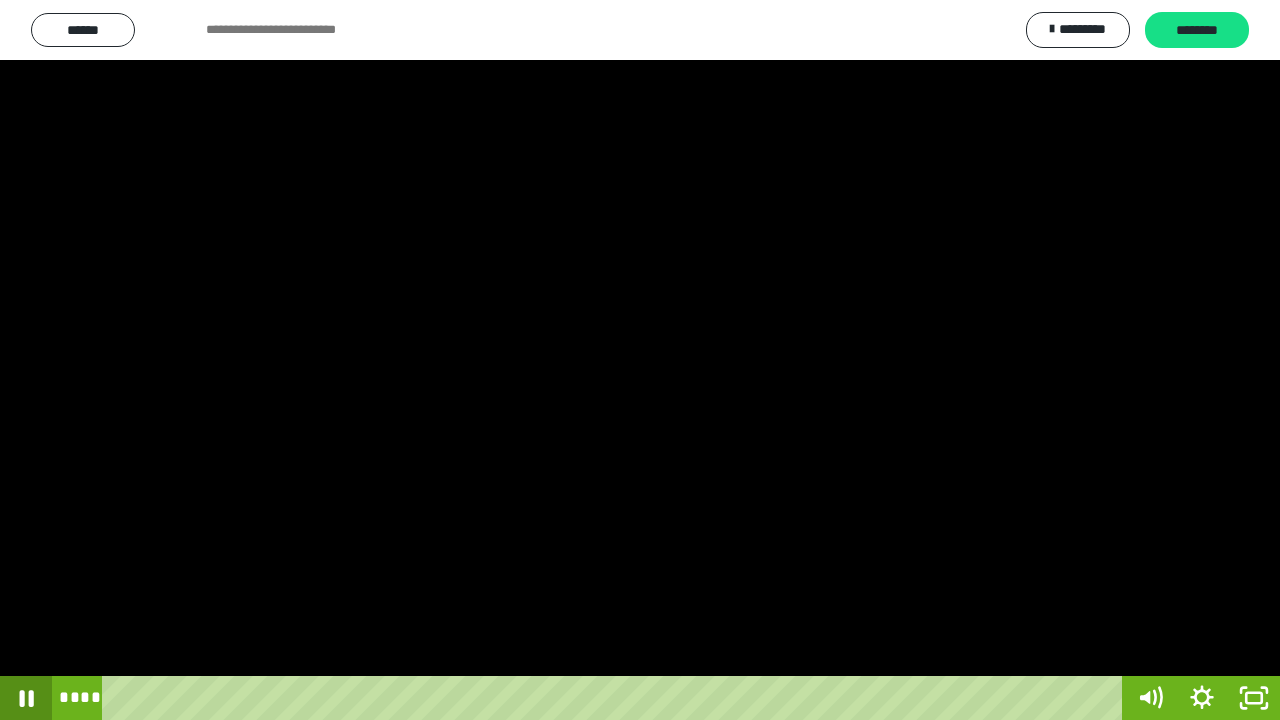 click 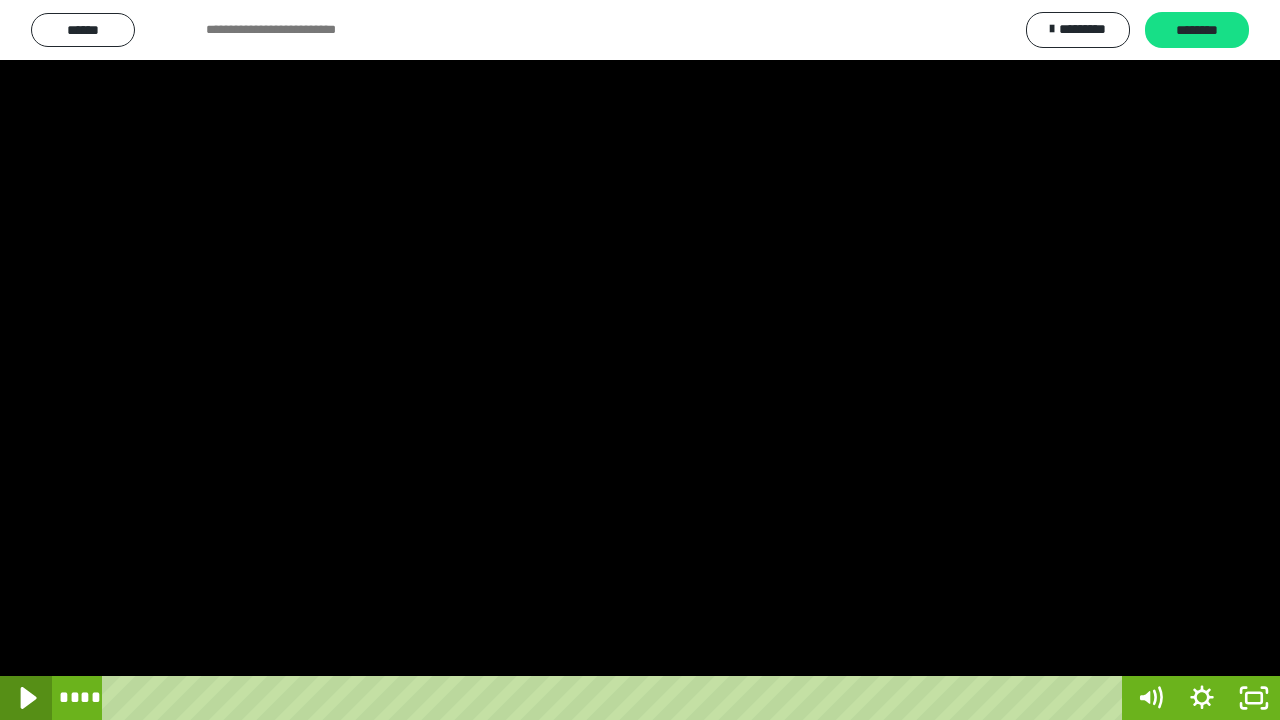 click 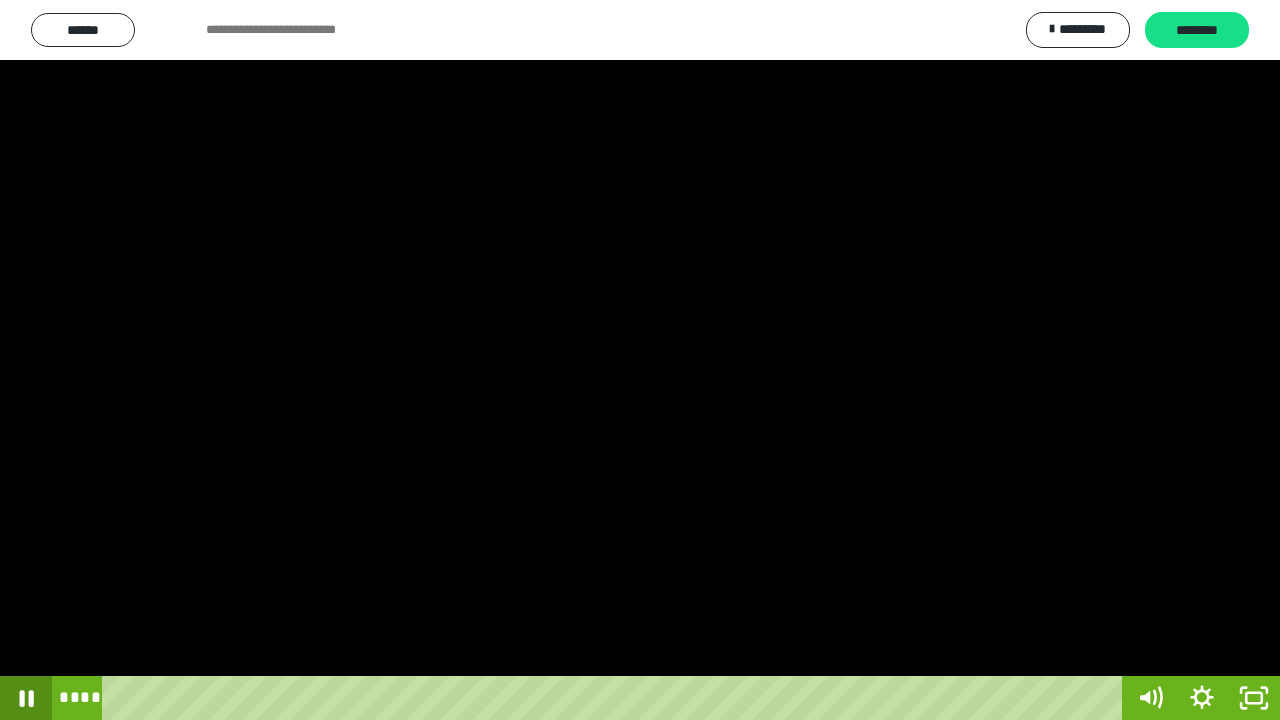 click 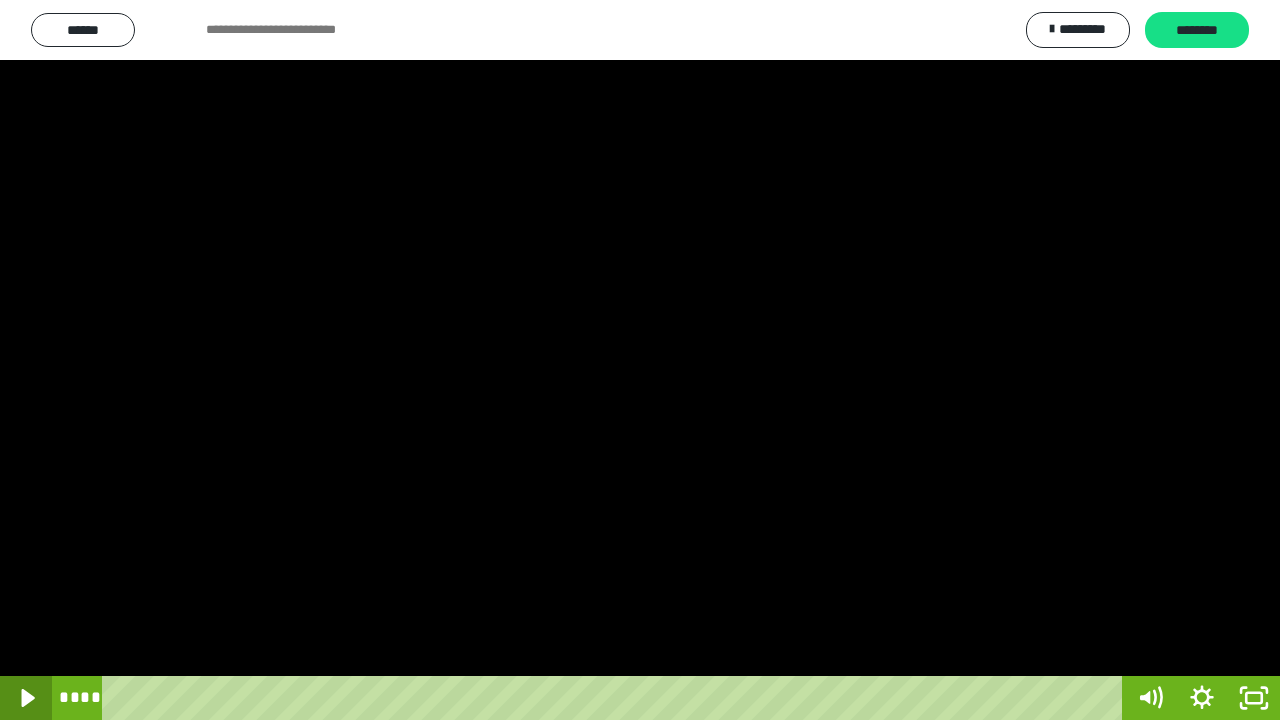 click 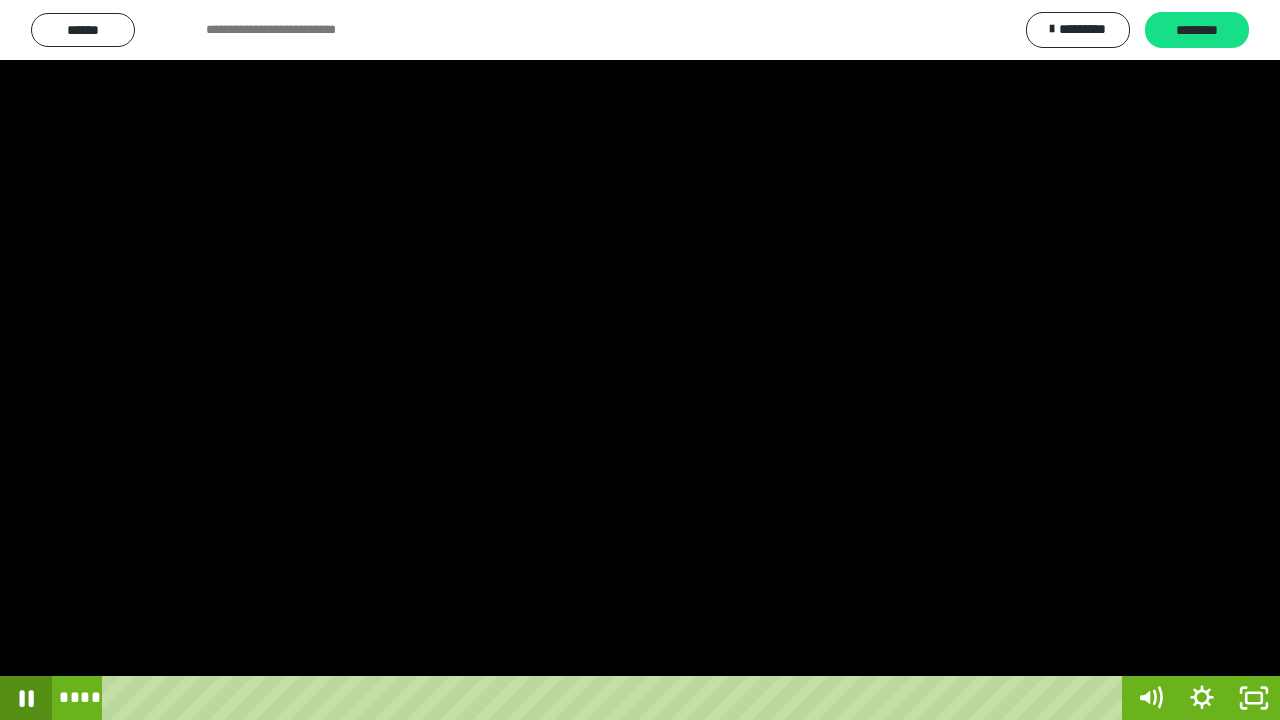 click 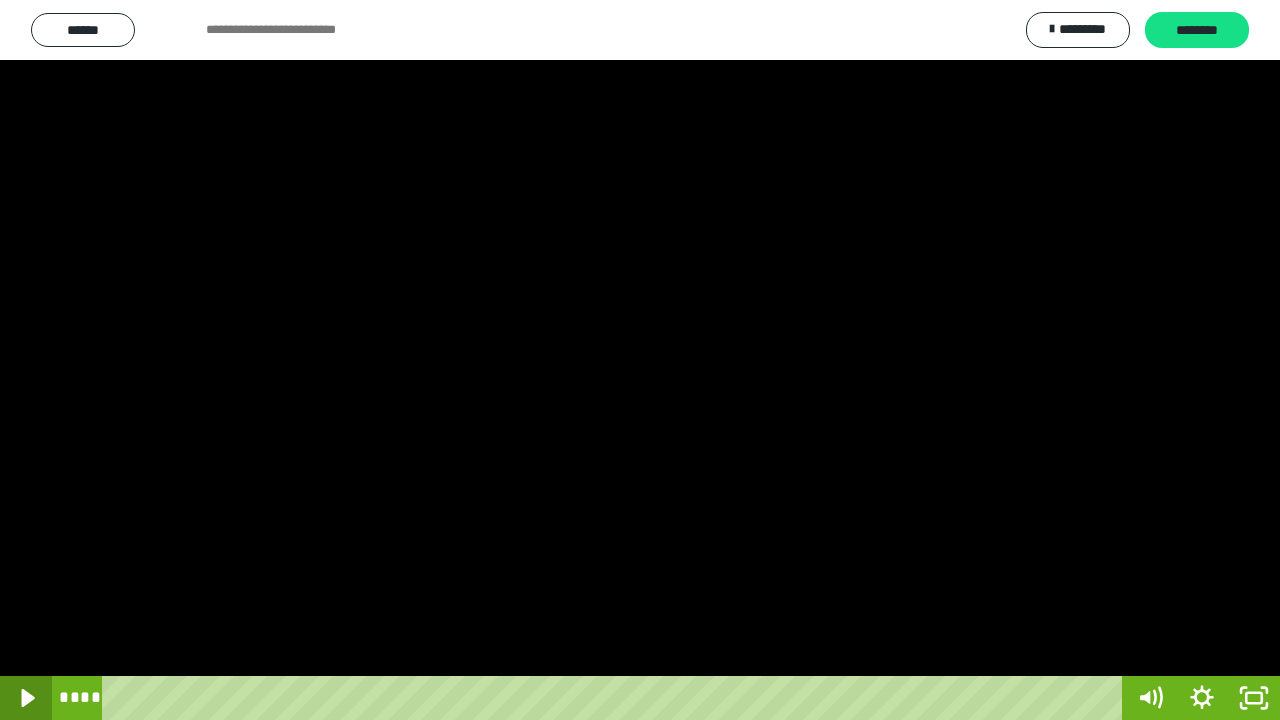 click 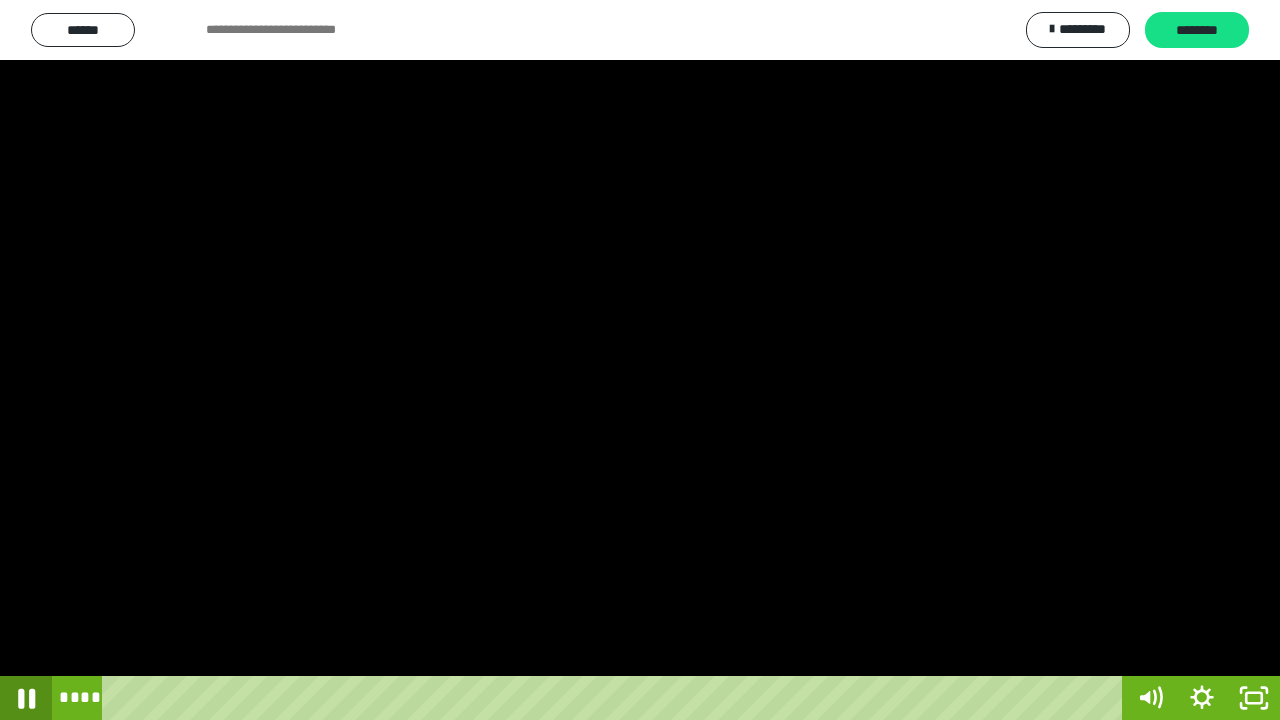 click 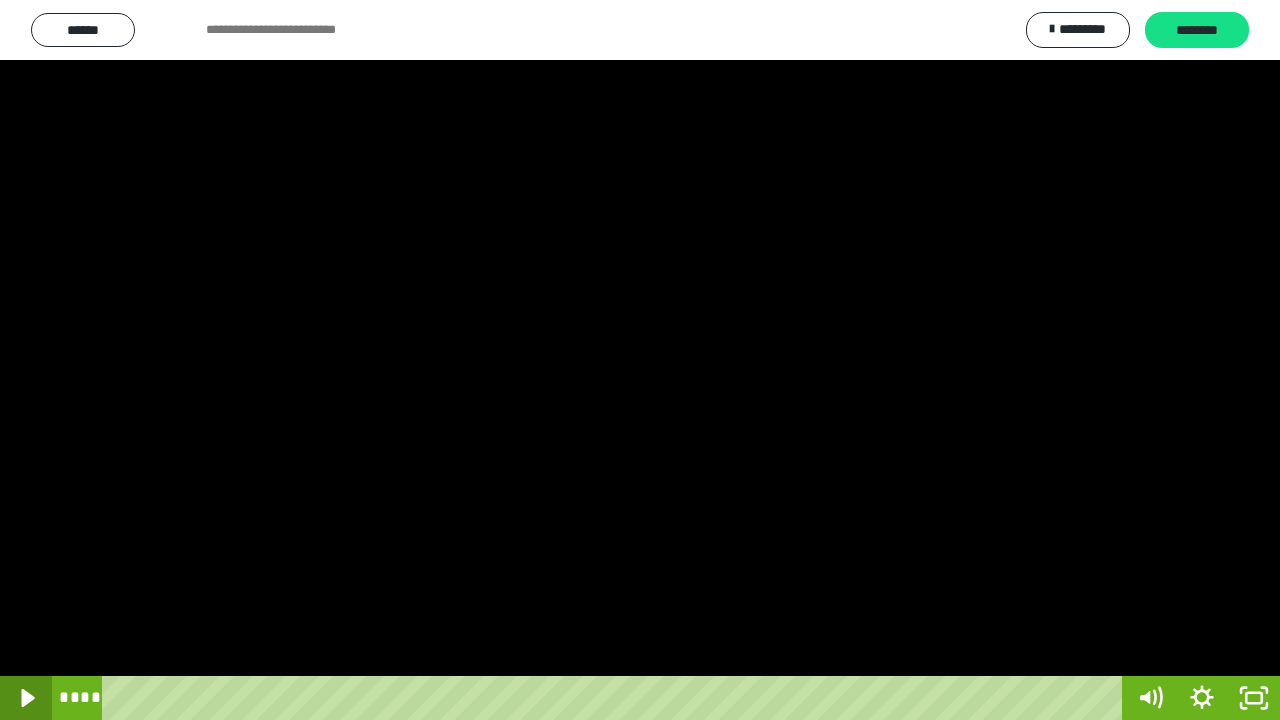 click 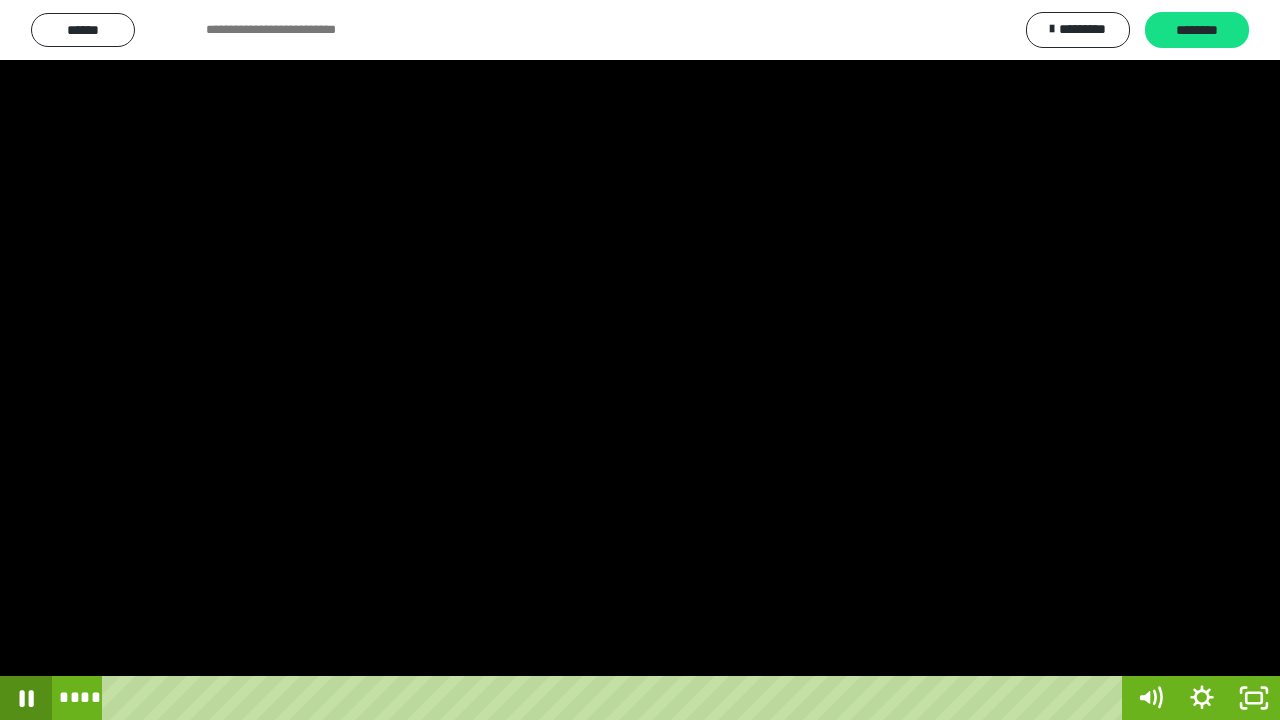 click 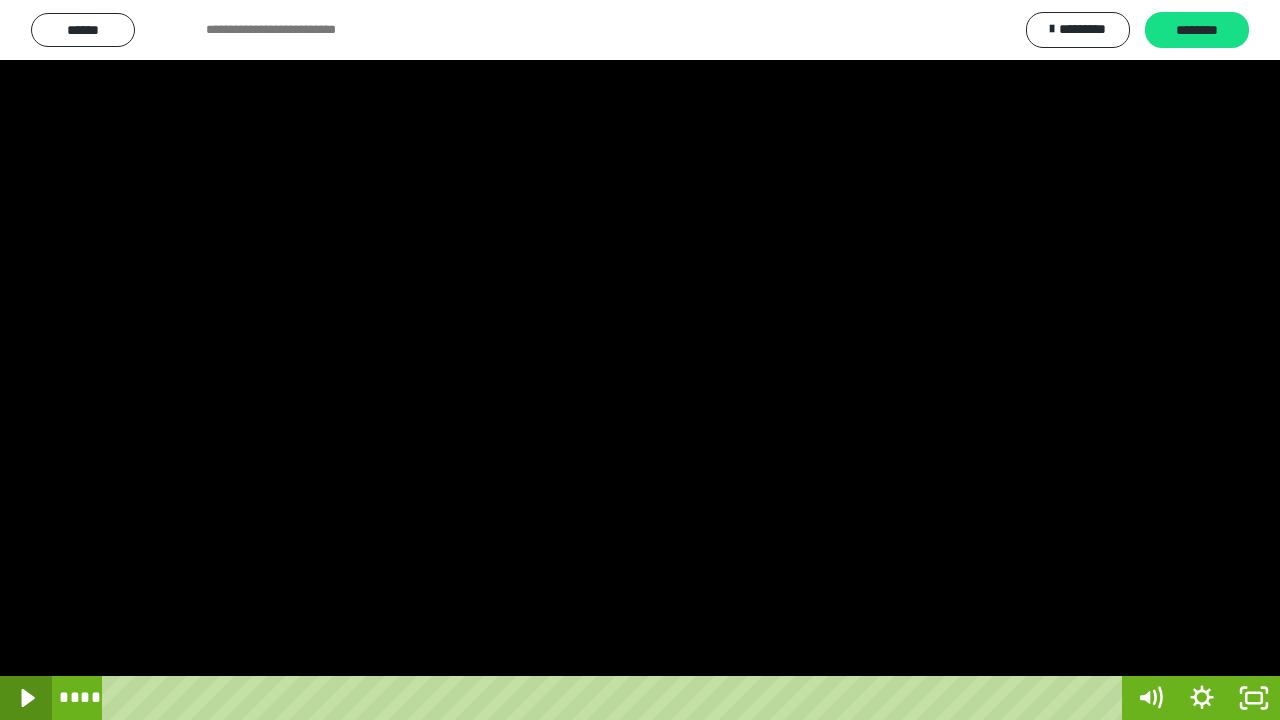 click 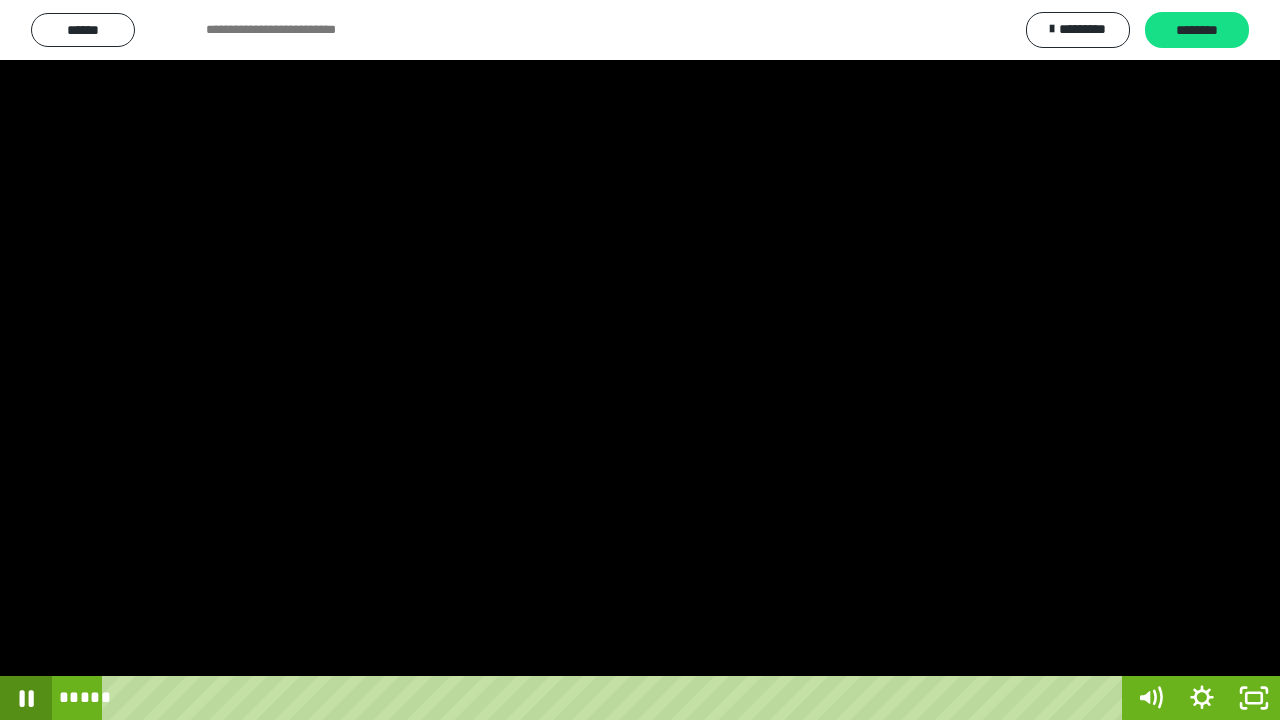 click 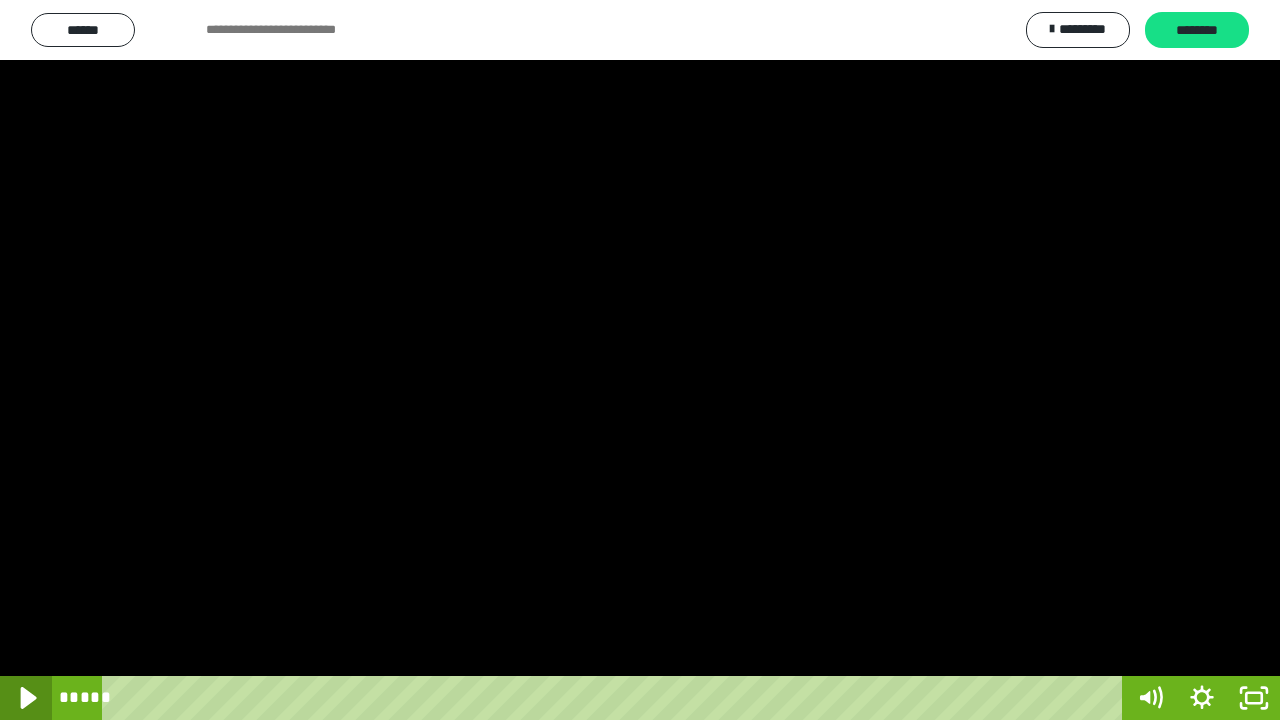 click 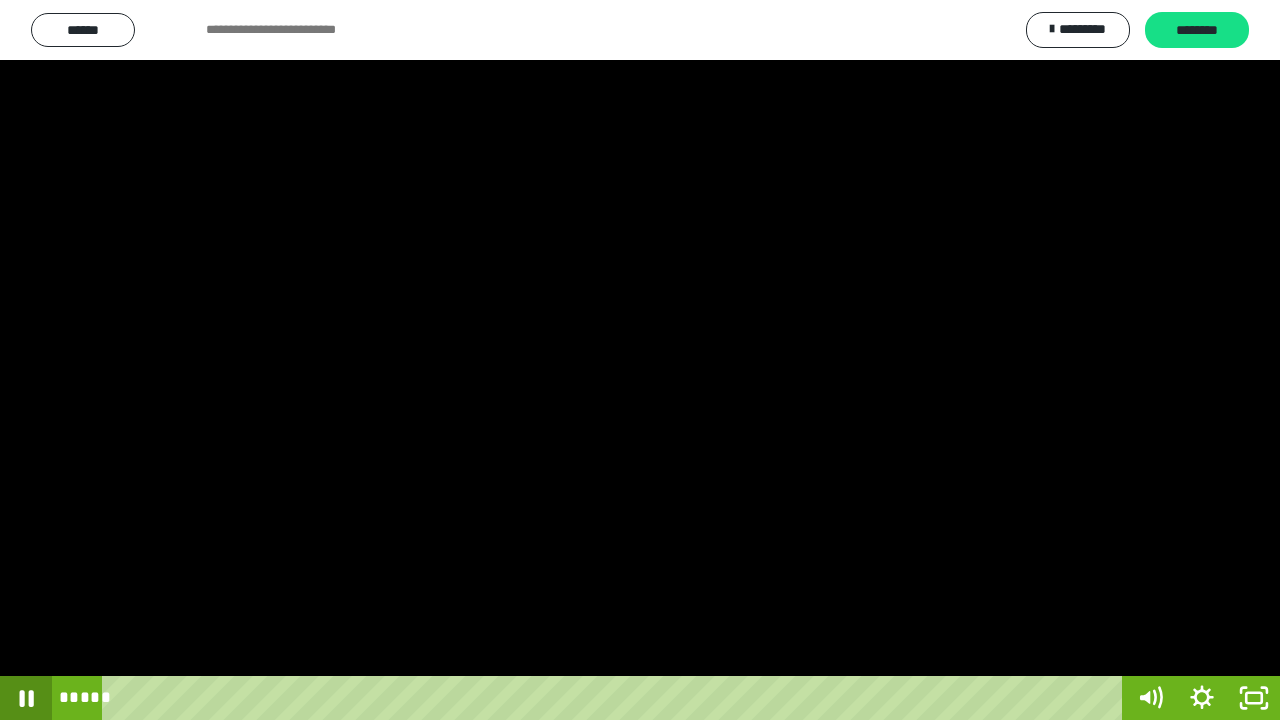 click 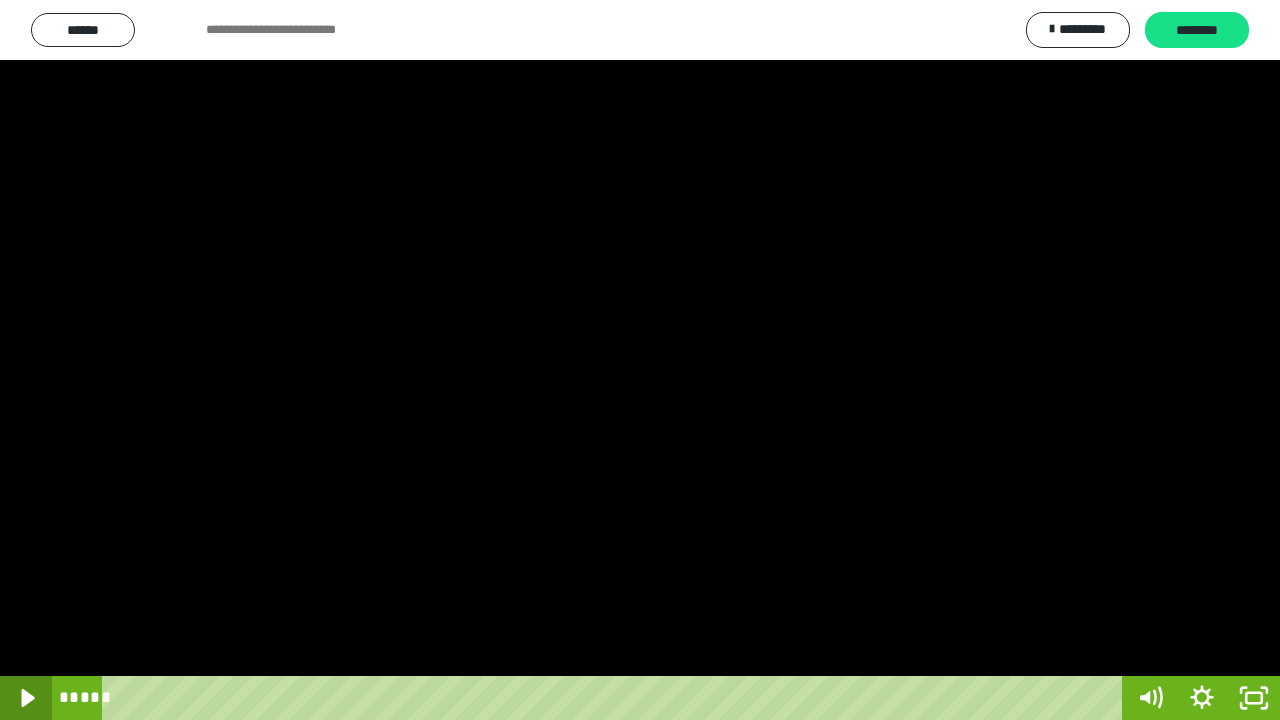 click 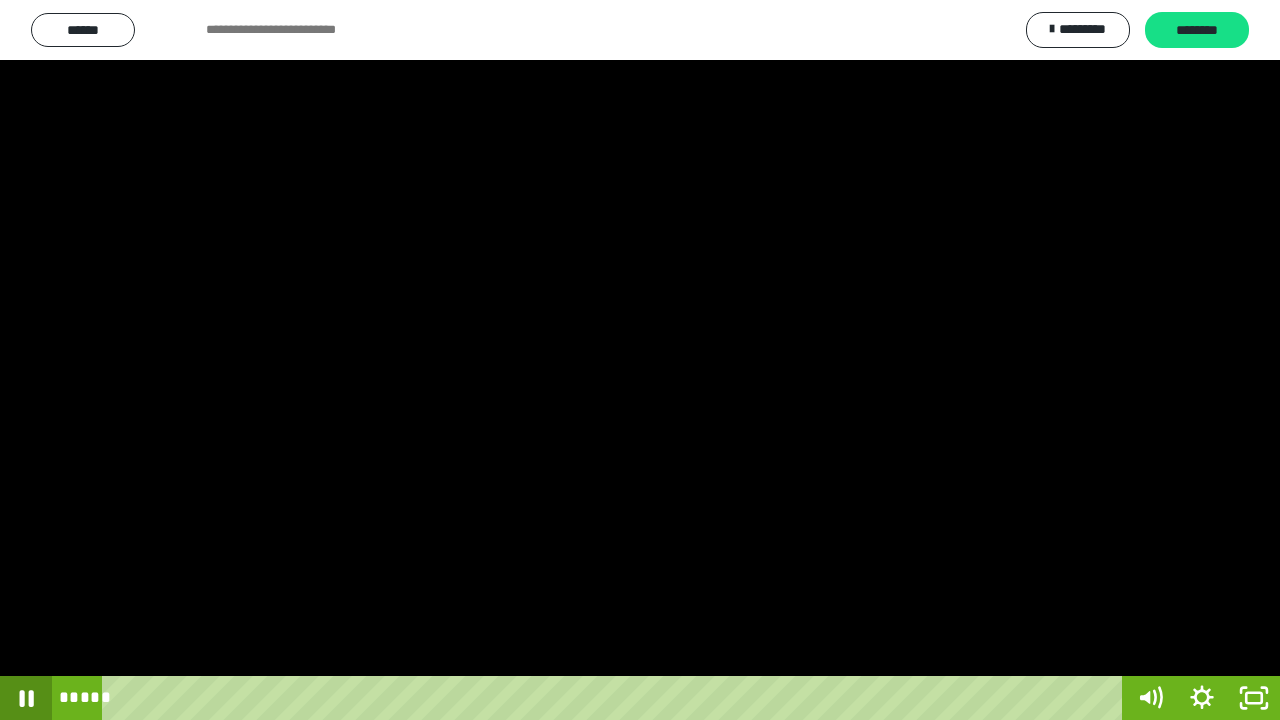 click 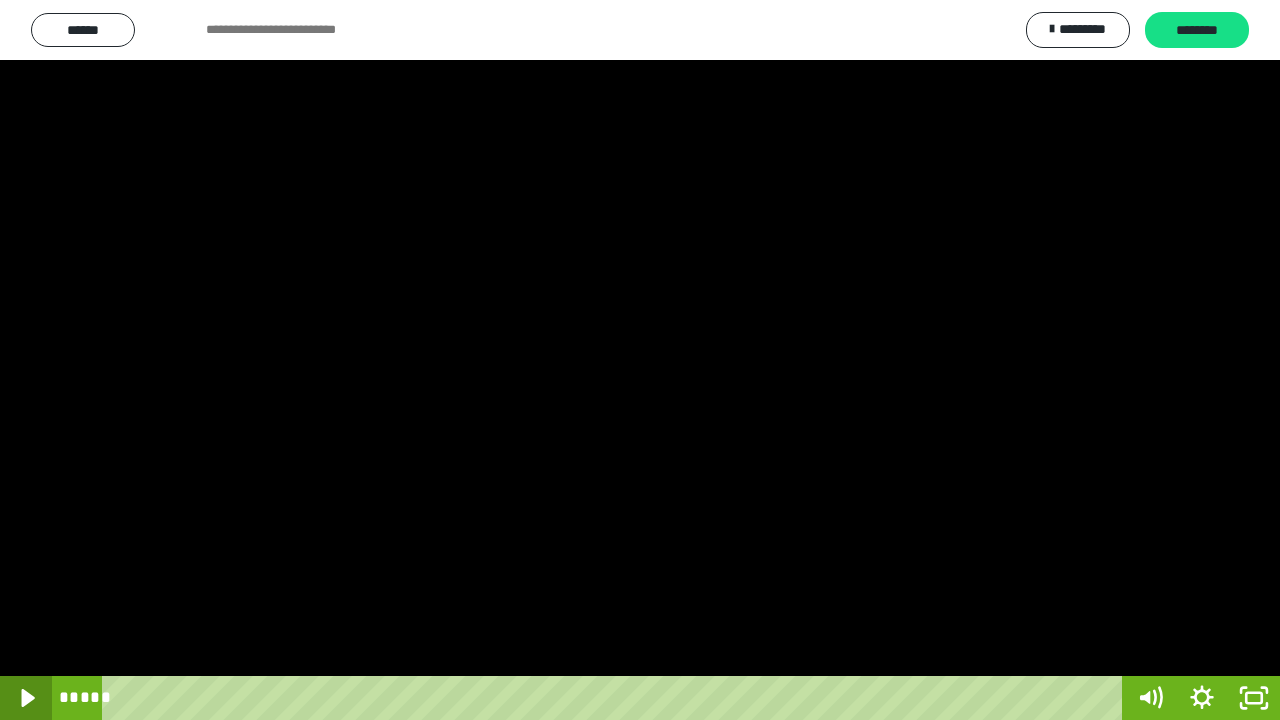 click 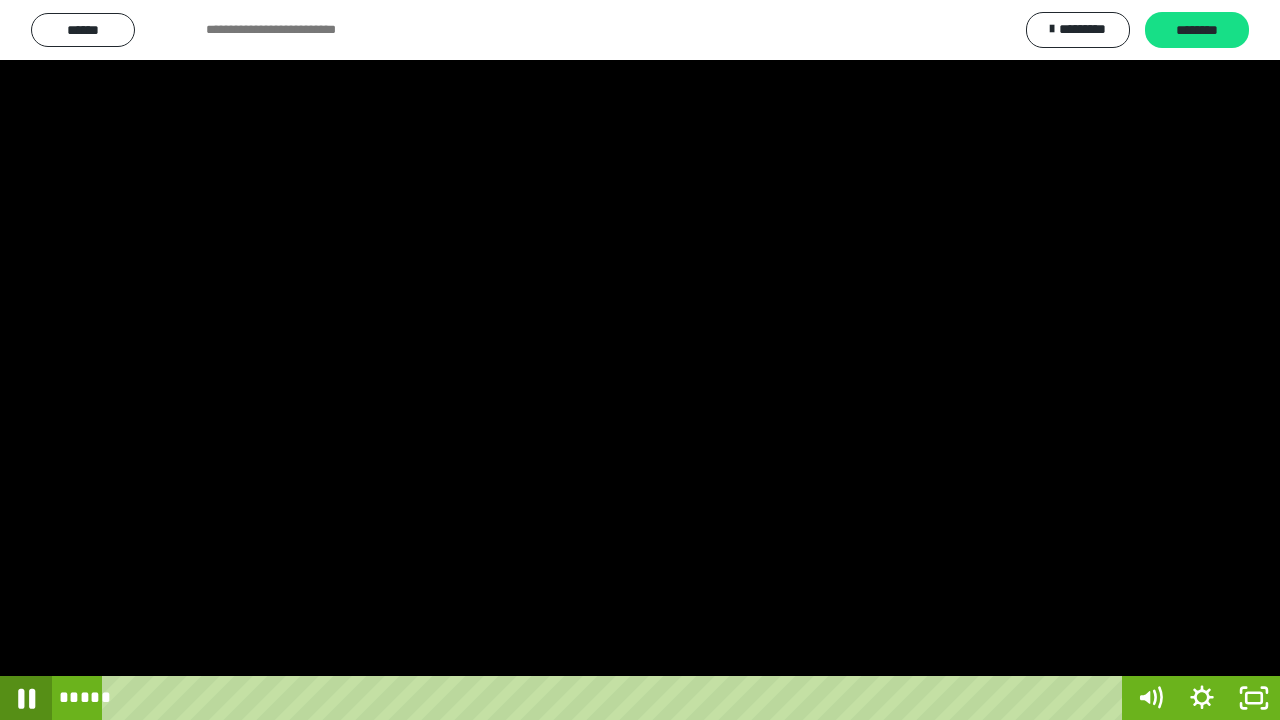 click 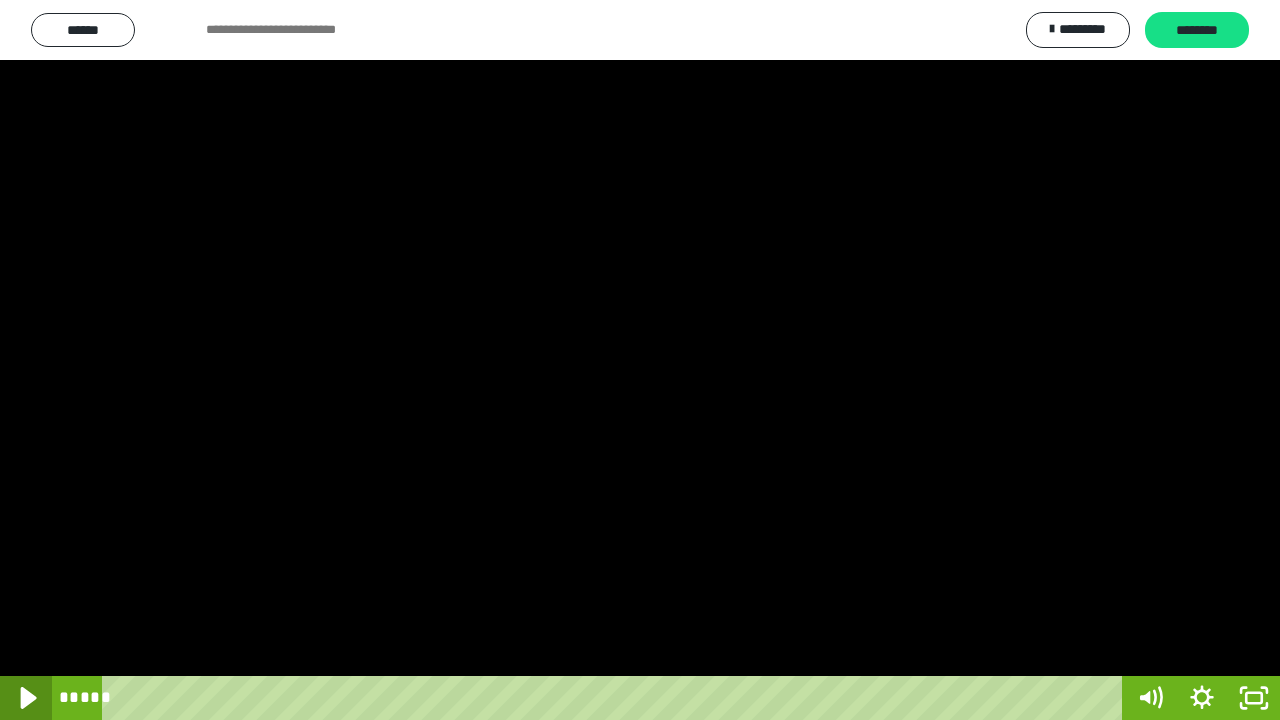 click 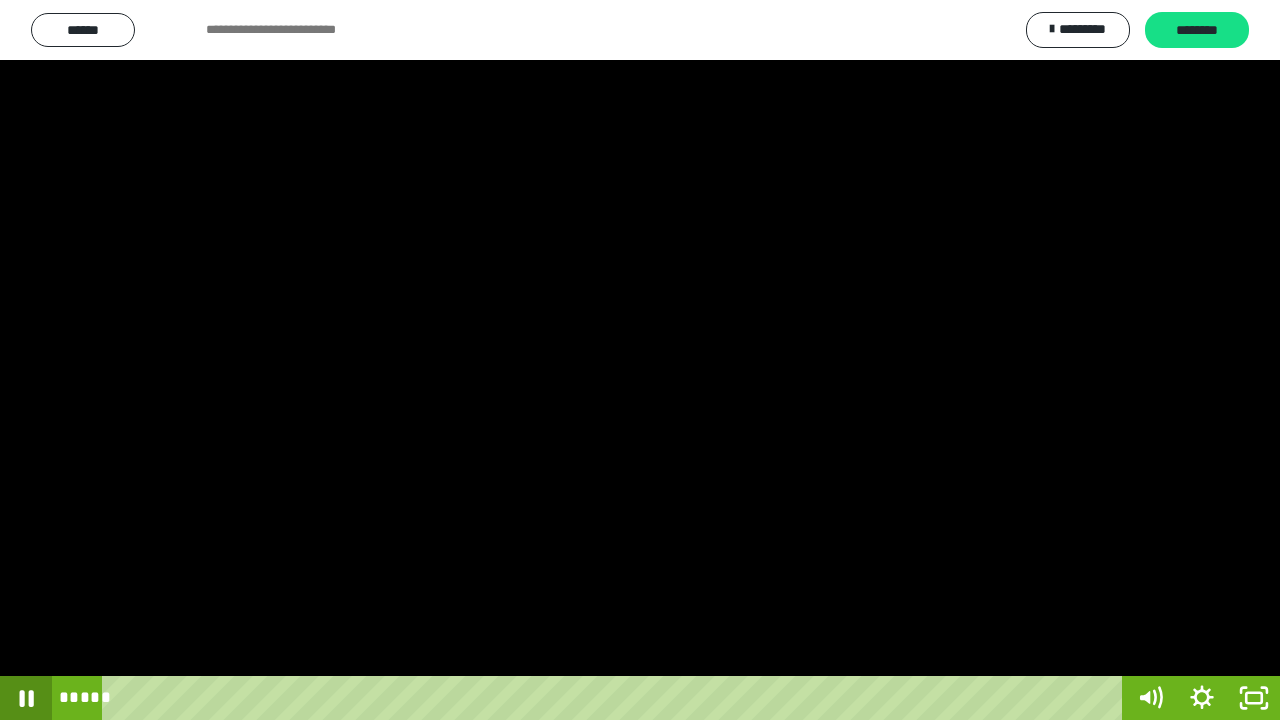 click 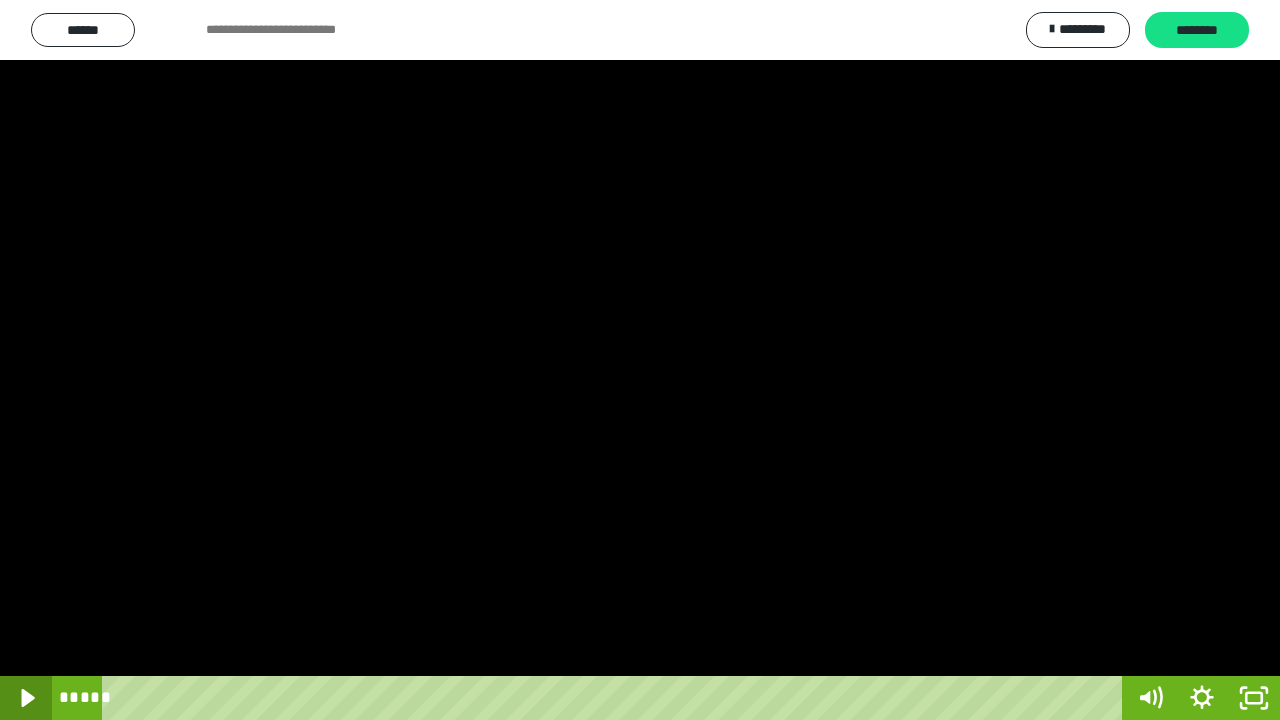 click 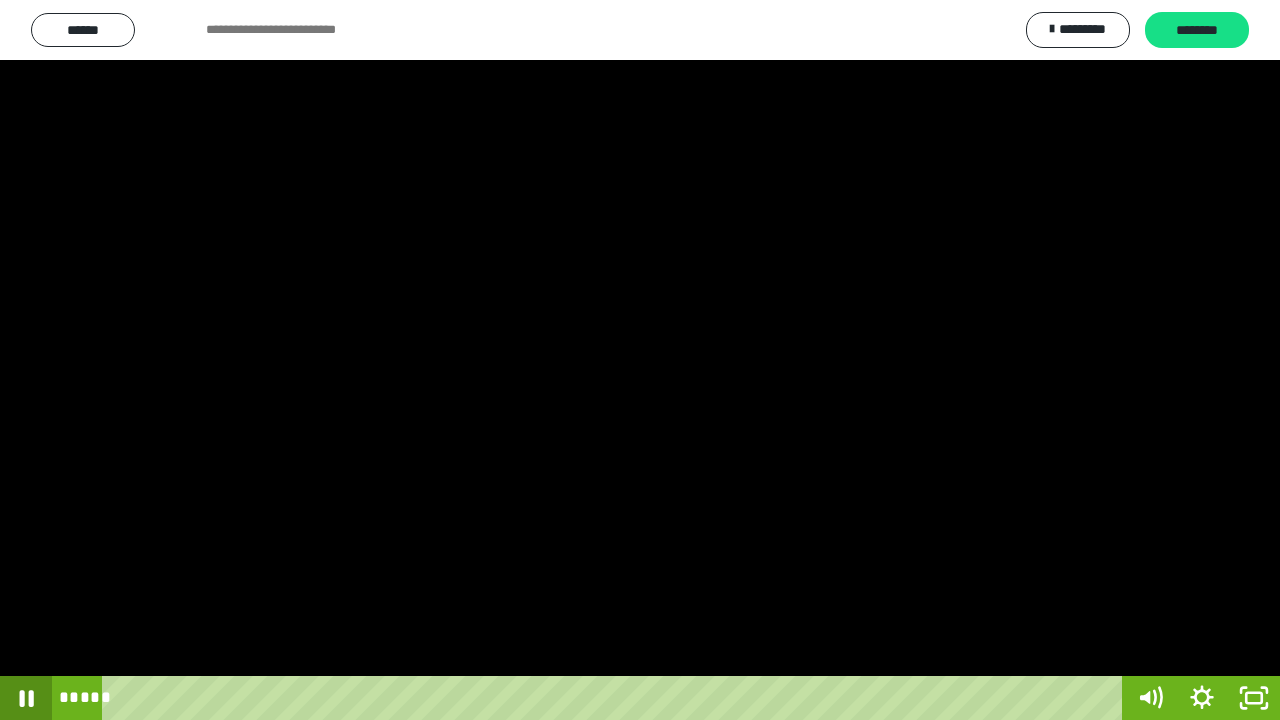 click 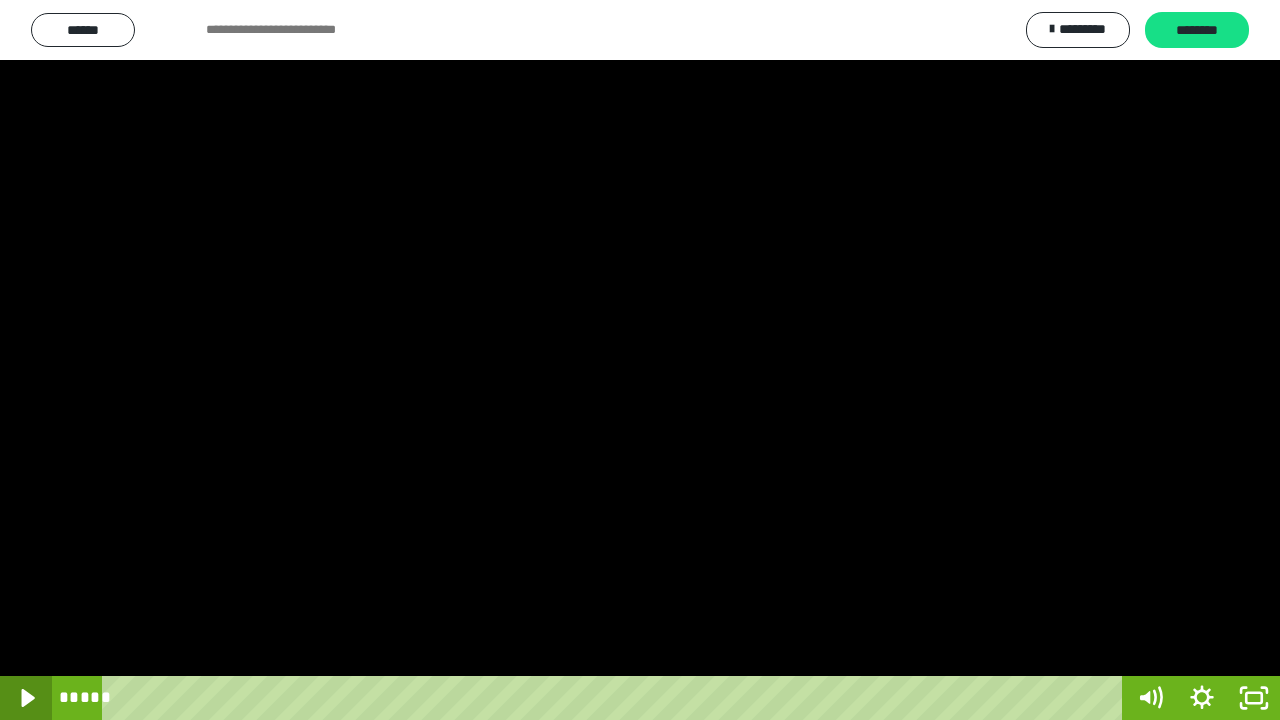 click 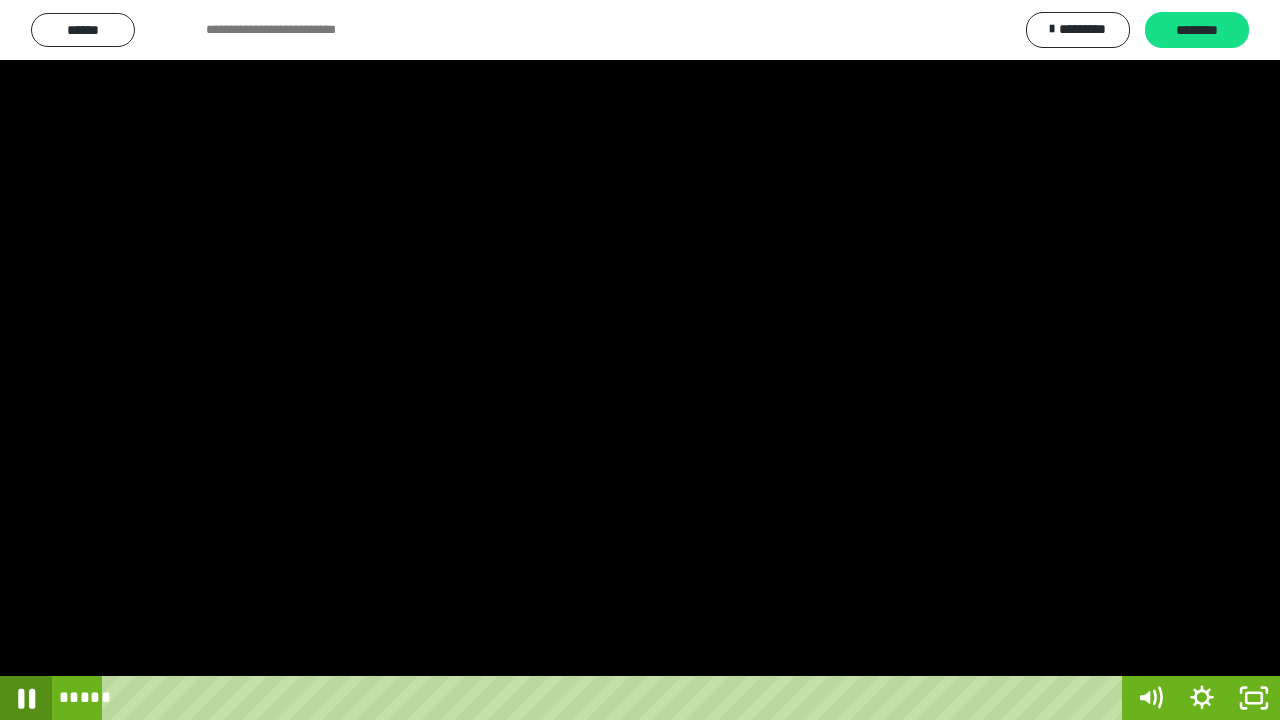 click 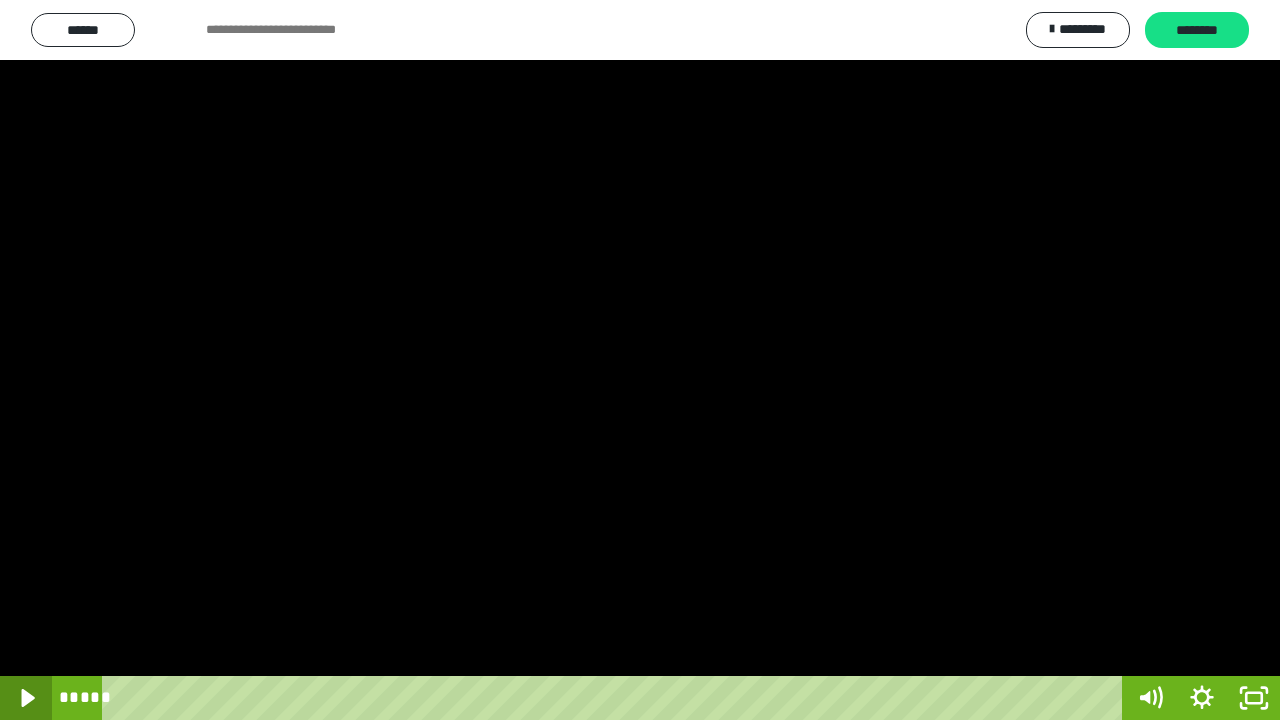click 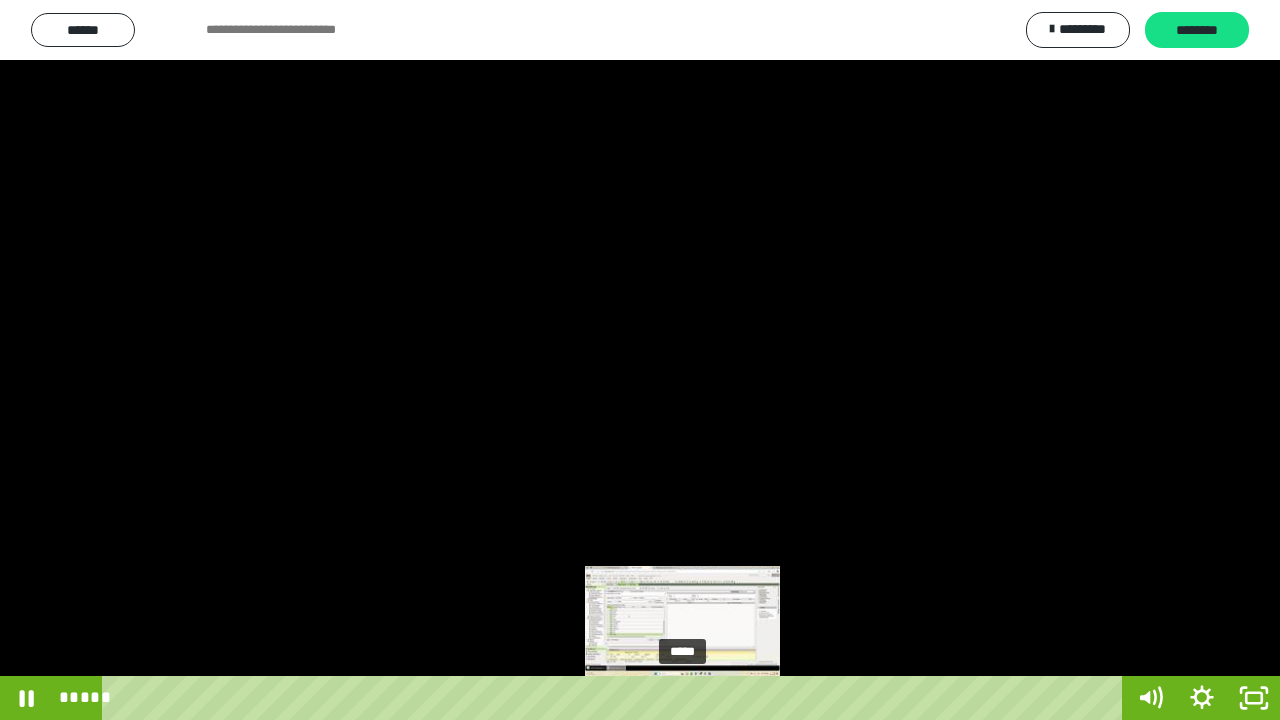 drag, startPoint x: 698, startPoint y: 694, endPoint x: 684, endPoint y: 696, distance: 14.142136 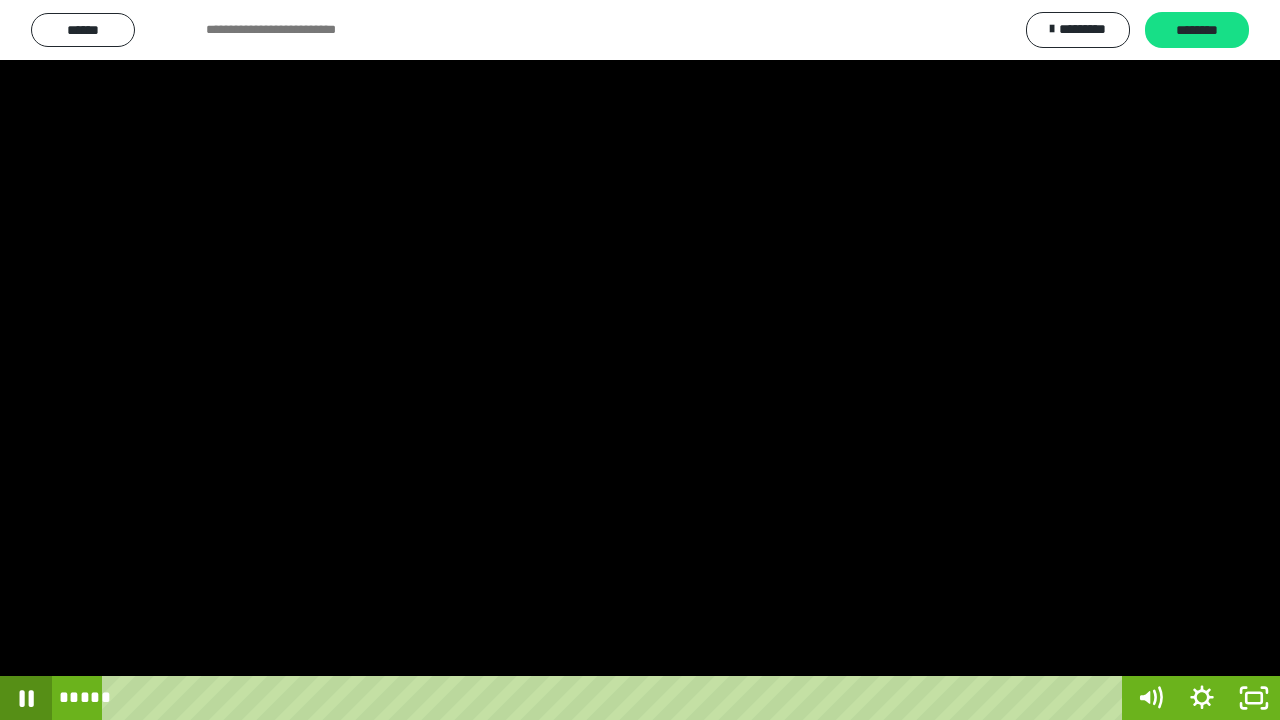 click 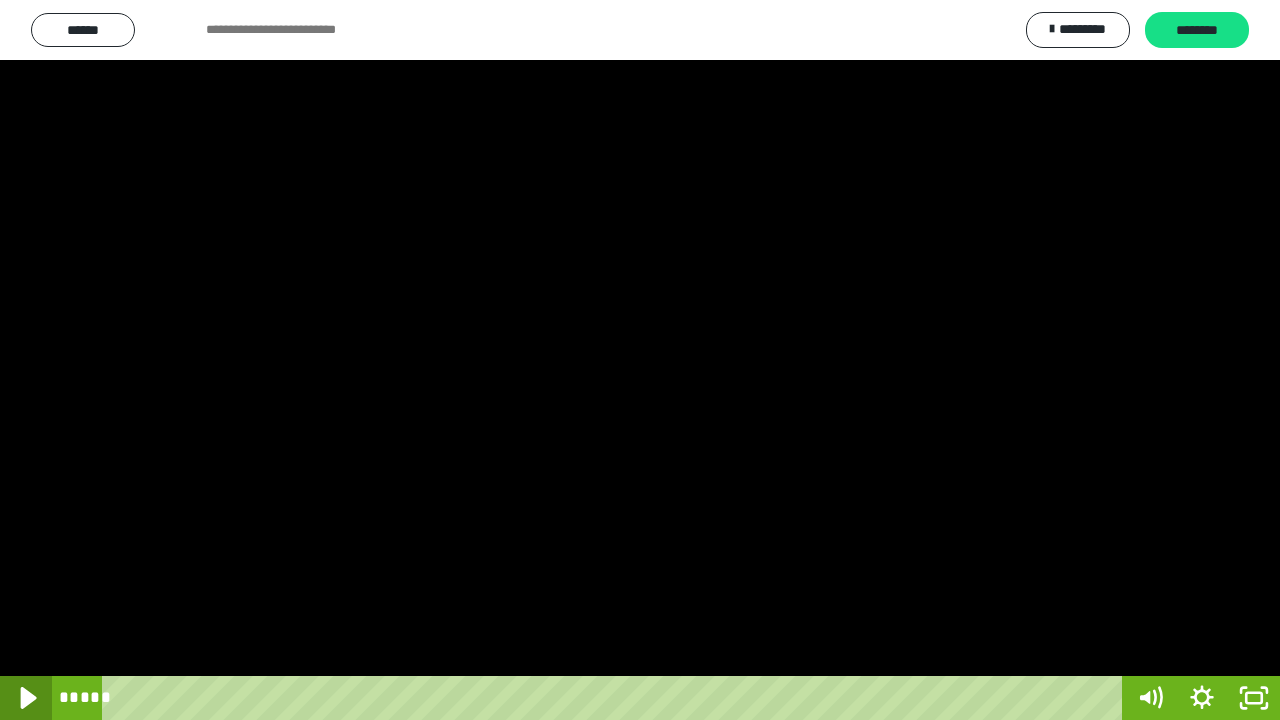 click 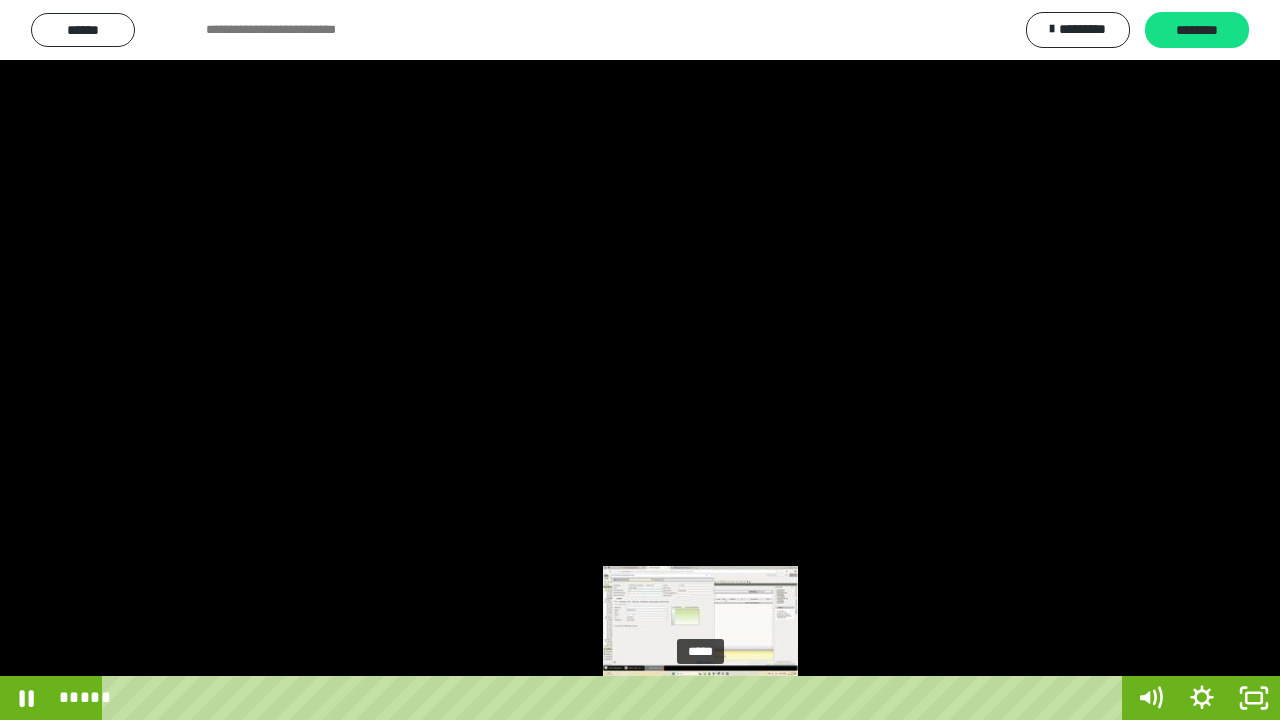 drag, startPoint x: 712, startPoint y: 695, endPoint x: 702, endPoint y: 692, distance: 10.440307 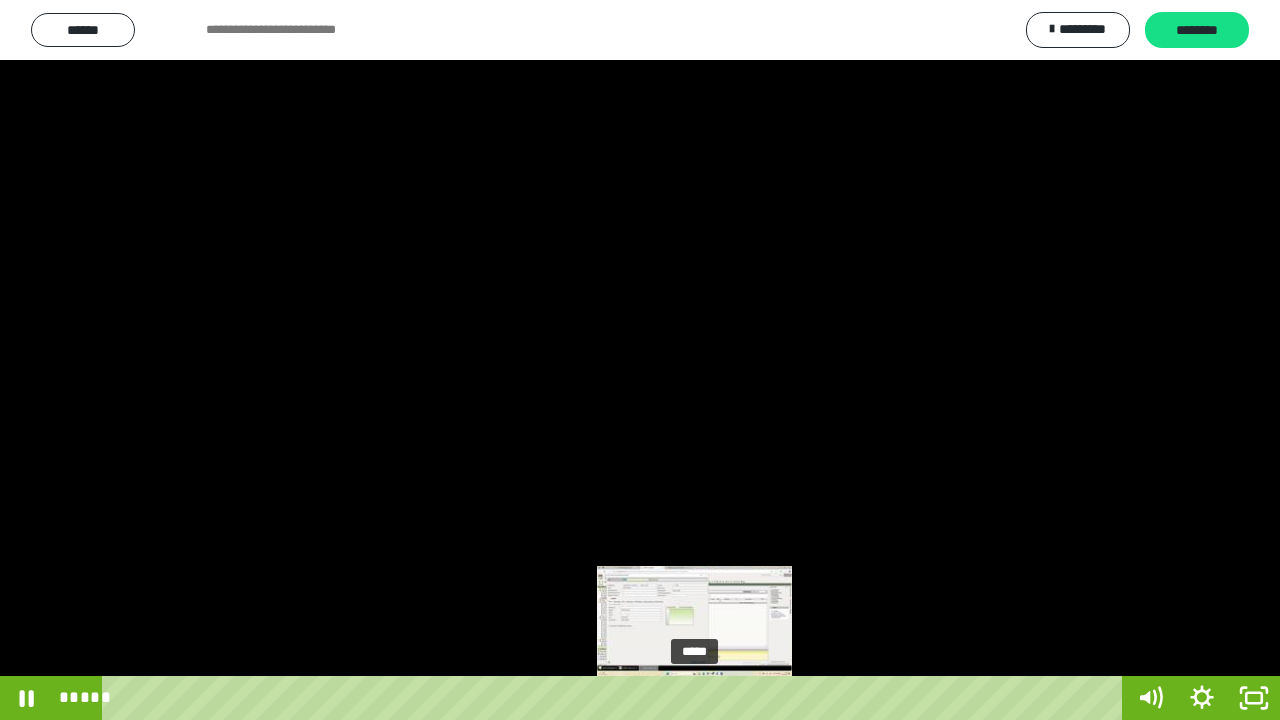 drag, startPoint x: 706, startPoint y: 693, endPoint x: 686, endPoint y: 692, distance: 20.024984 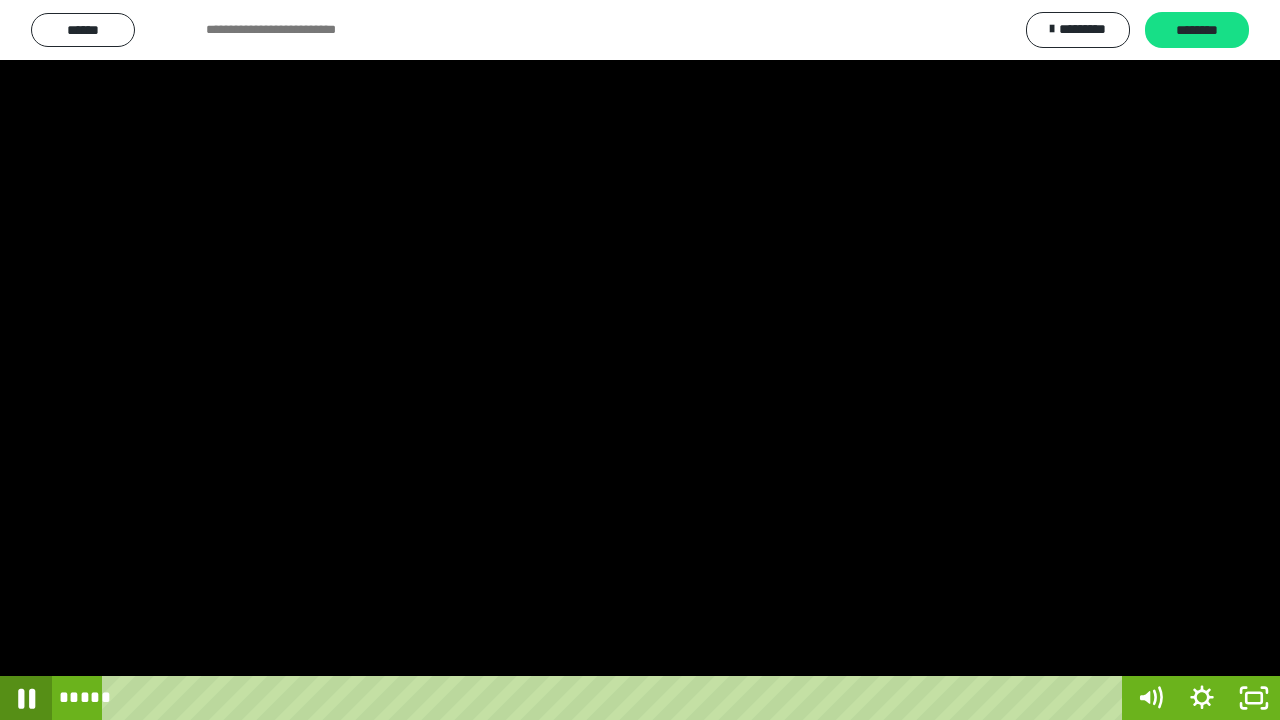 click 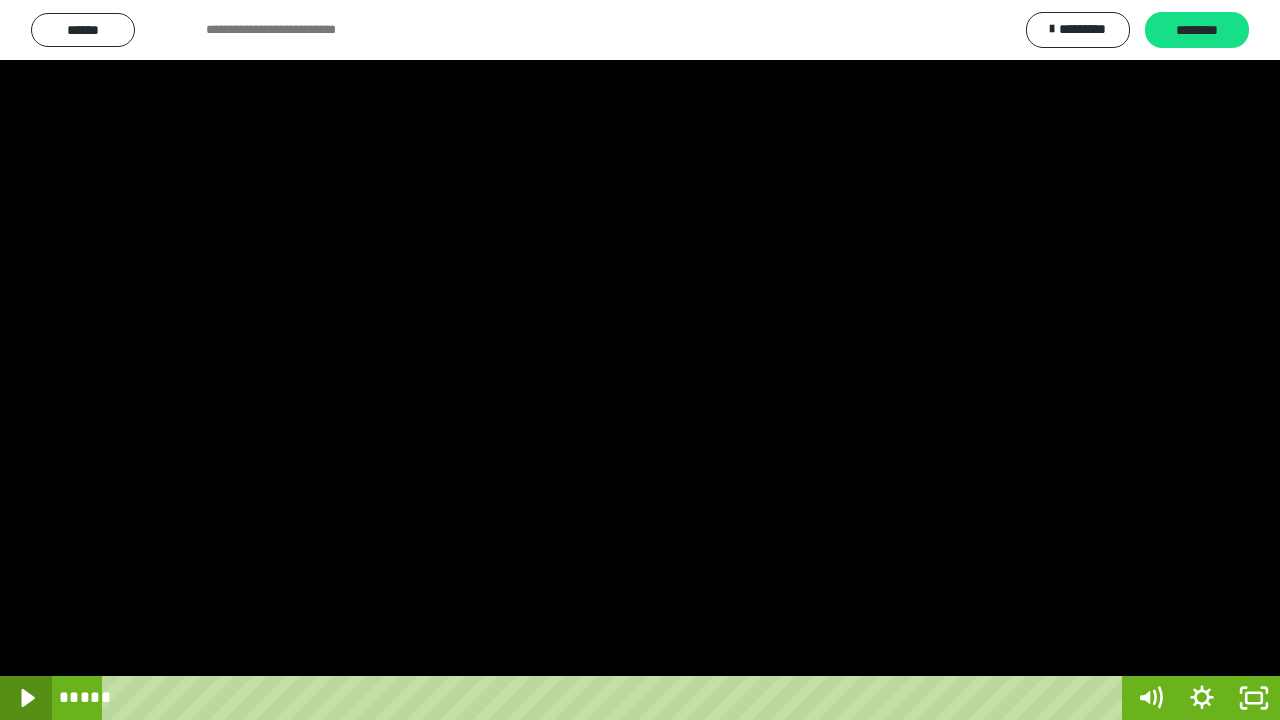 click 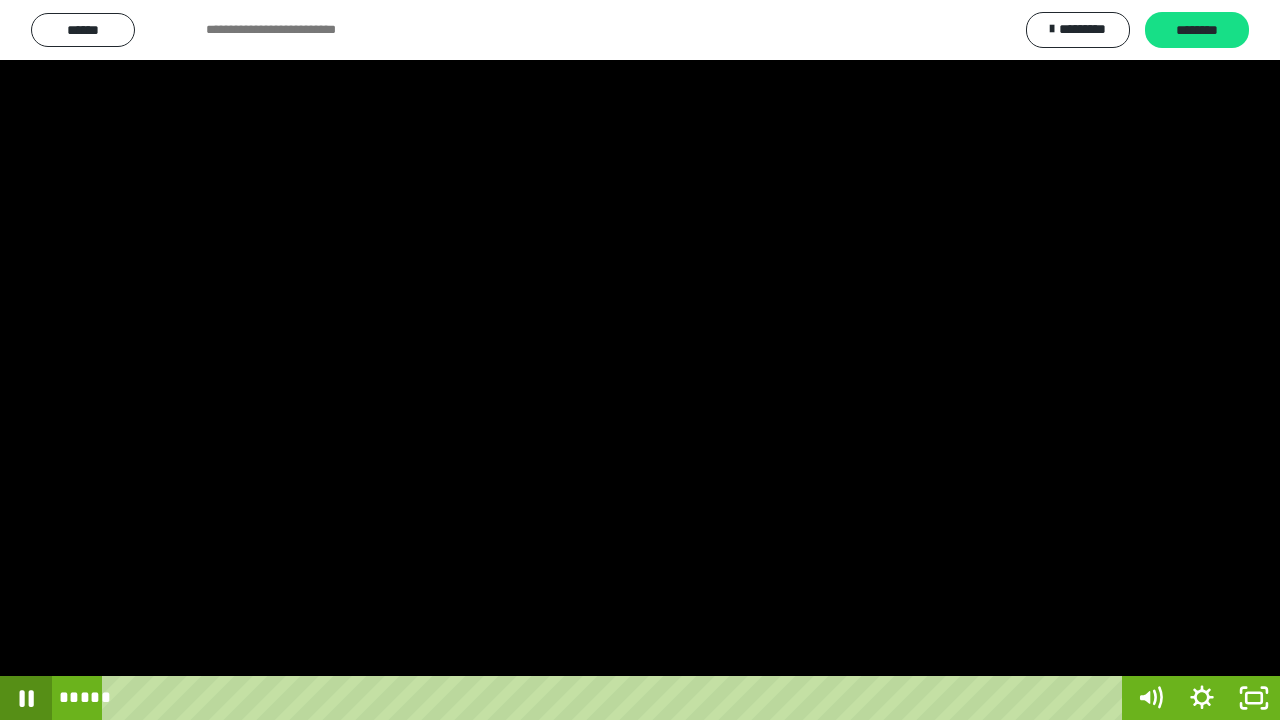 click 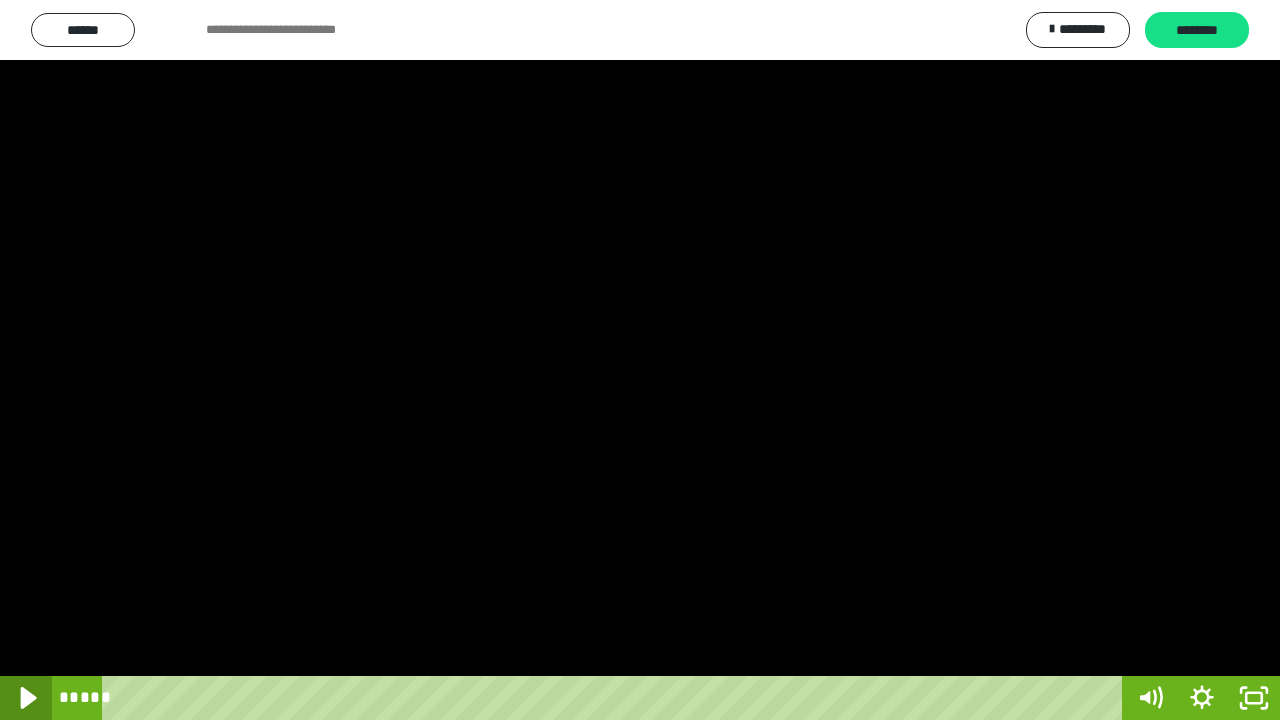 click 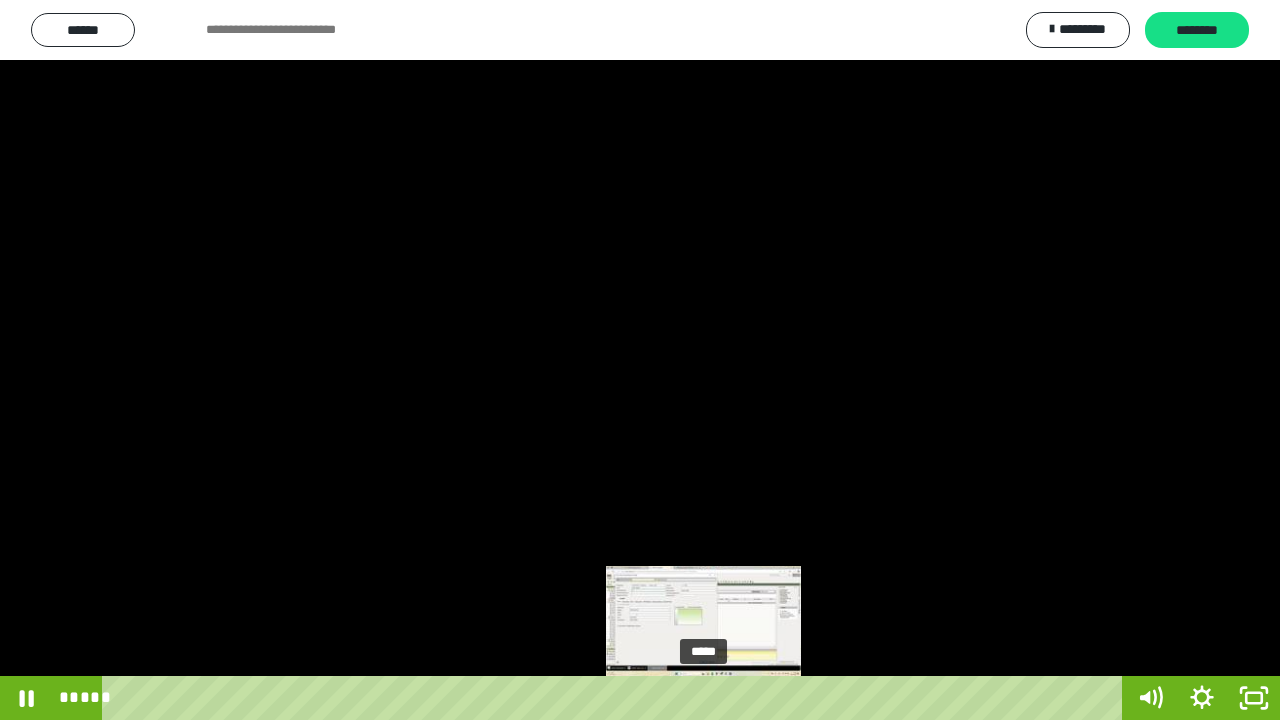 drag, startPoint x: 722, startPoint y: 700, endPoint x: 705, endPoint y: 694, distance: 18.027756 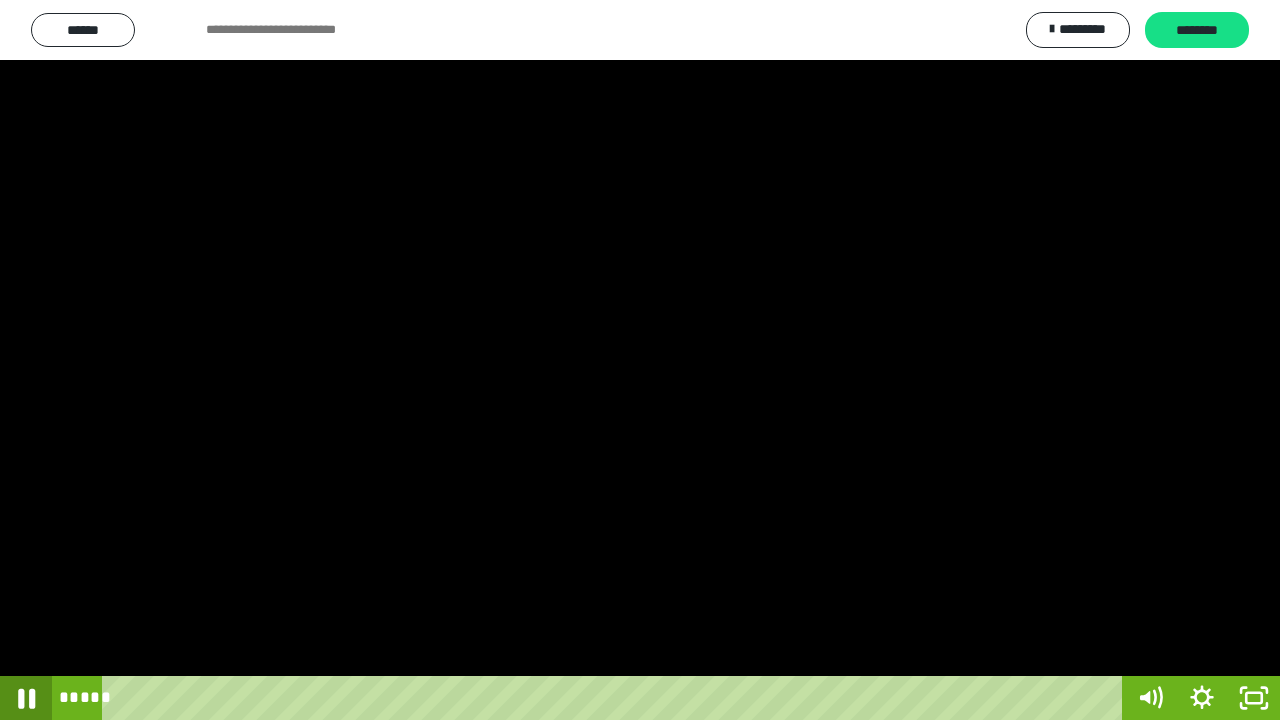 click 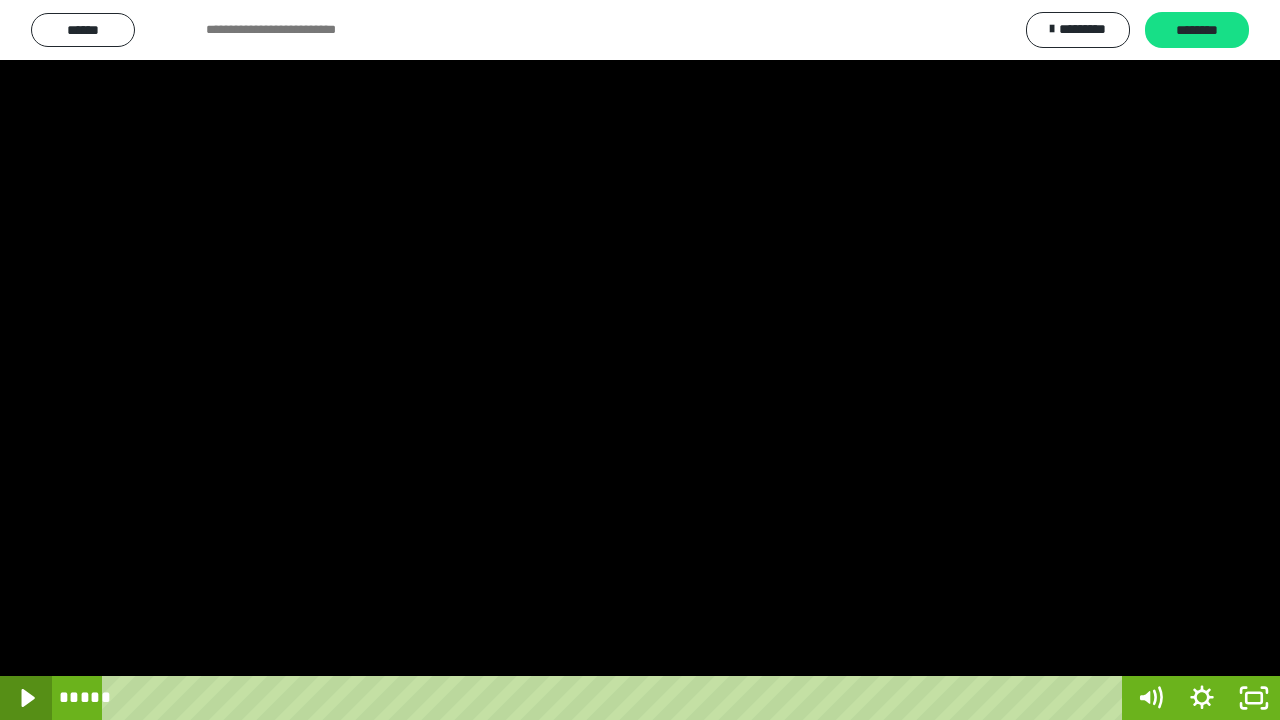 click 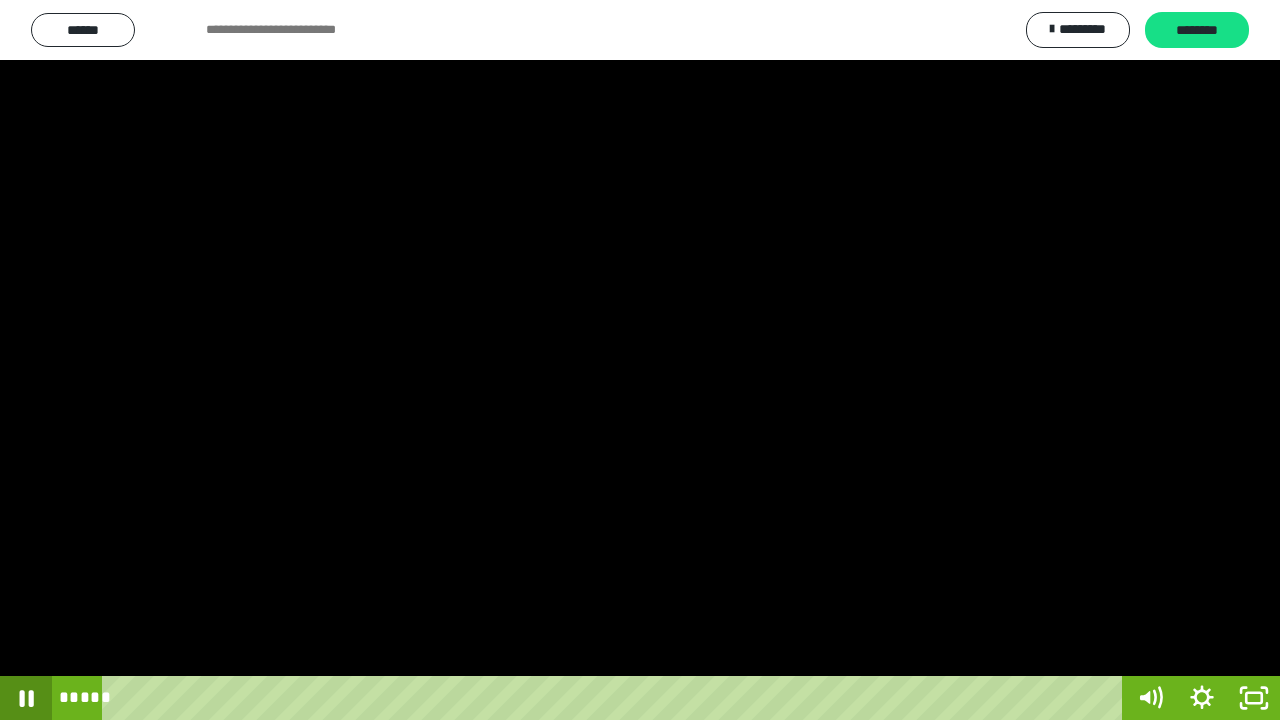 click on "***** ****" at bounding box center [588, 698] 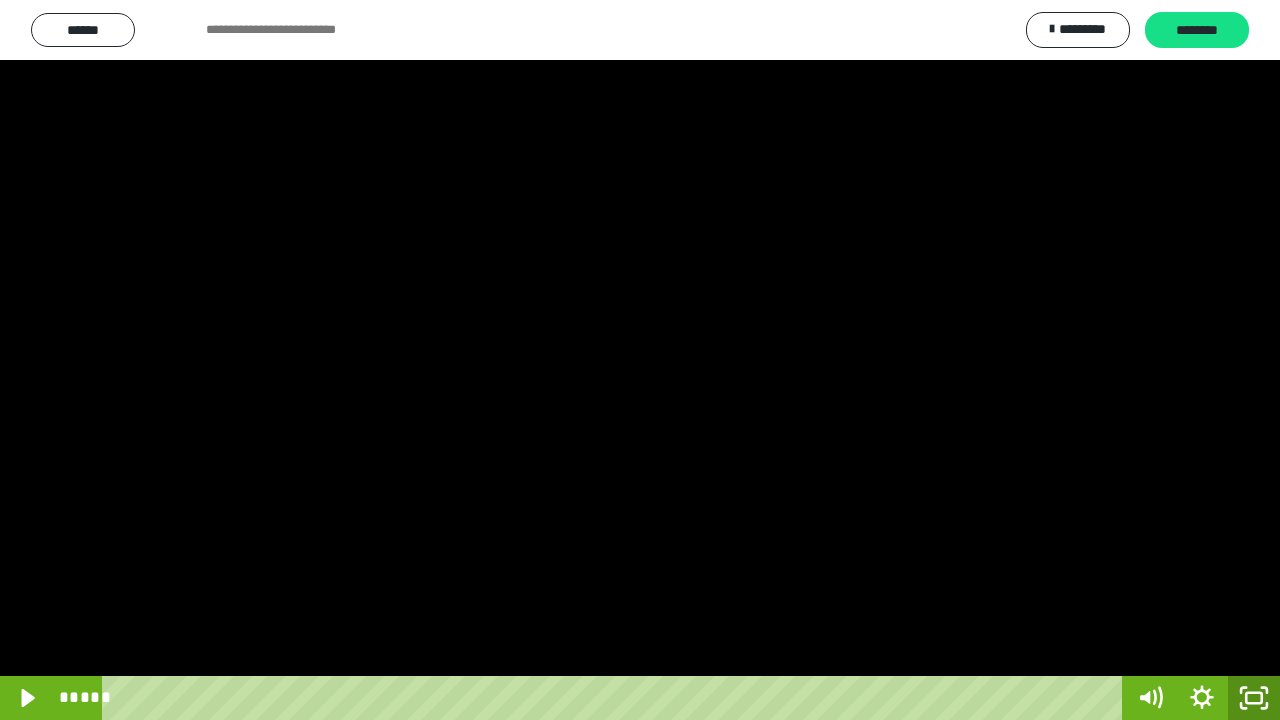click 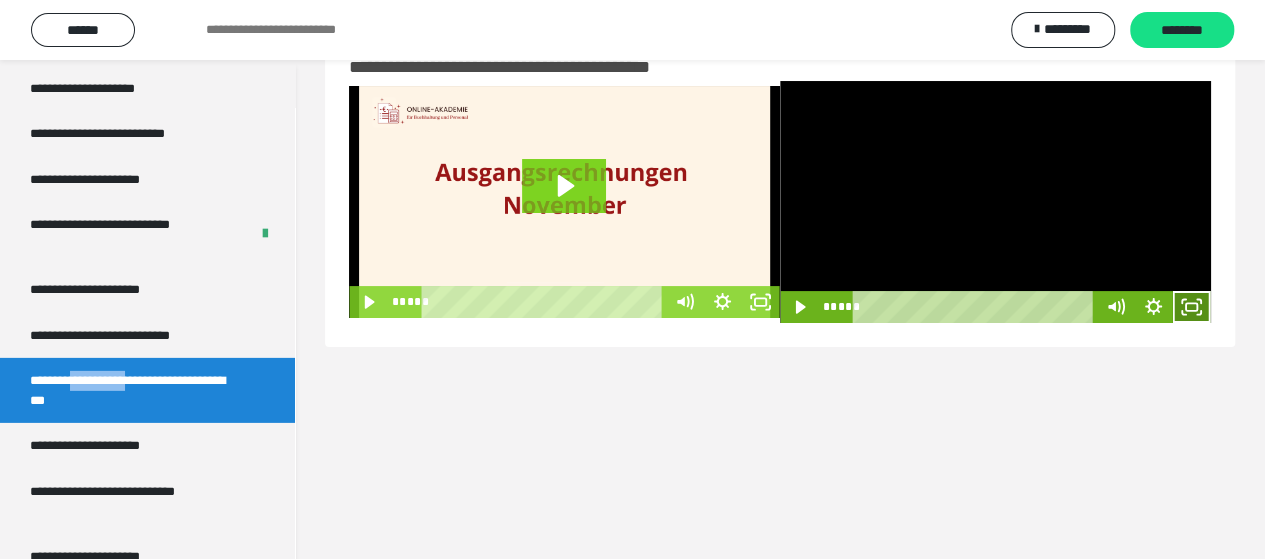 click 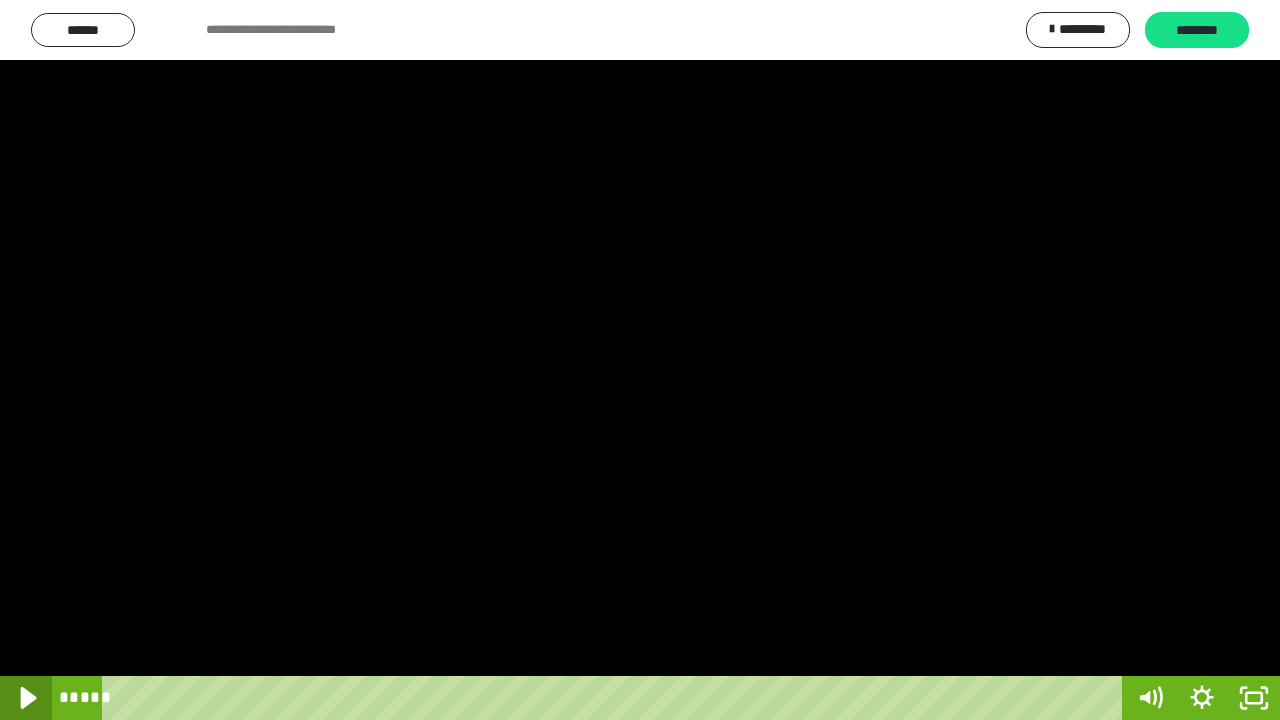 click 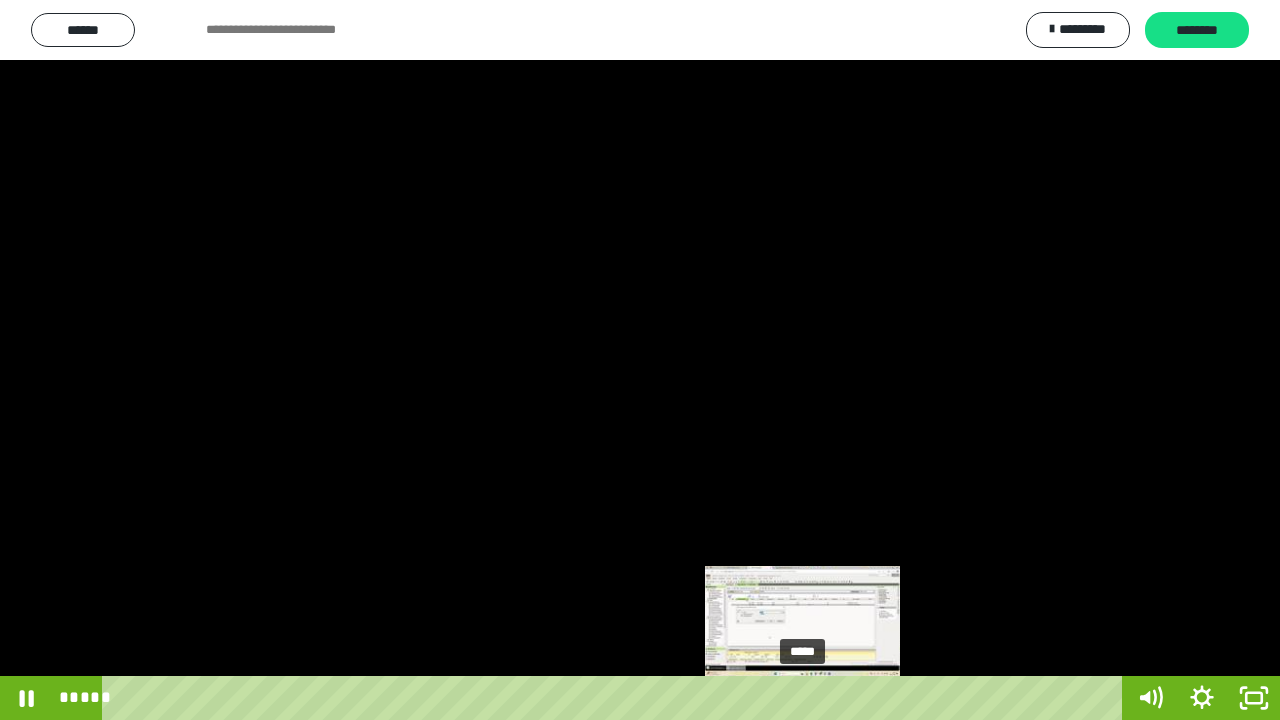 drag, startPoint x: 828, startPoint y: 694, endPoint x: 804, endPoint y: 696, distance: 24.083189 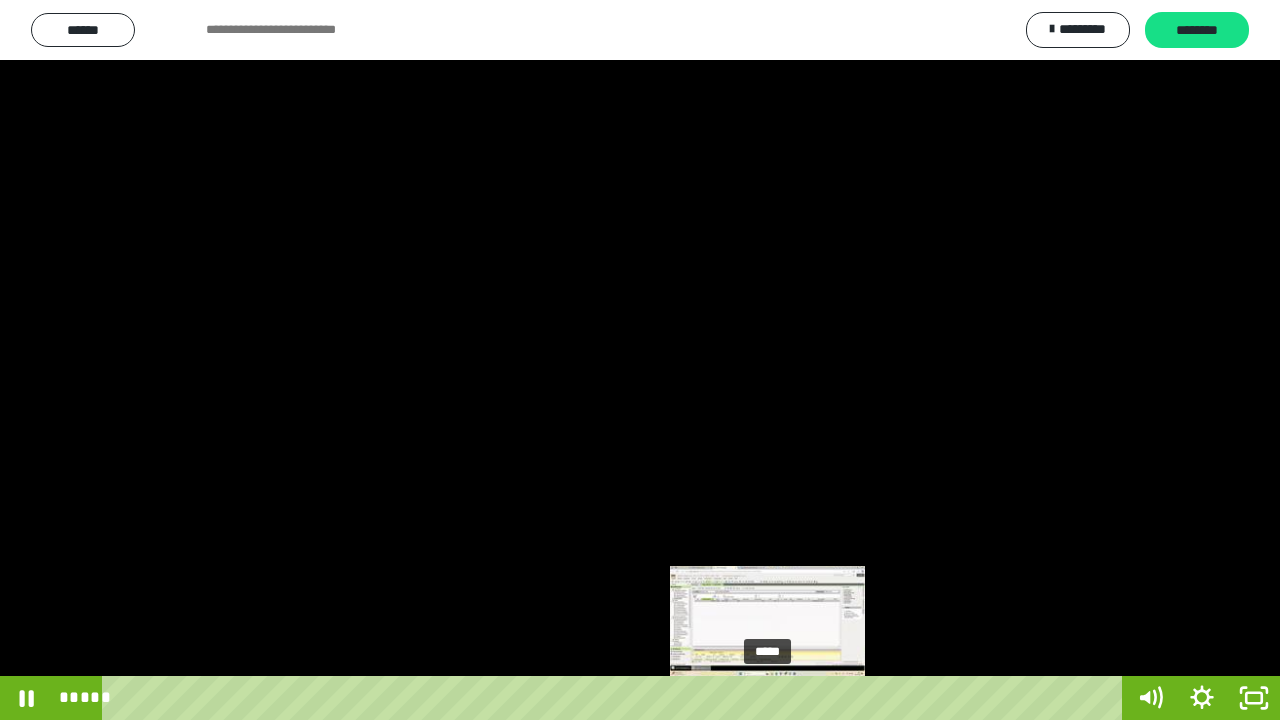 drag, startPoint x: 814, startPoint y: 702, endPoint x: 769, endPoint y: 693, distance: 45.891174 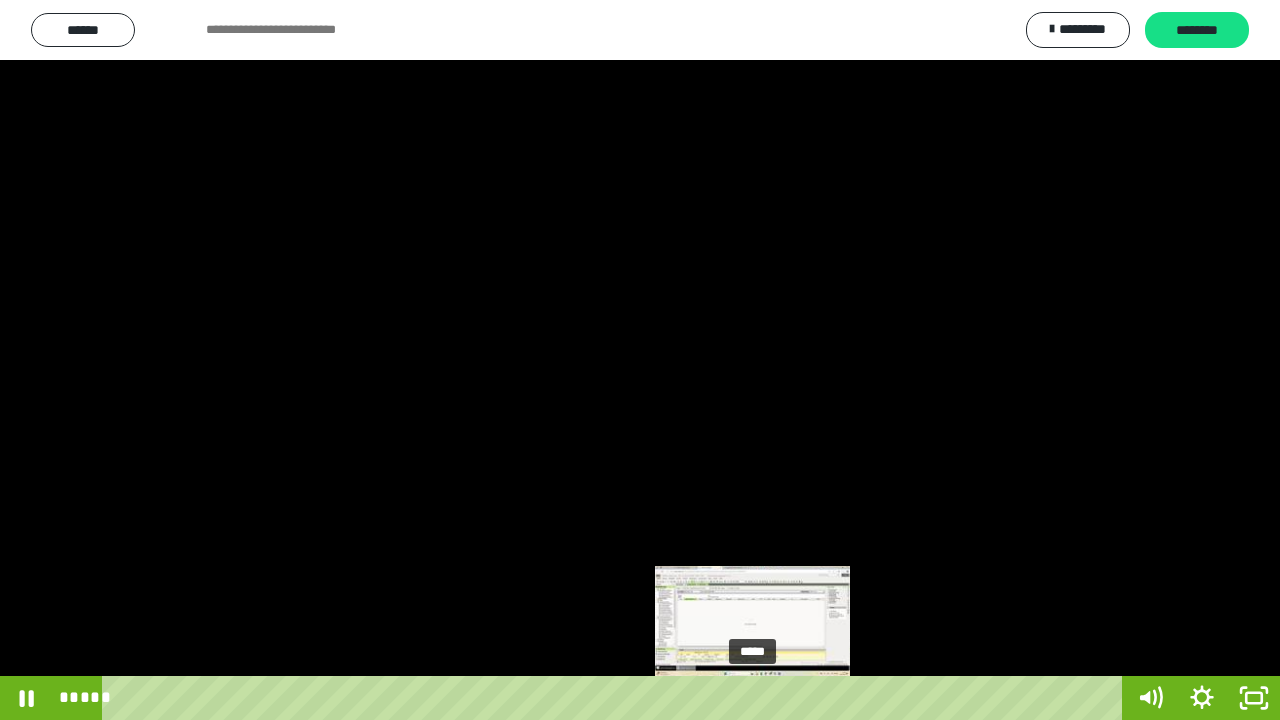 drag, startPoint x: 769, startPoint y: 698, endPoint x: 743, endPoint y: 702, distance: 26.305893 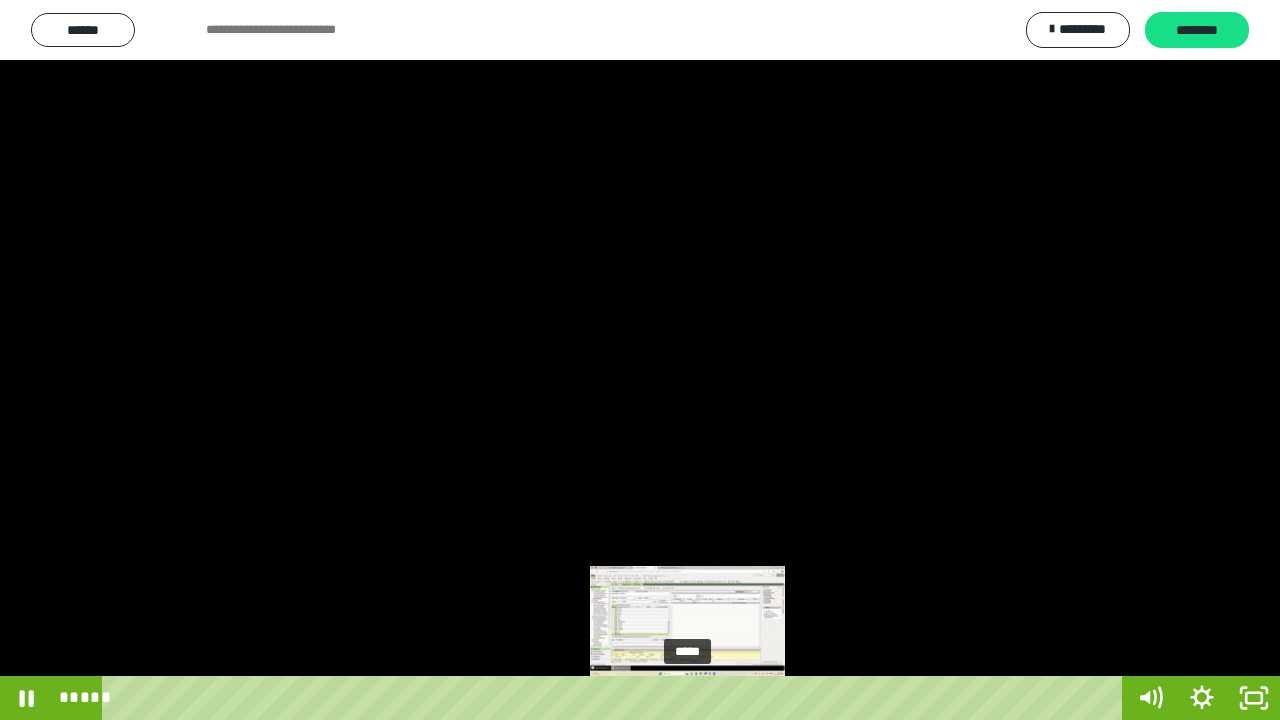 drag, startPoint x: 742, startPoint y: 694, endPoint x: 689, endPoint y: 700, distance: 53.338543 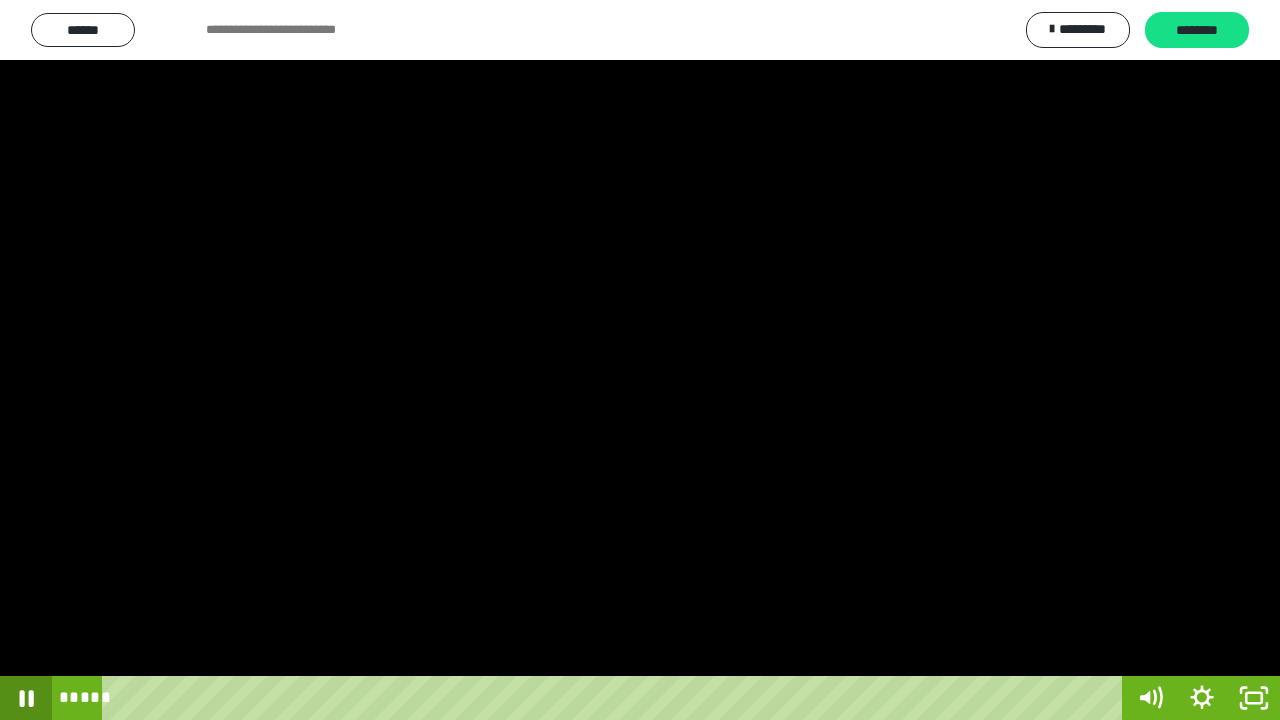 click 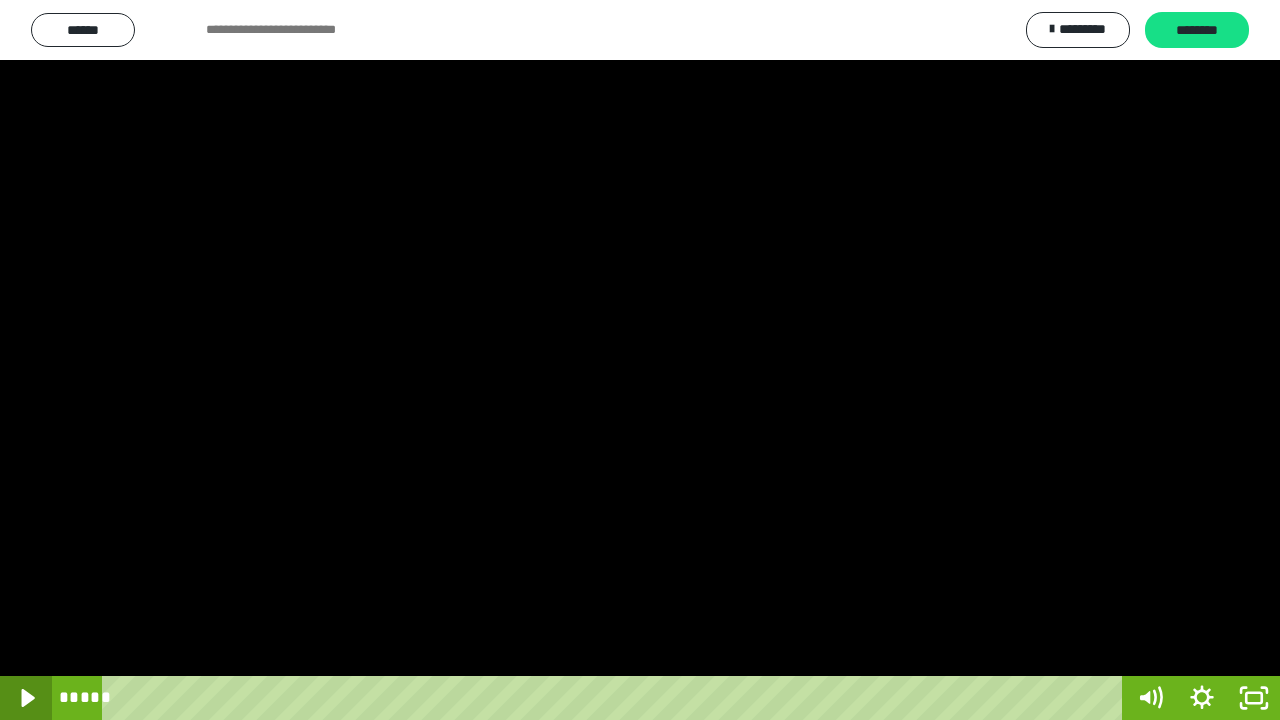 click 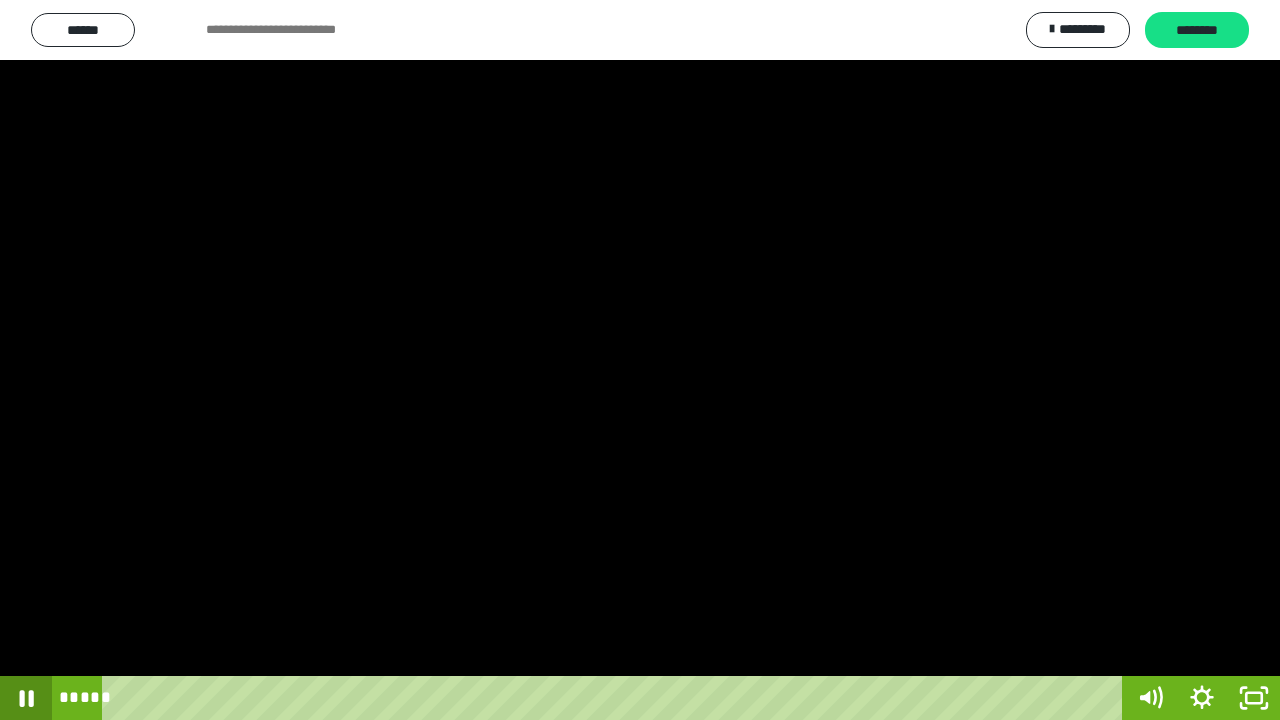 click 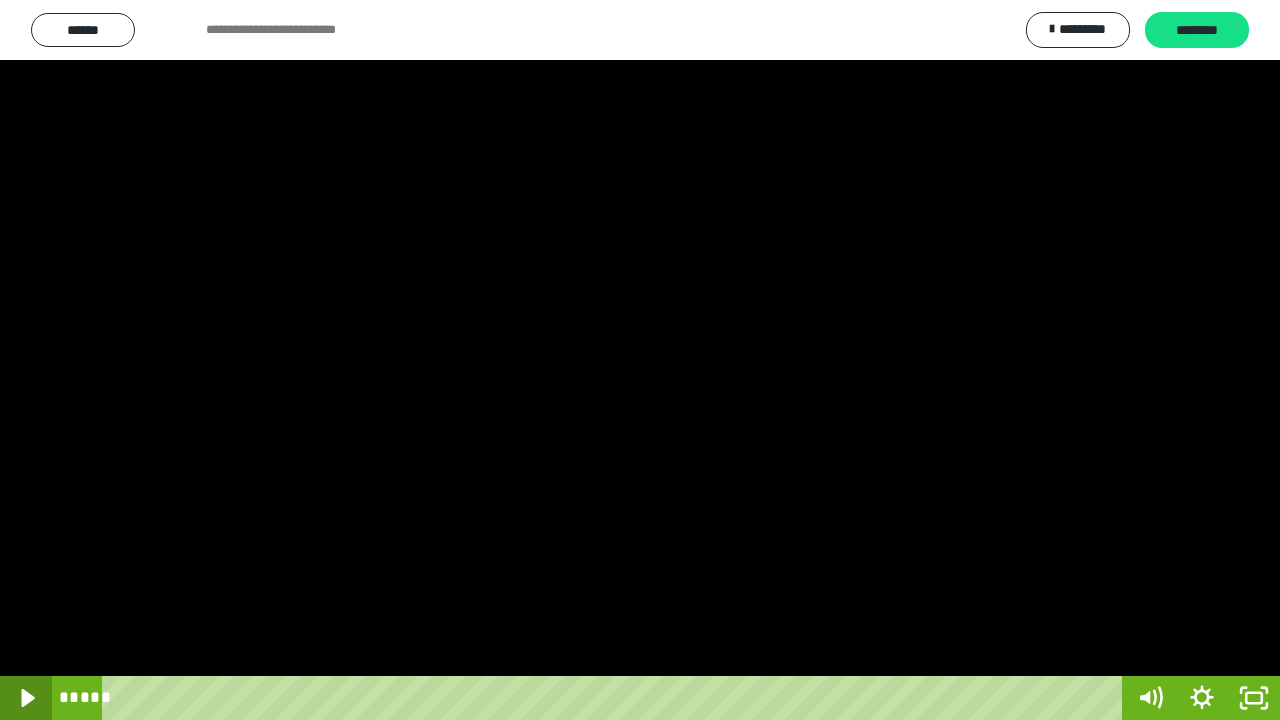 click 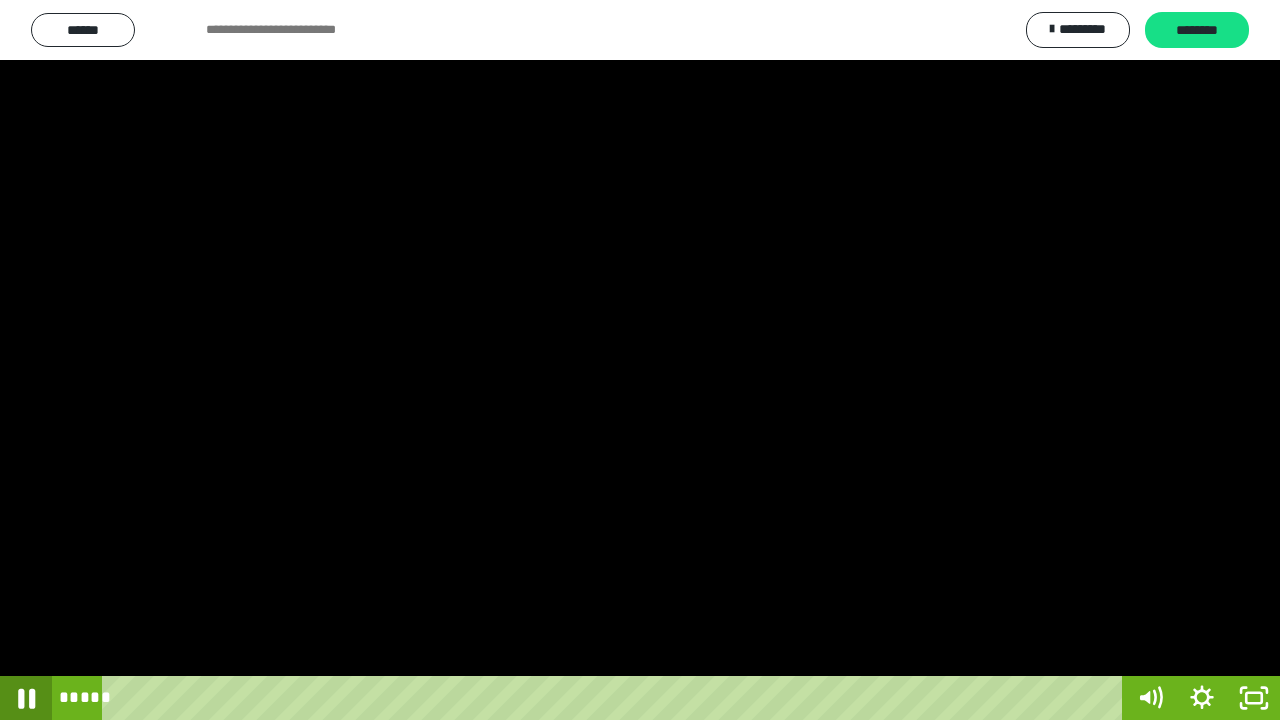 click 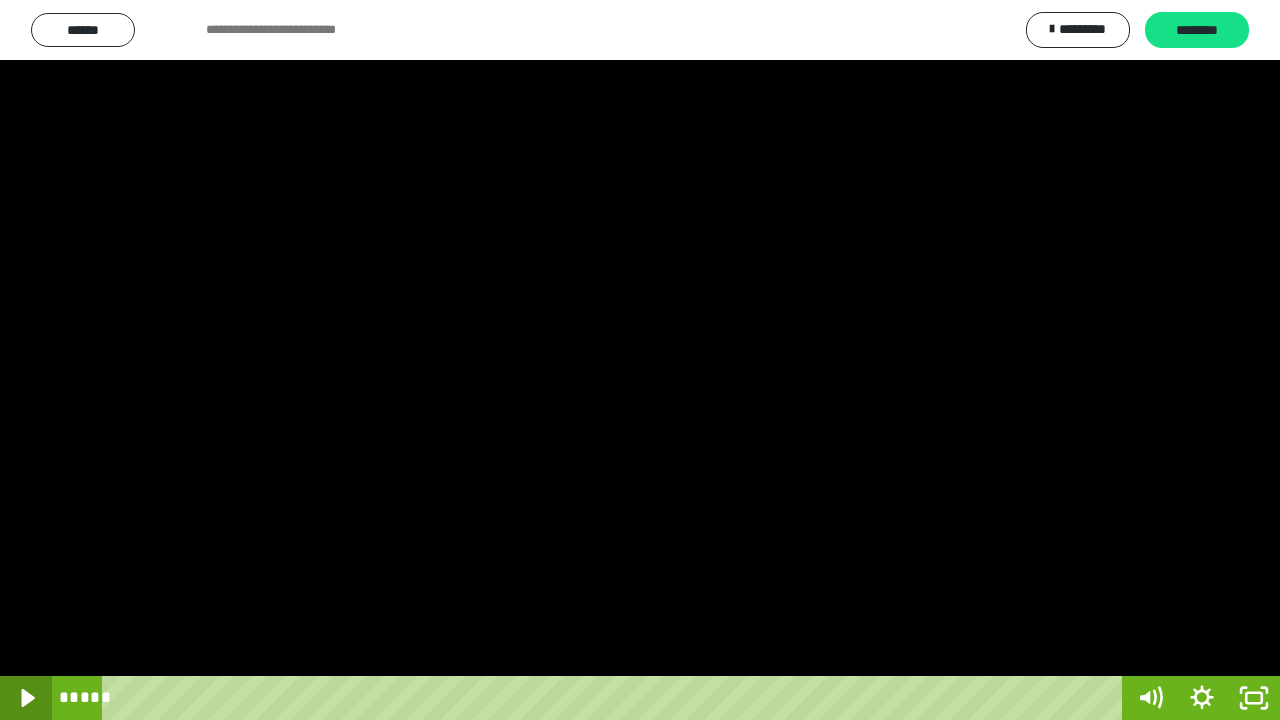 click 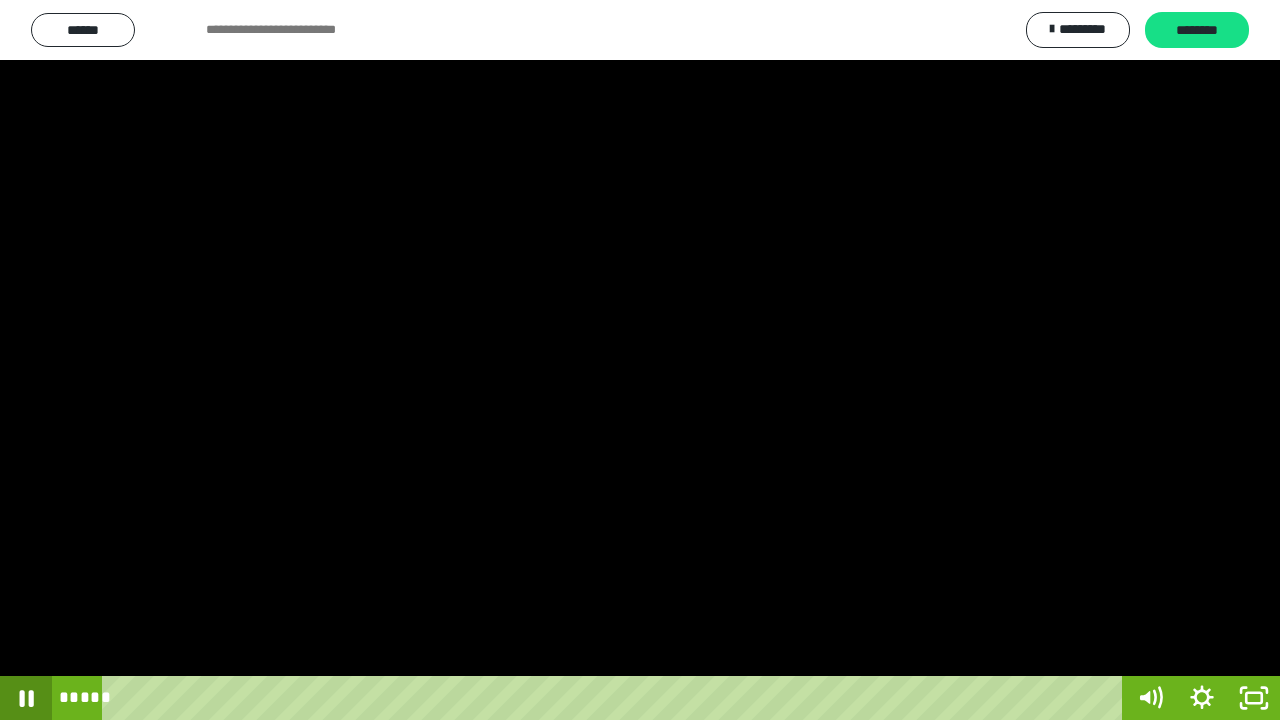 click 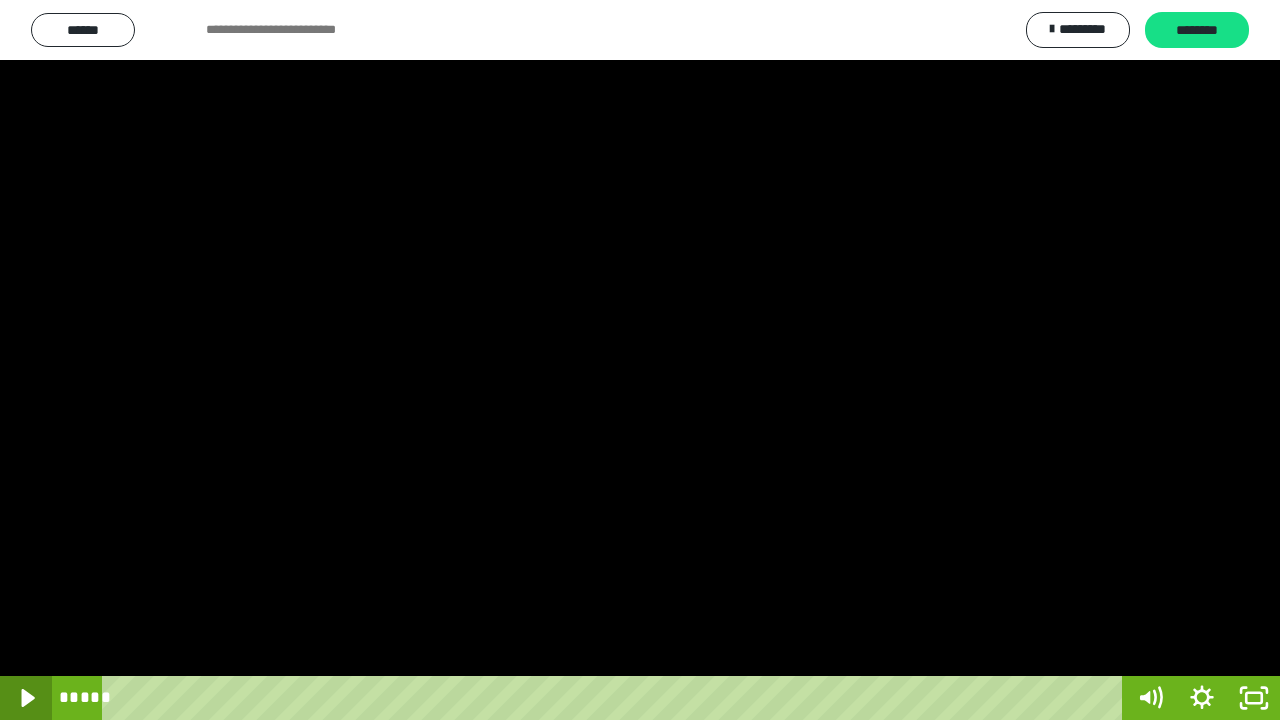 click 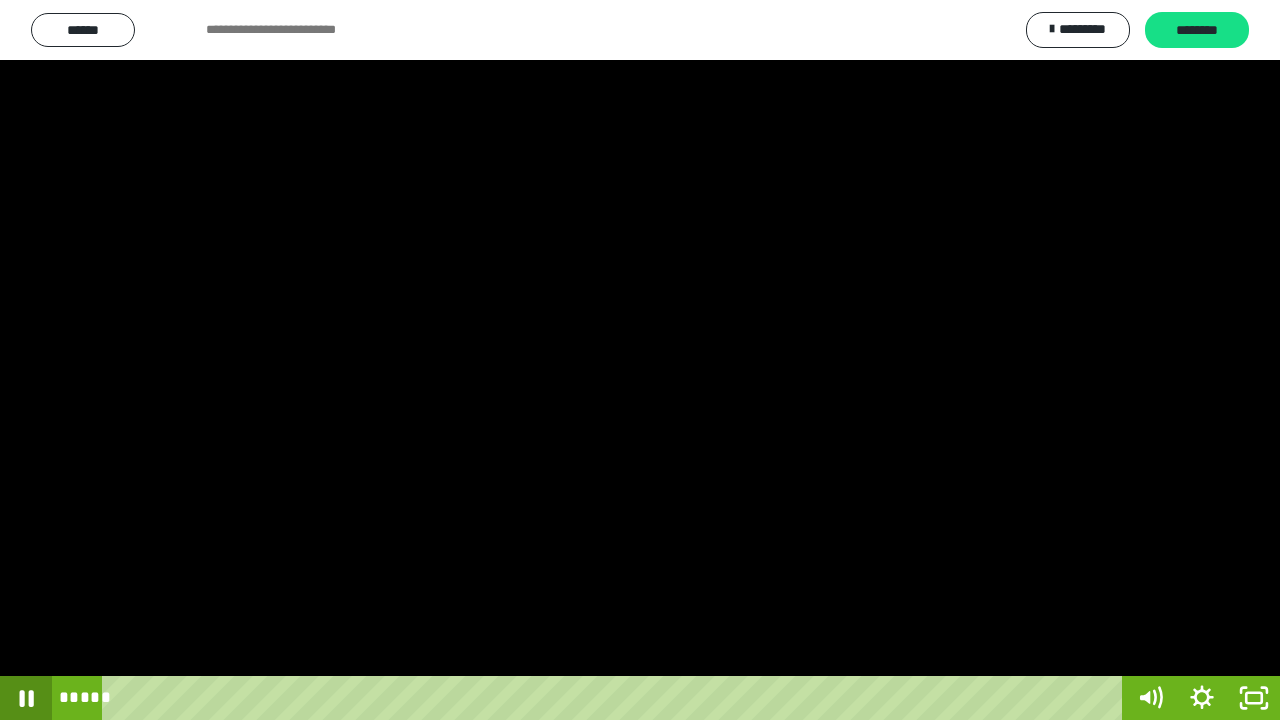 click 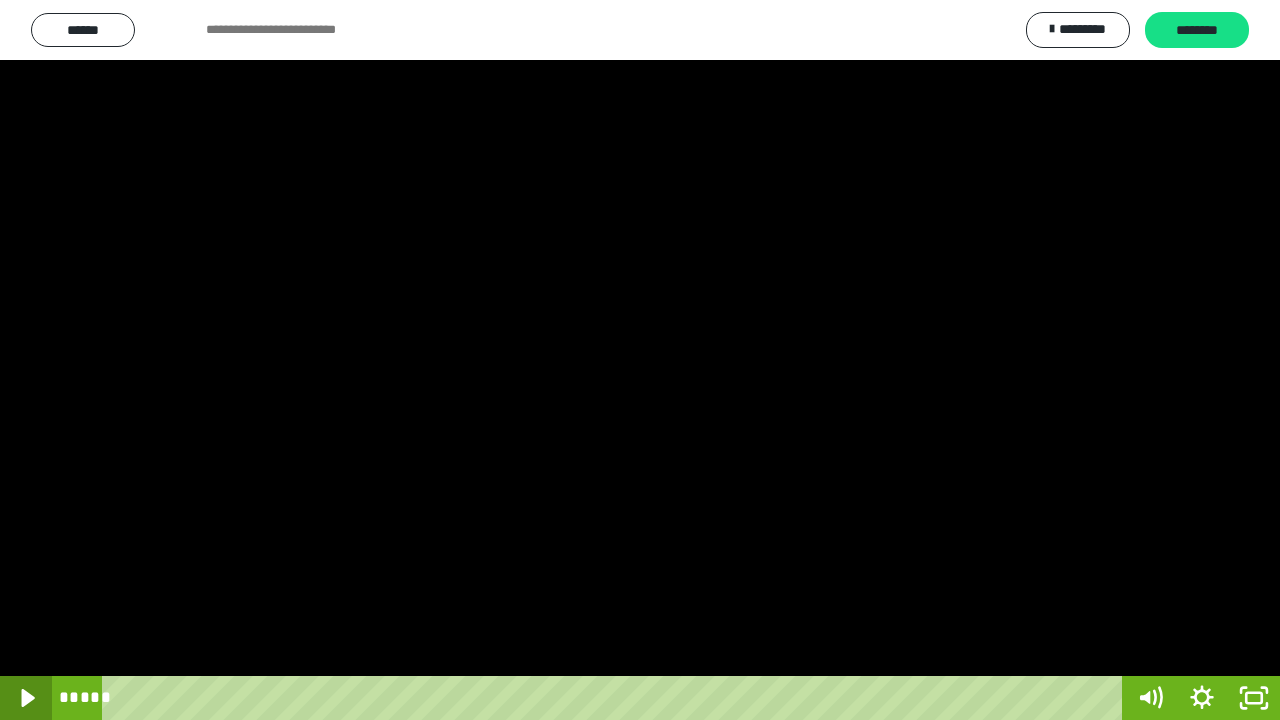 click 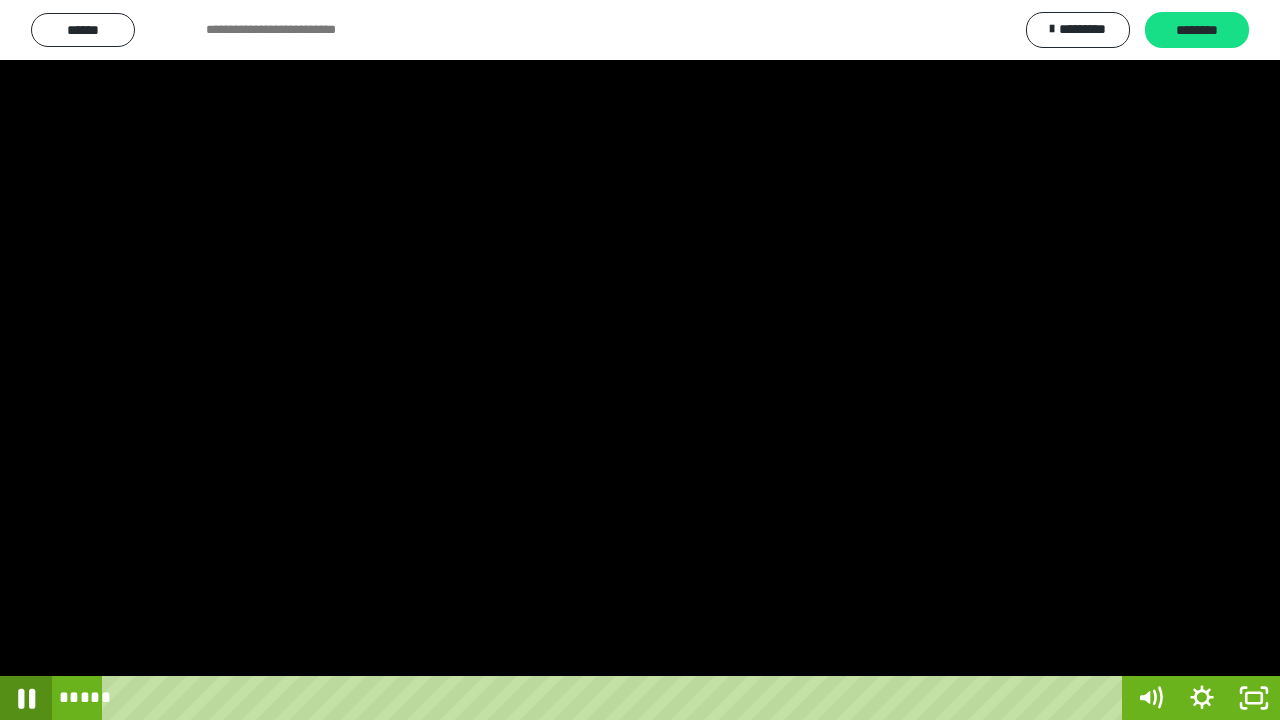 click 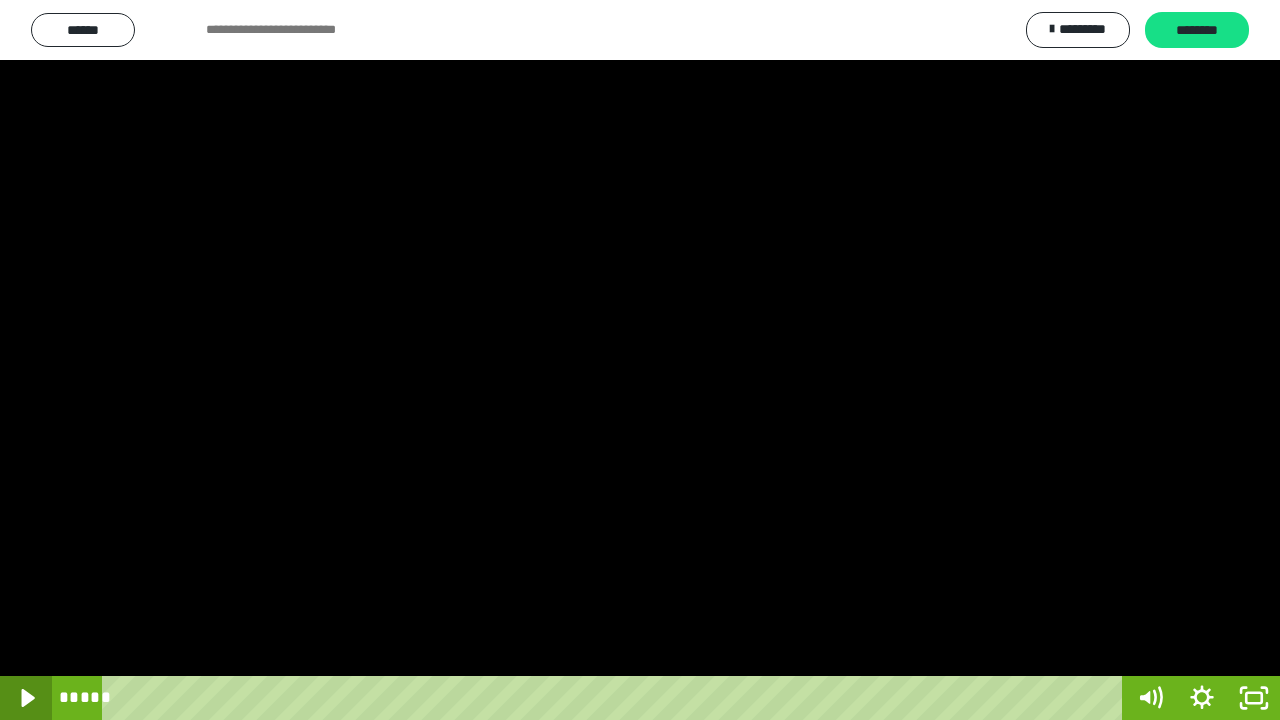 click 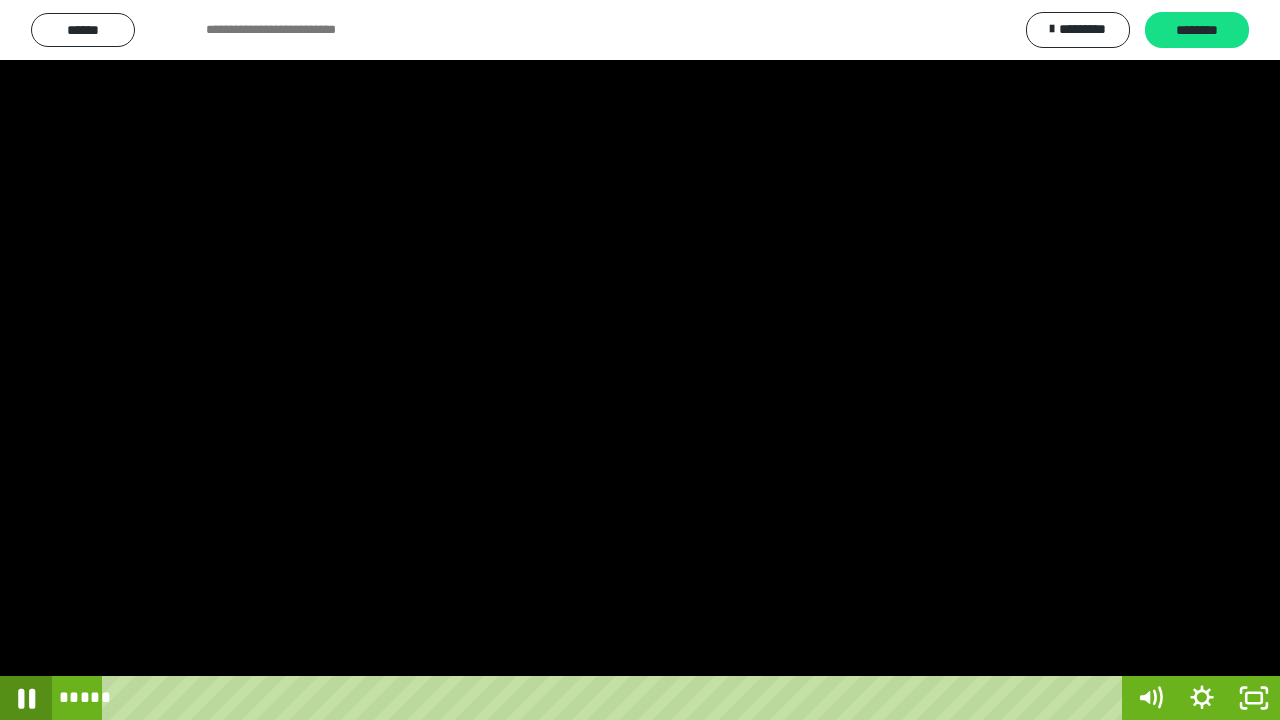 click 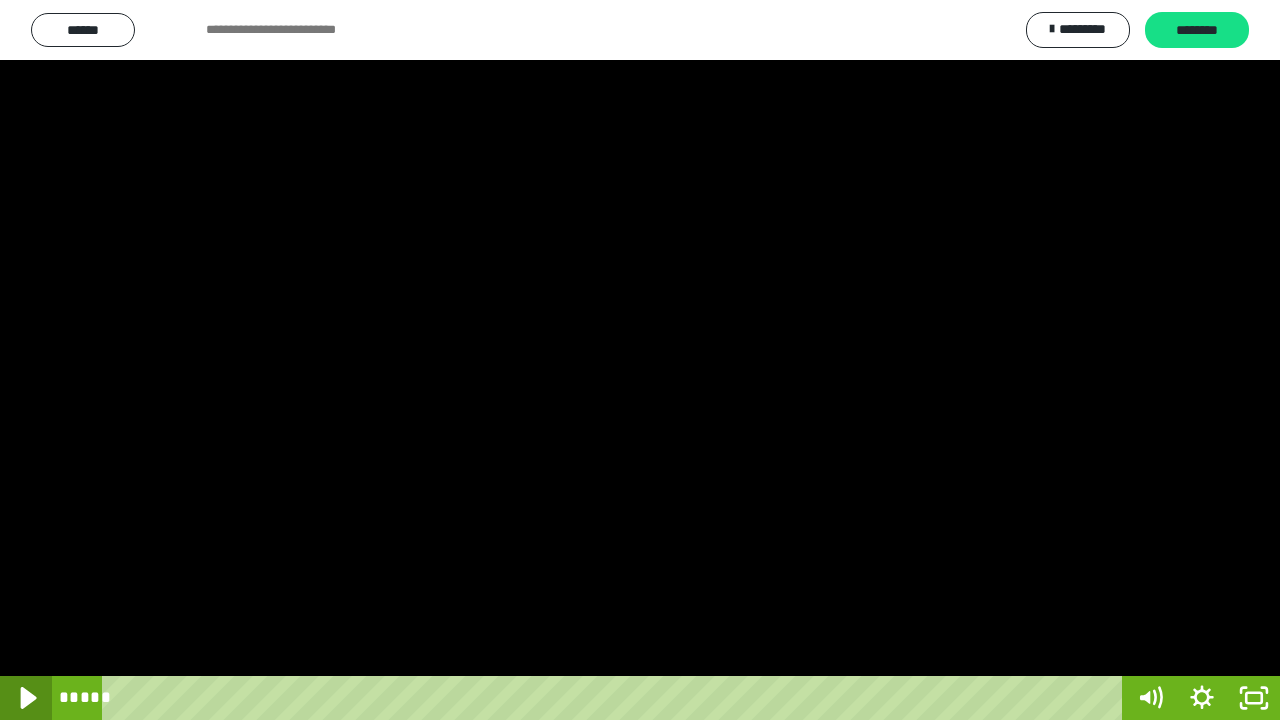click 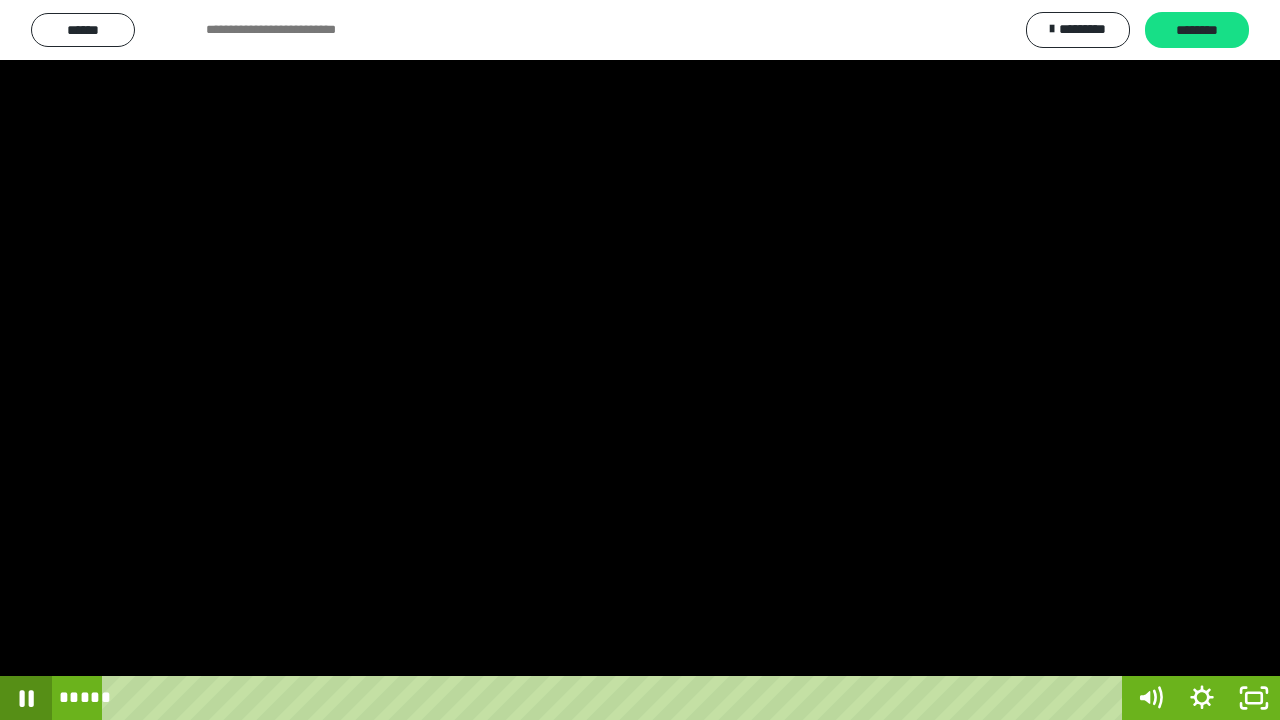 click 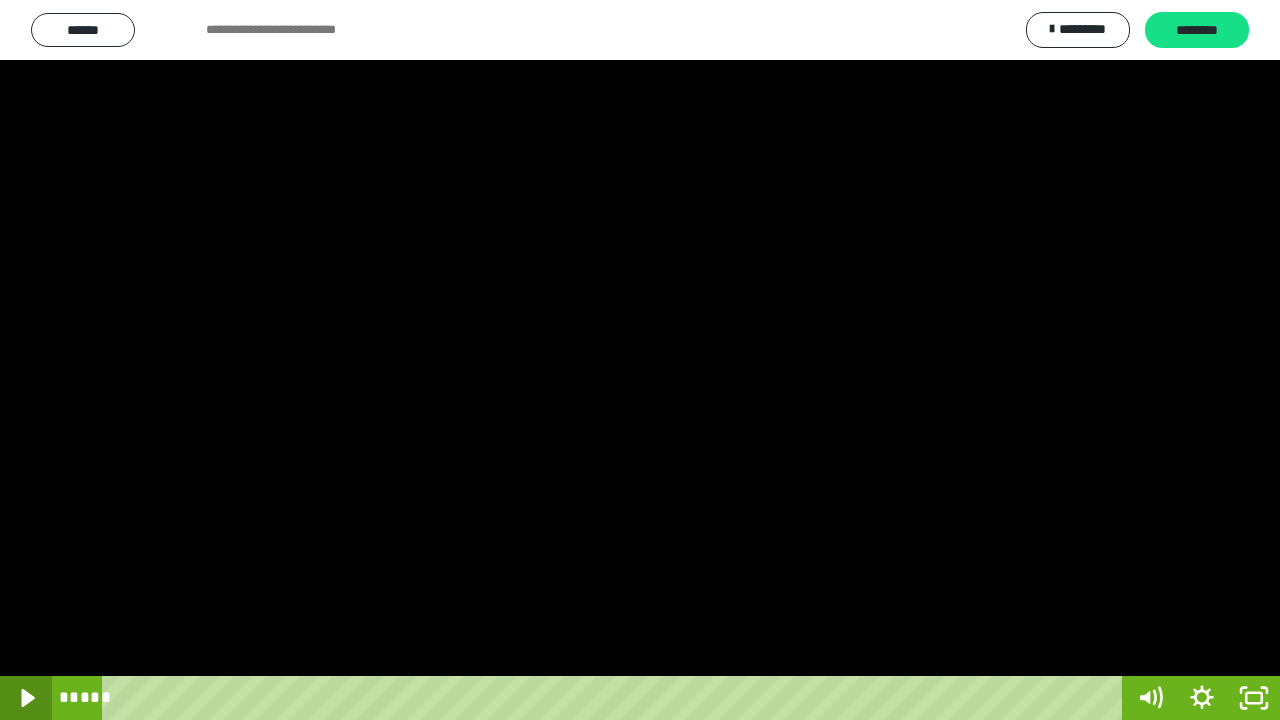 click 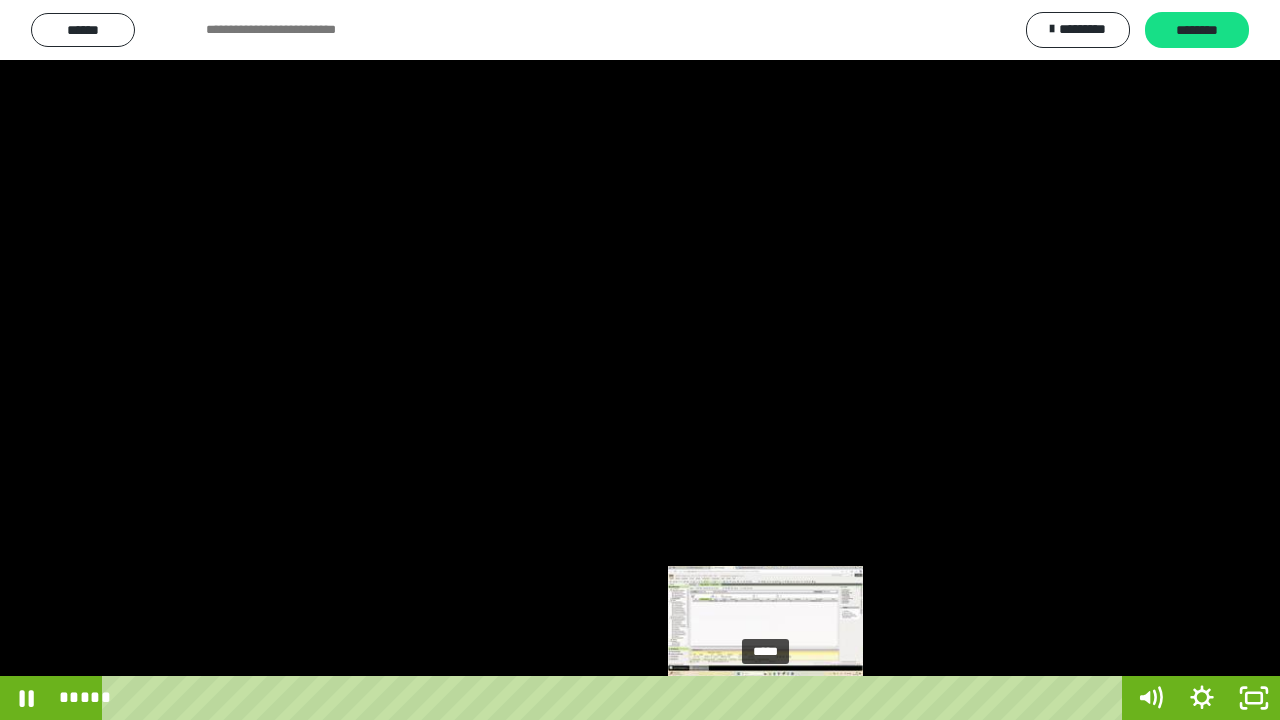 drag, startPoint x: 777, startPoint y: 695, endPoint x: 767, endPoint y: 696, distance: 10.049875 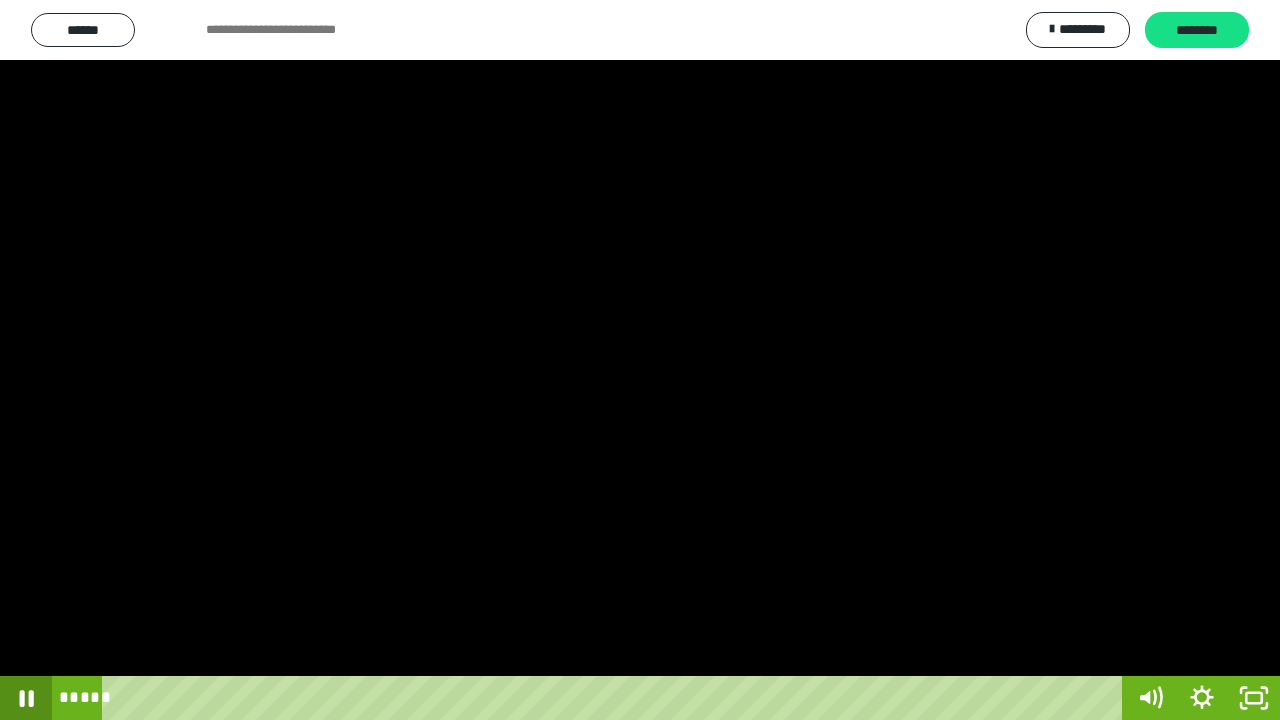 click 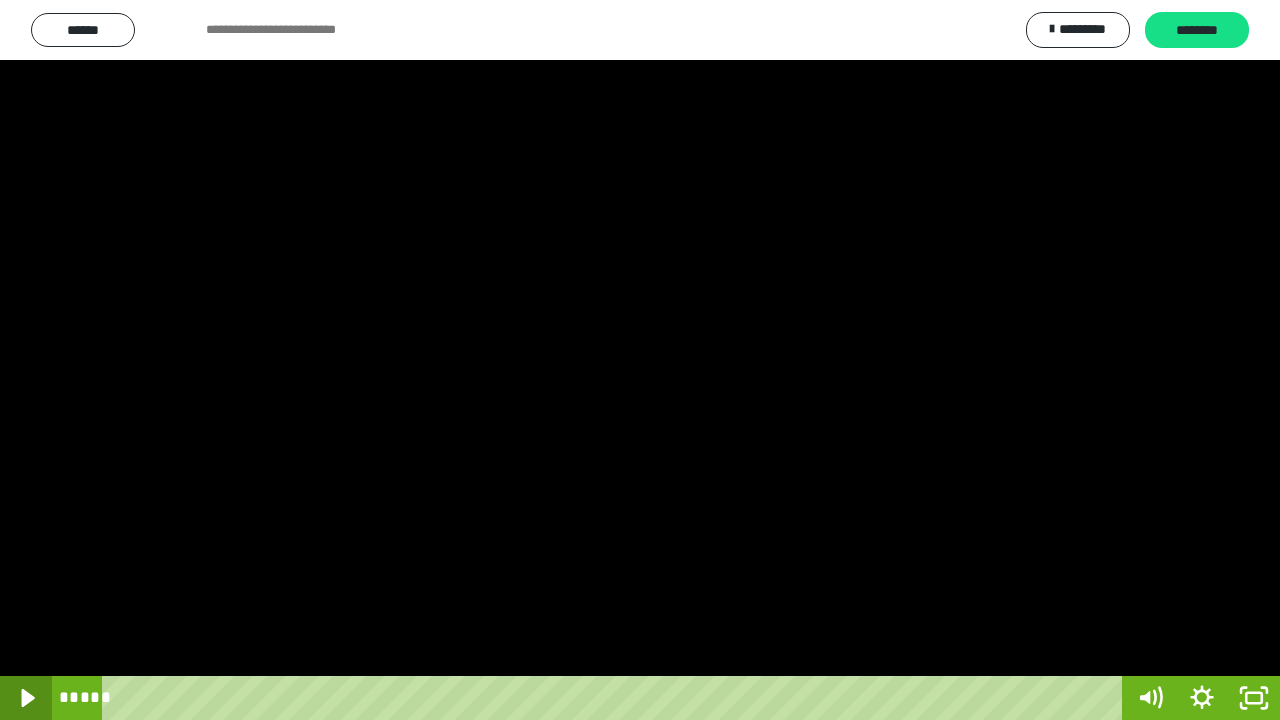click 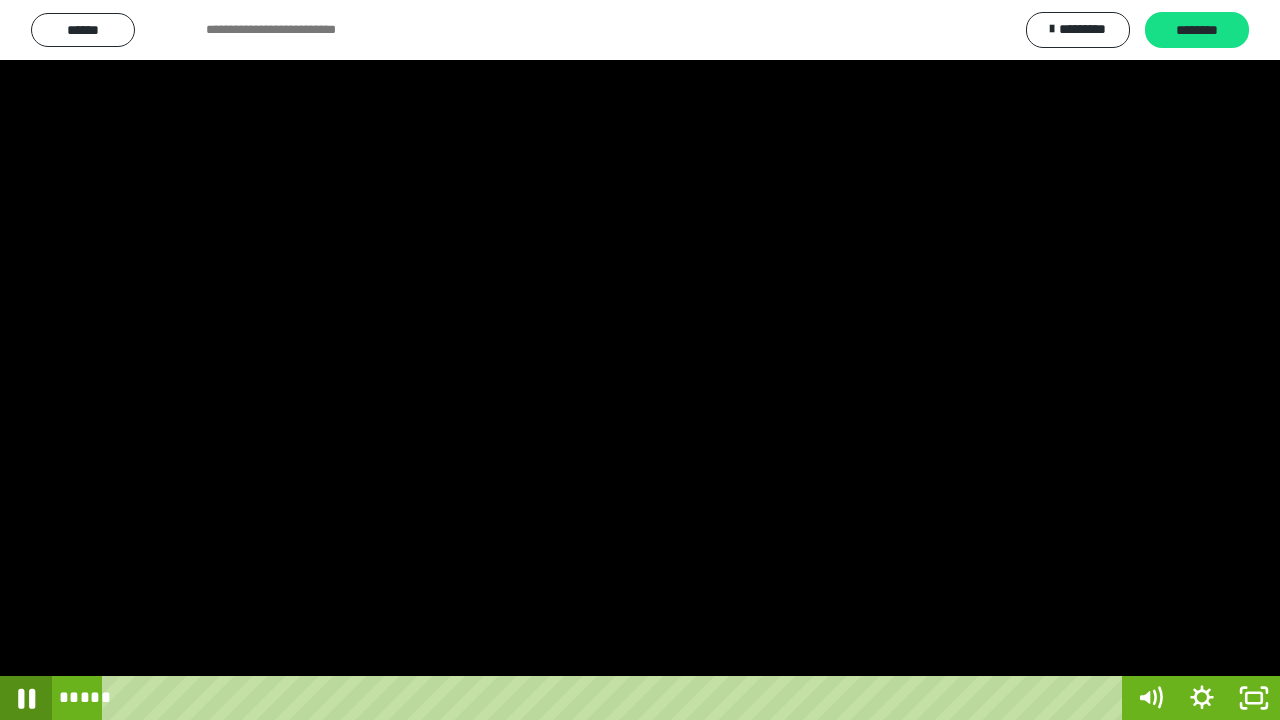 click 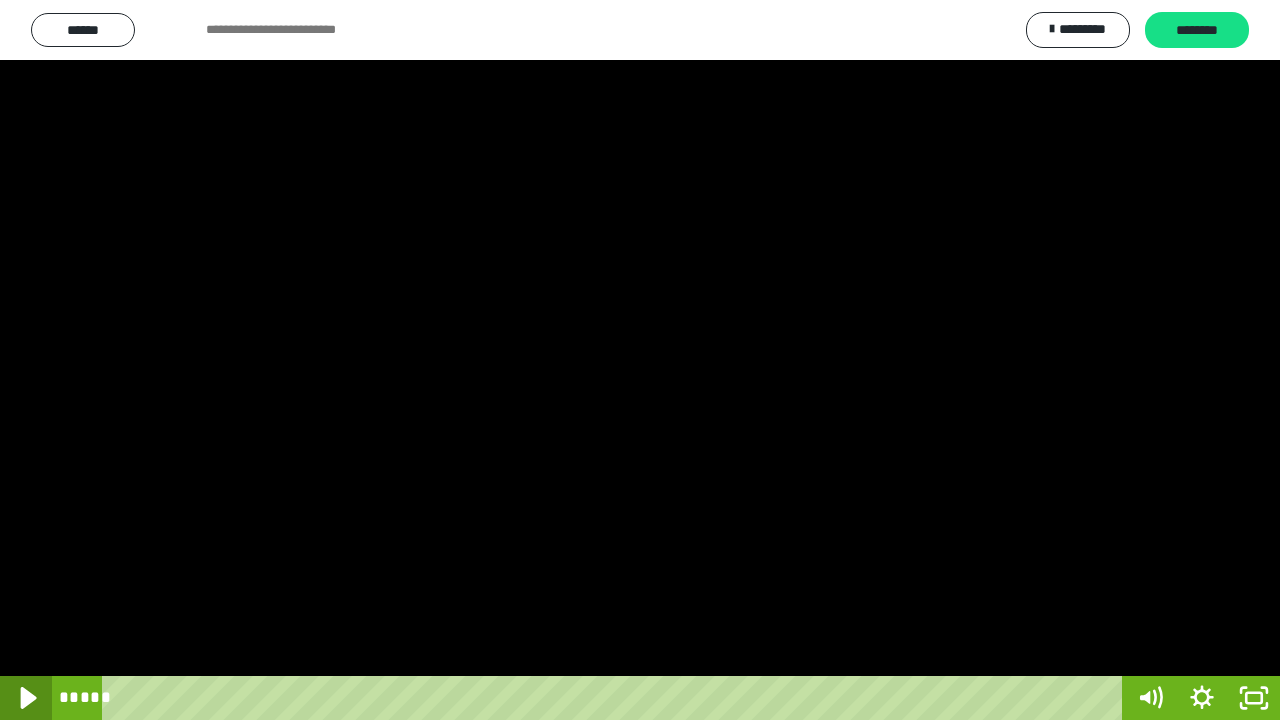 click 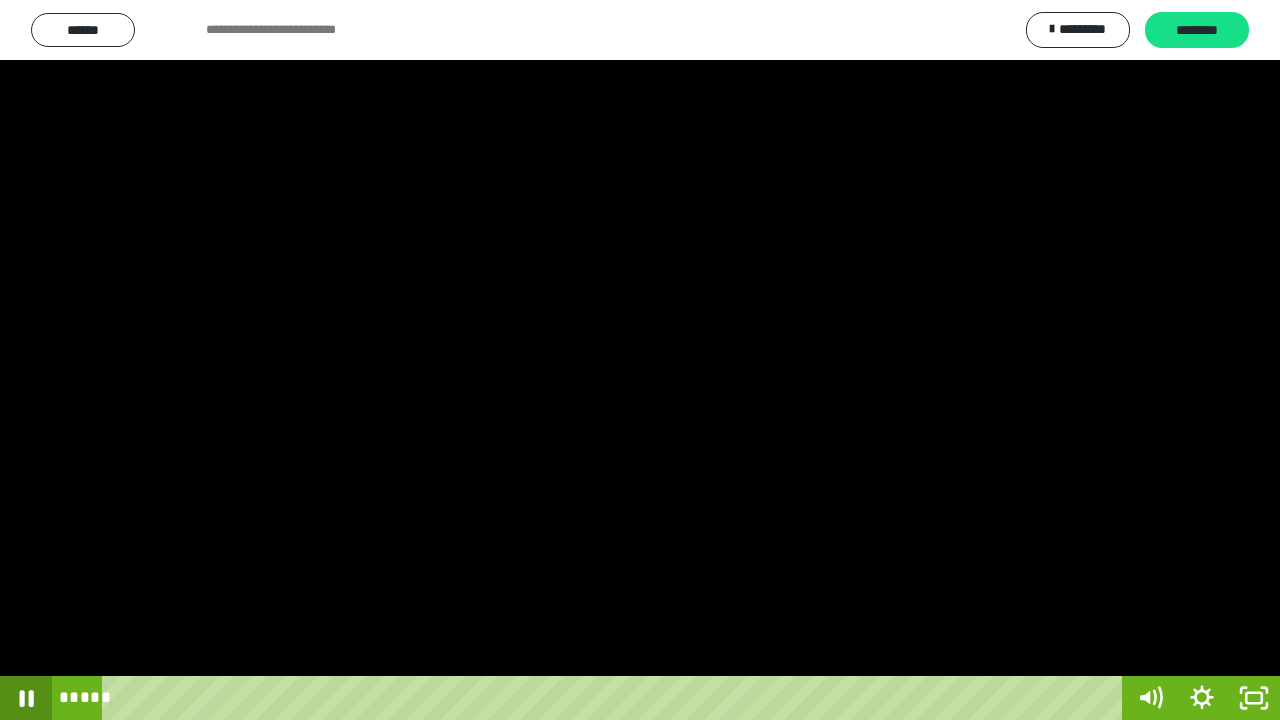 click 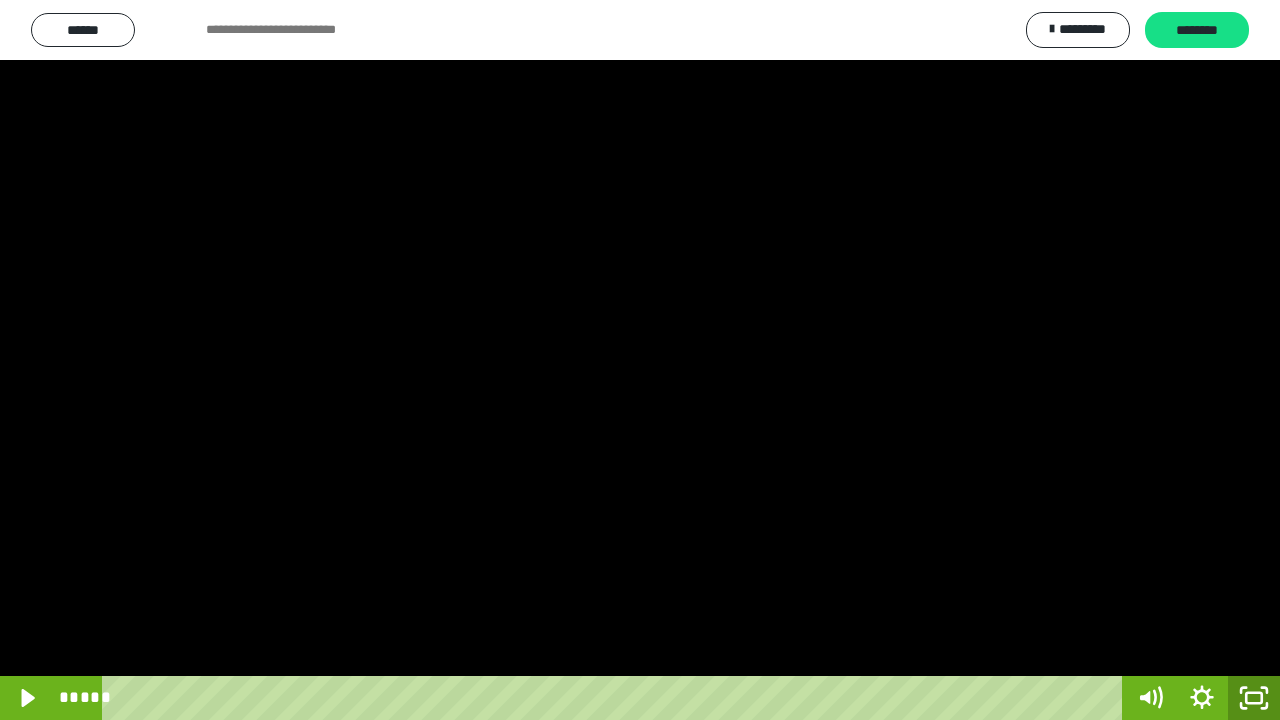 click 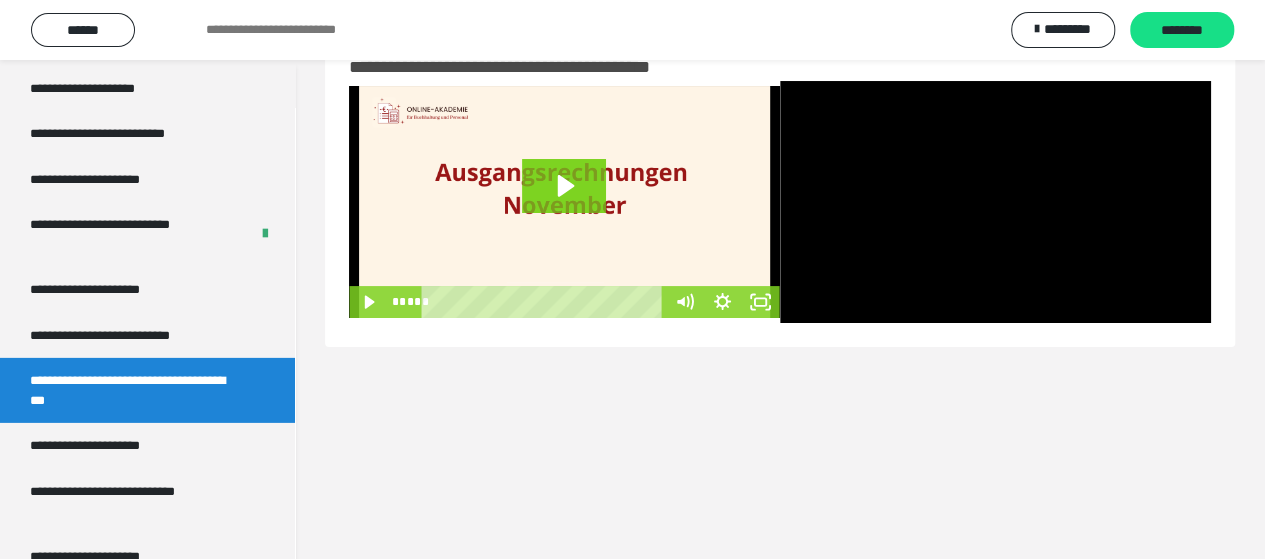 click on "**********" at bounding box center [780, 279] 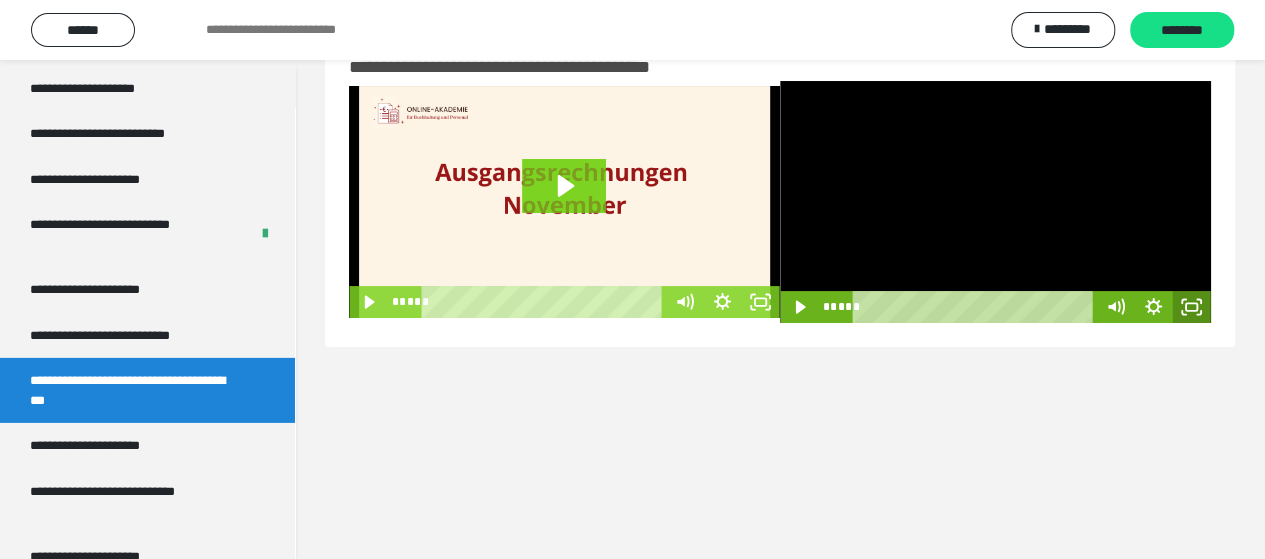 click 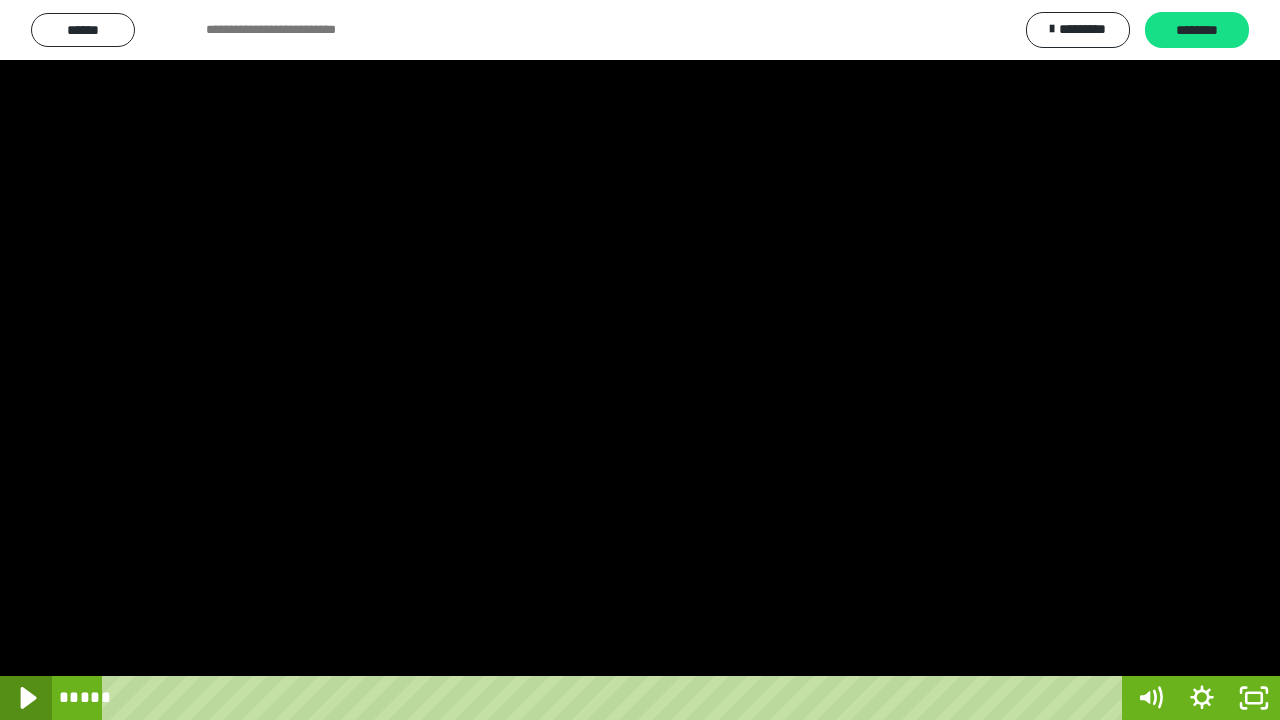 drag, startPoint x: 17, startPoint y: 696, endPoint x: 26, endPoint y: 688, distance: 12.0415945 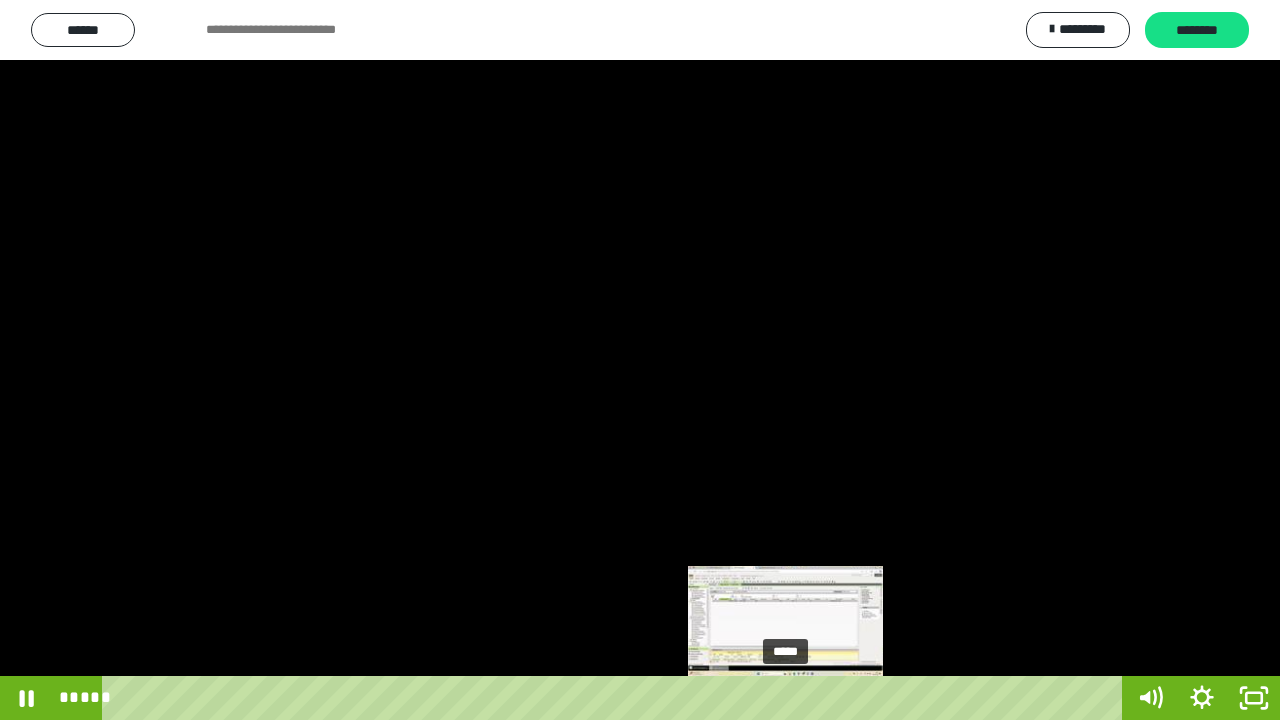 drag, startPoint x: 799, startPoint y: 699, endPoint x: 787, endPoint y: 699, distance: 12 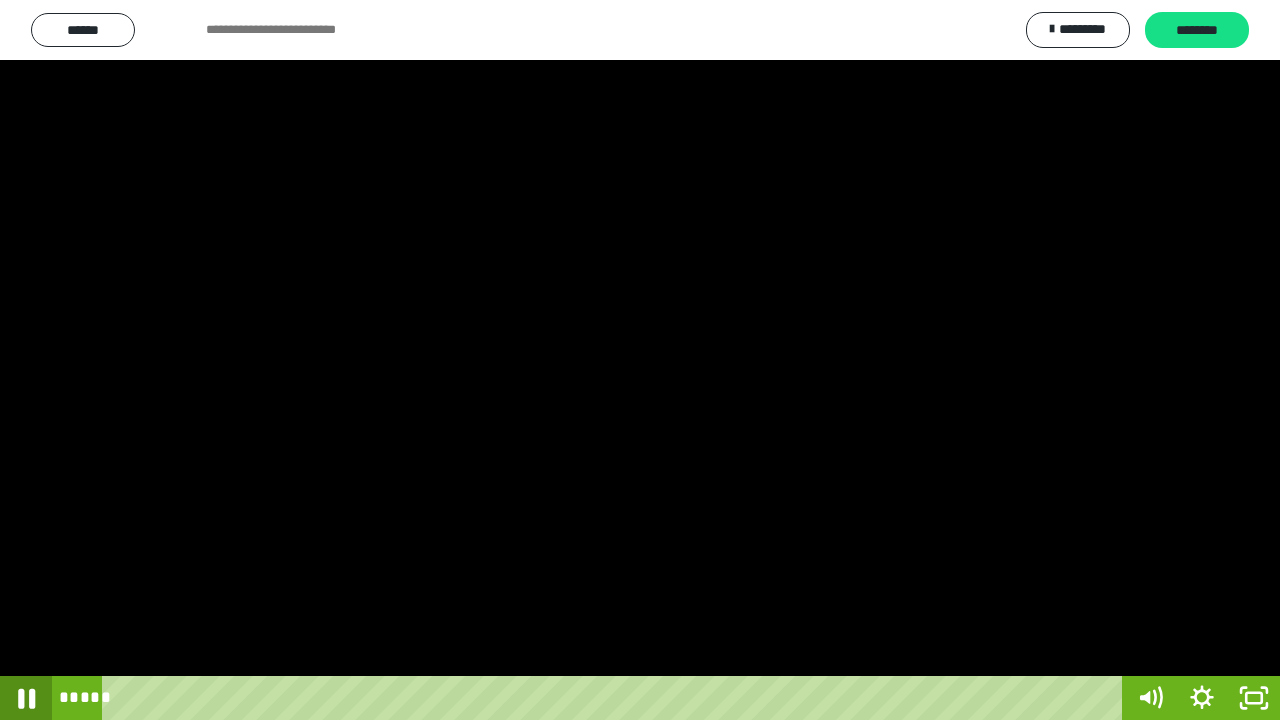 click 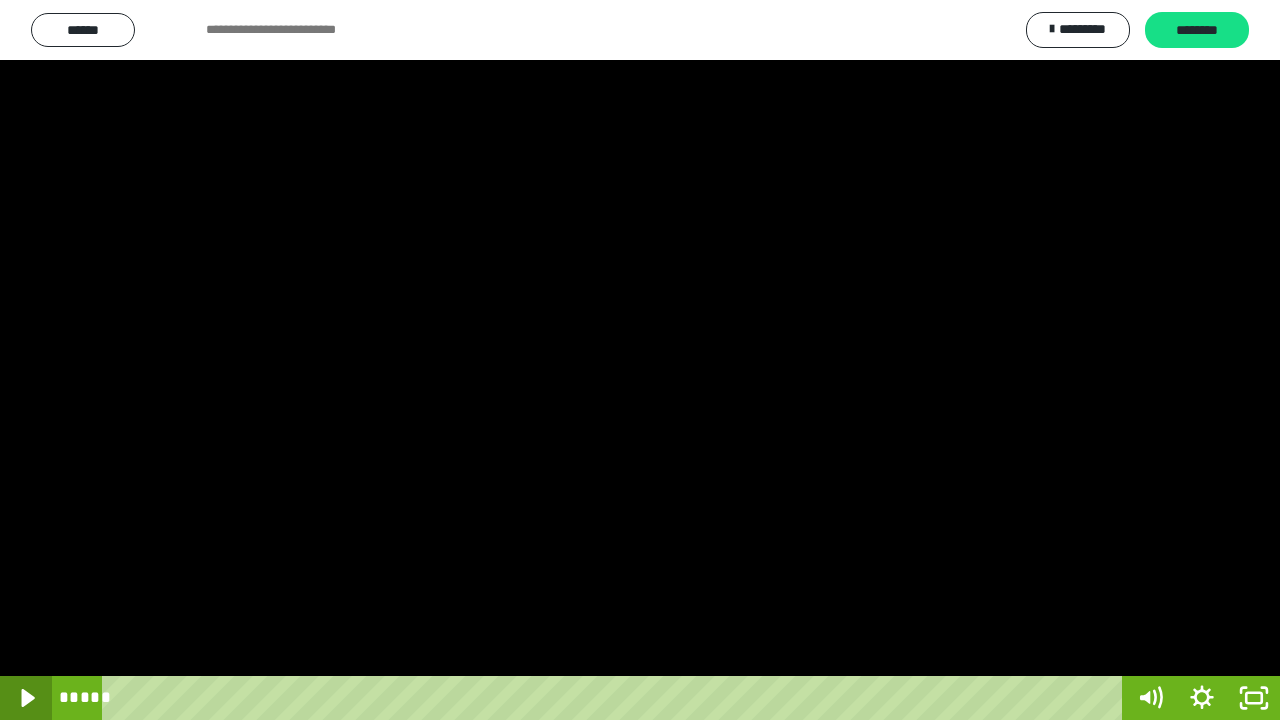 click 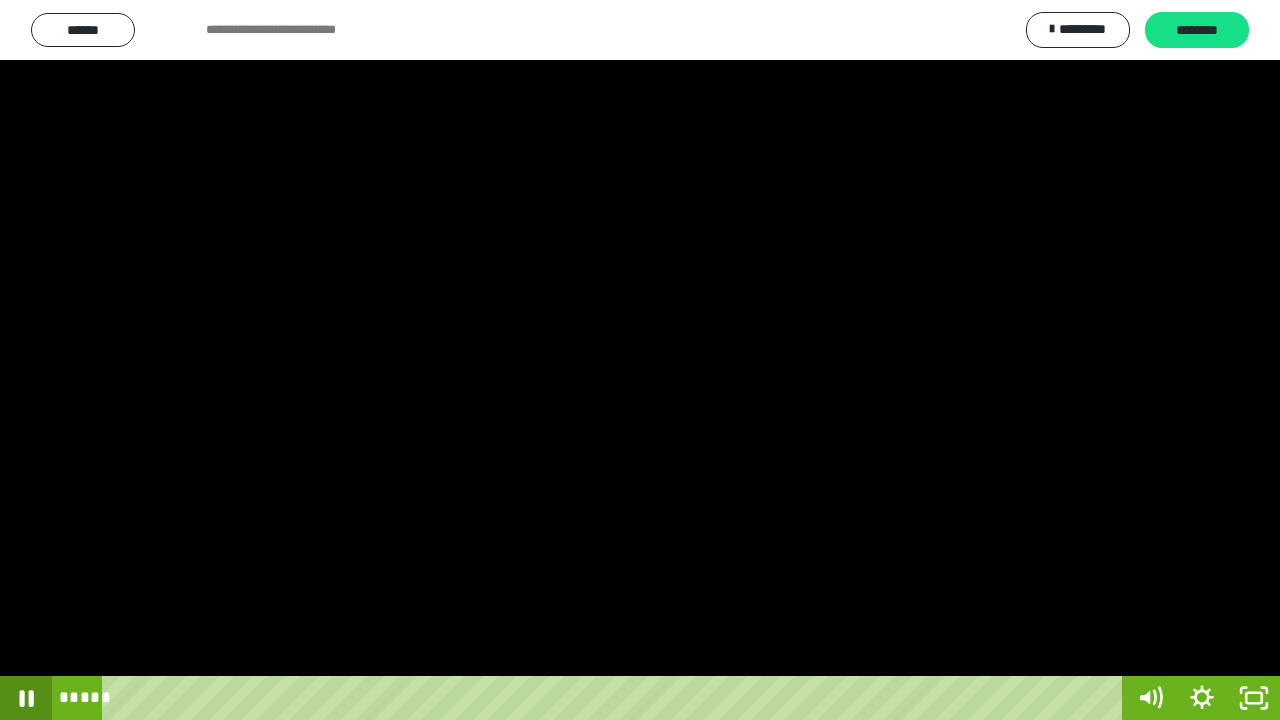 click 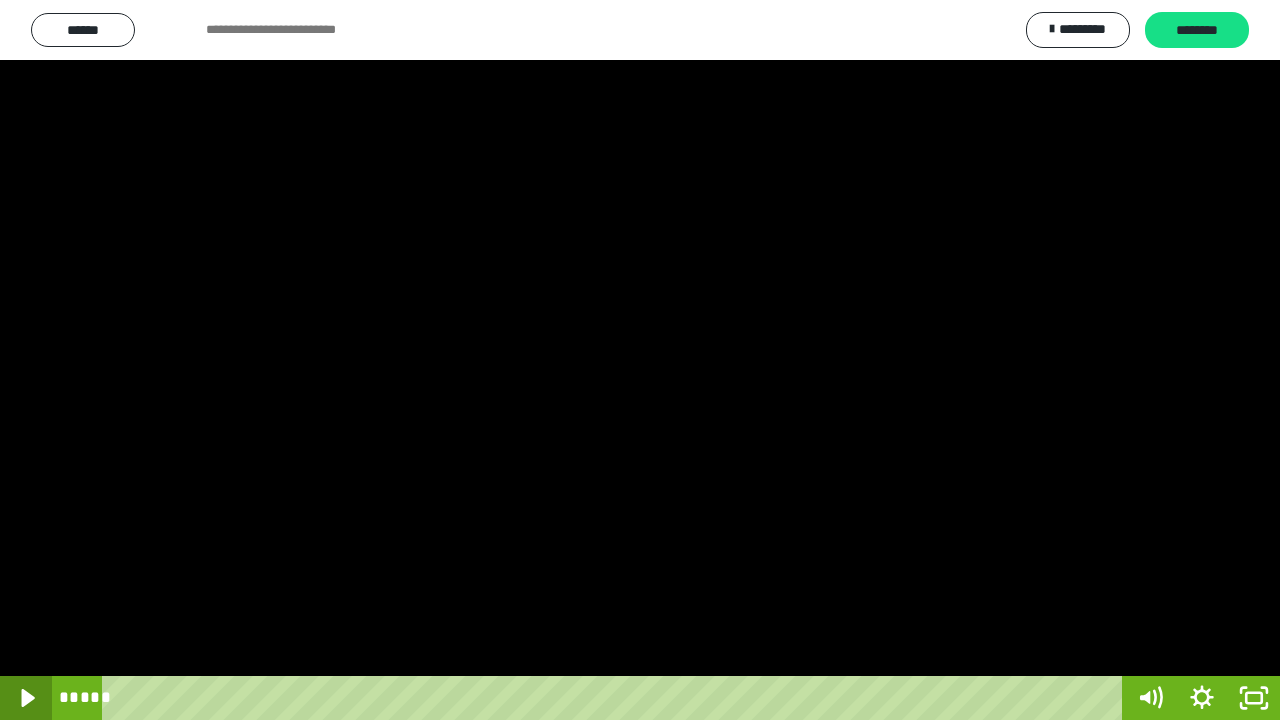 click 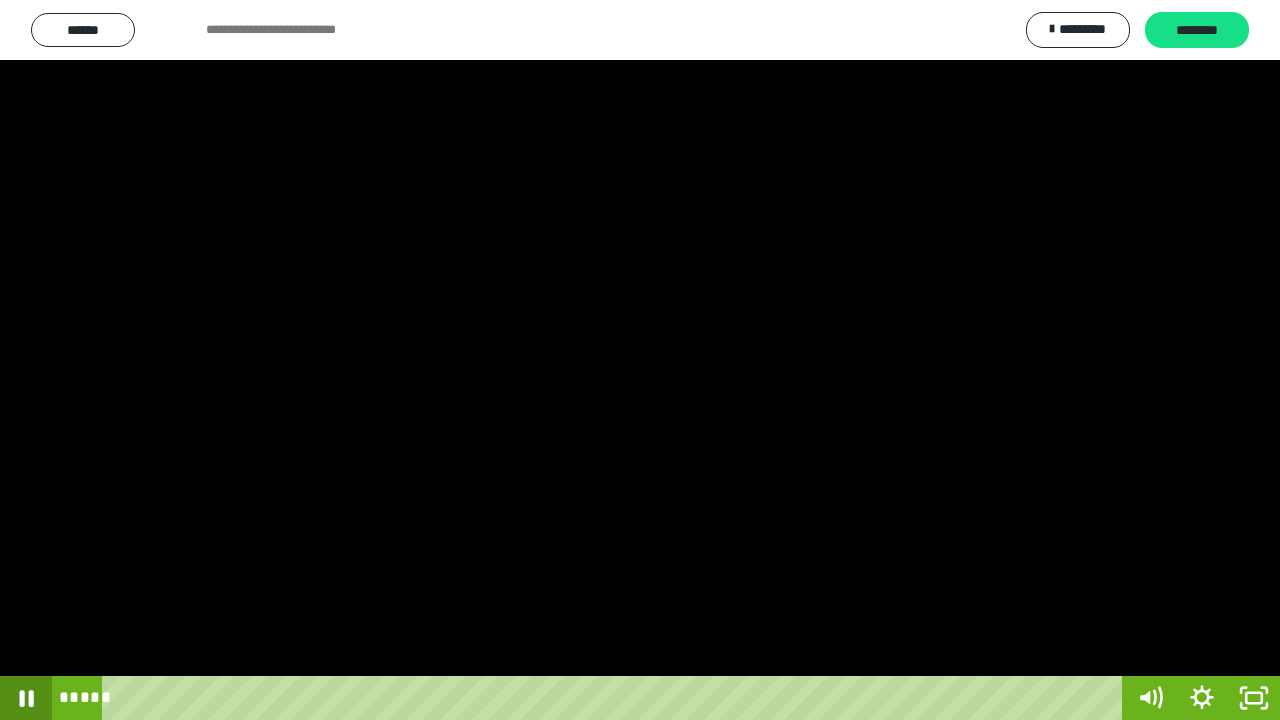 click 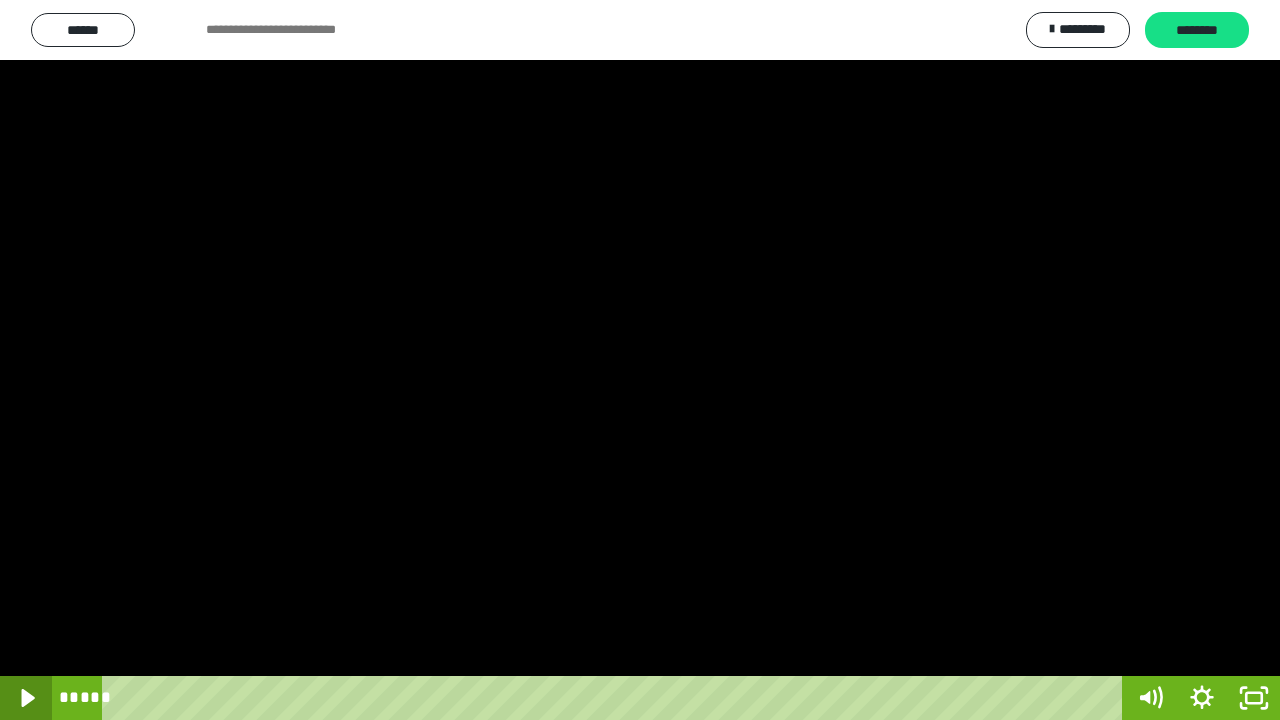 click 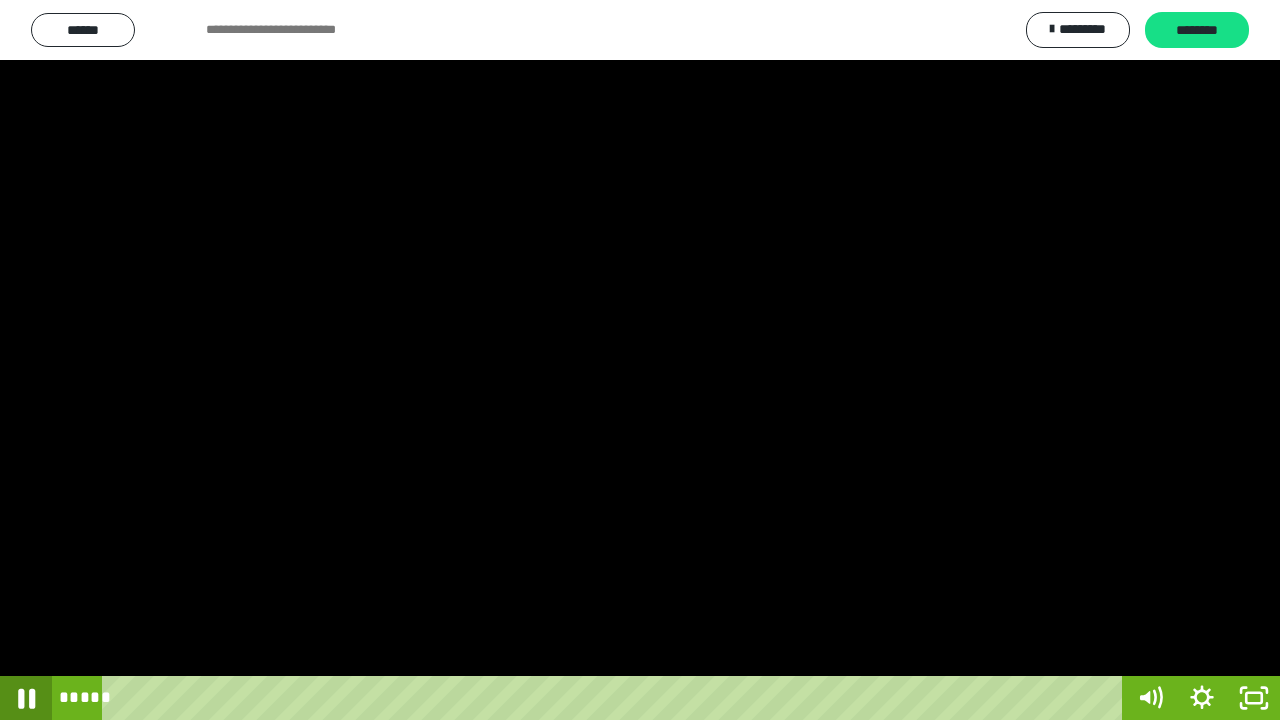 click 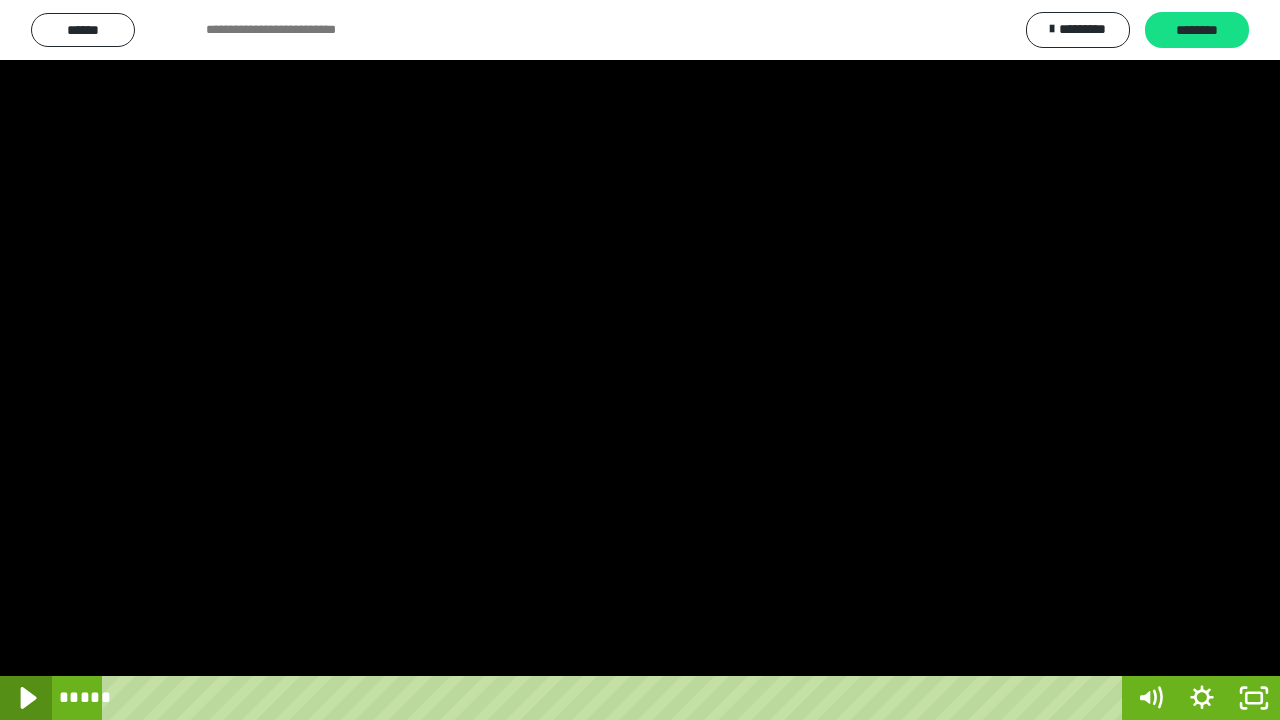 click 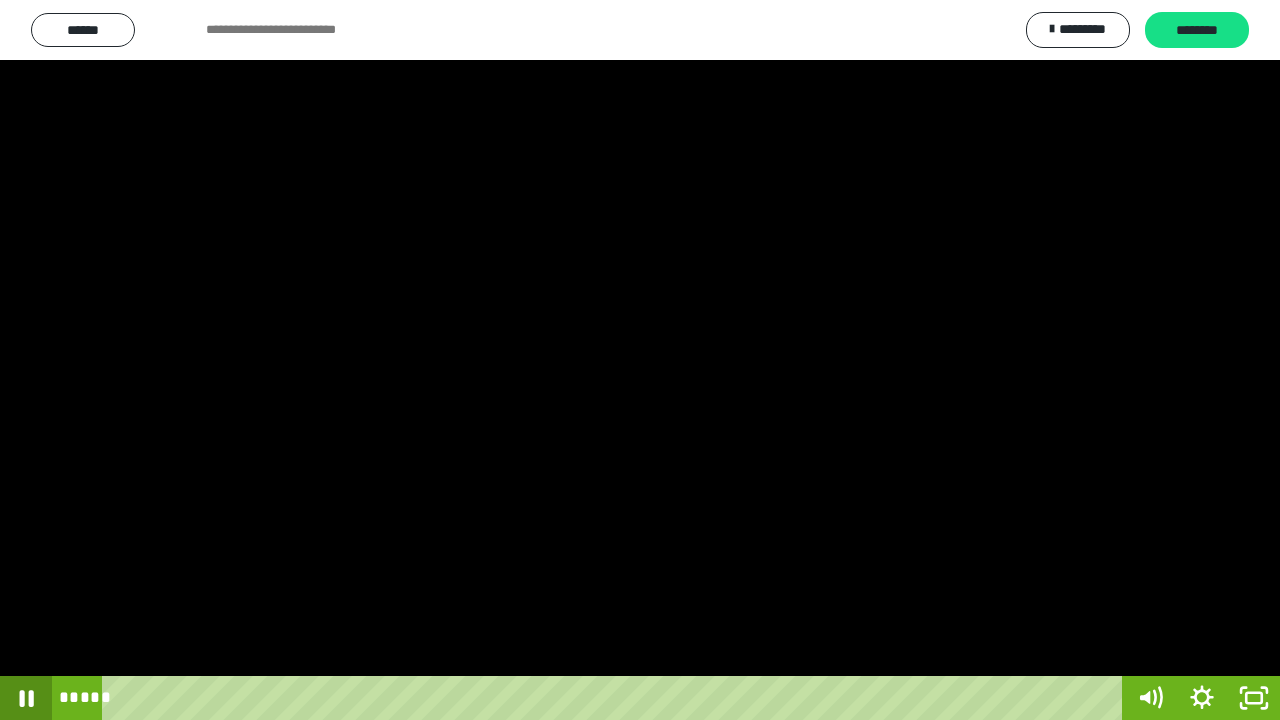 click 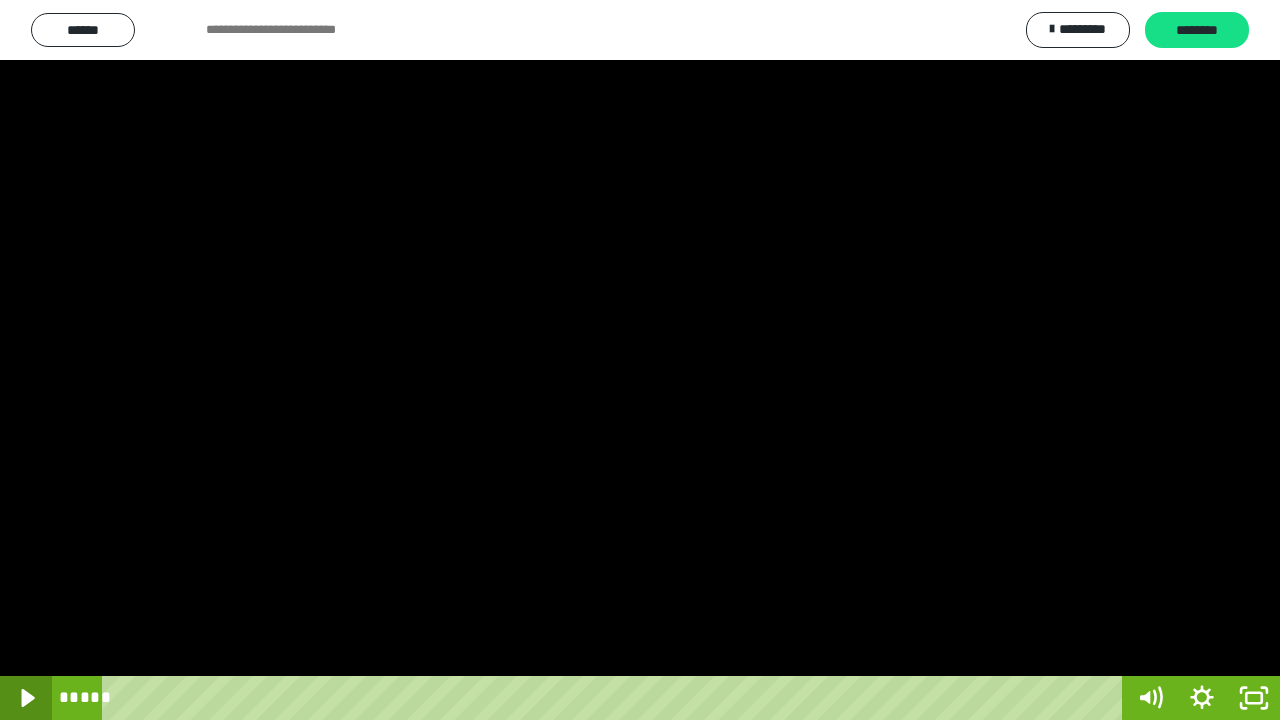 click 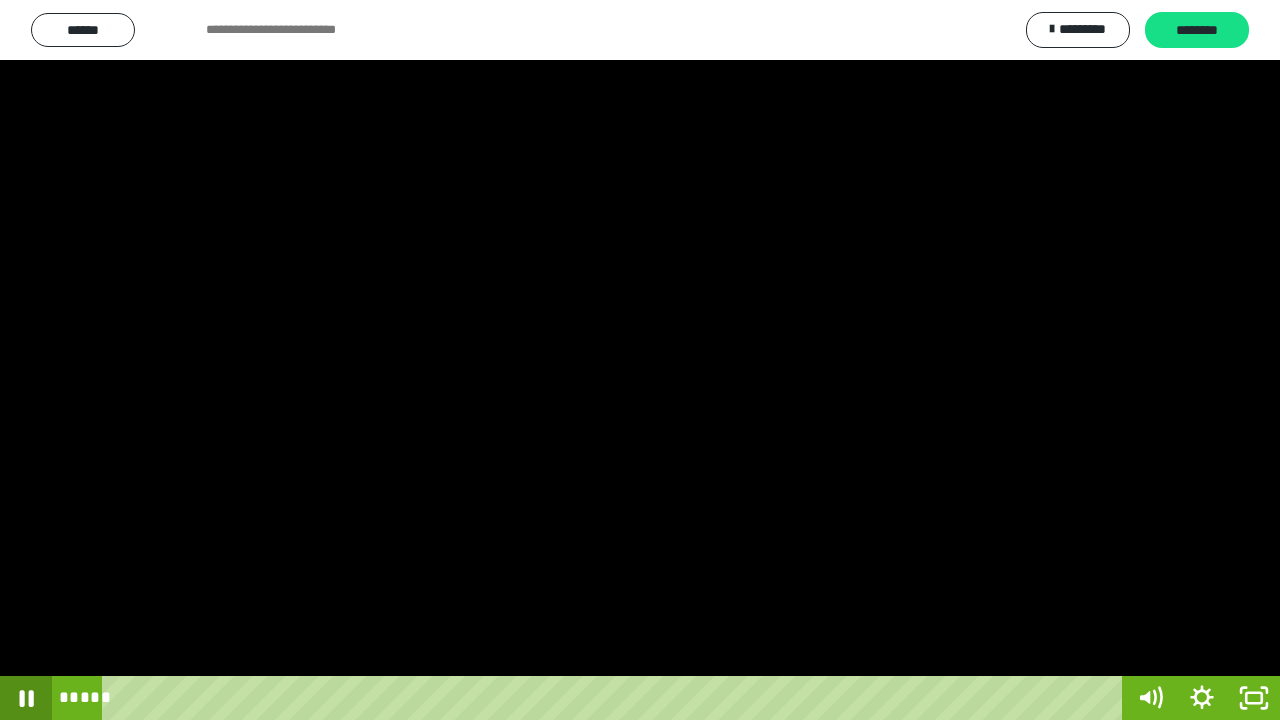 click 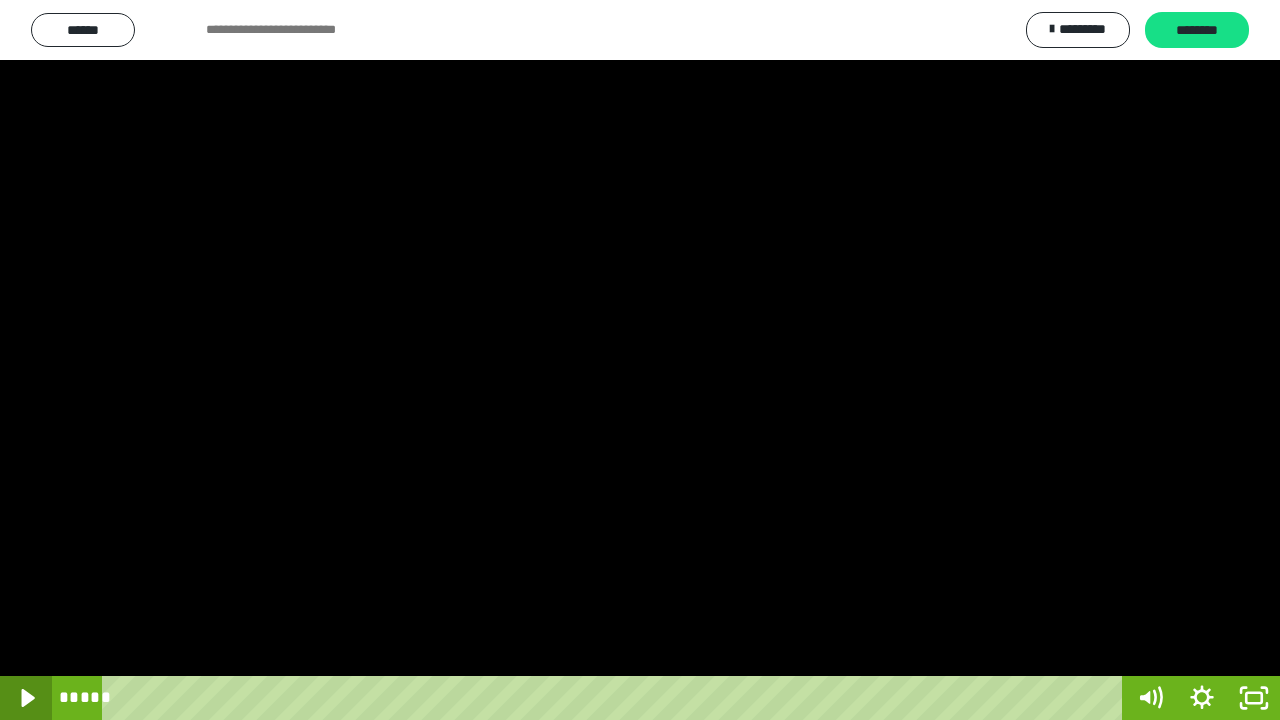 click 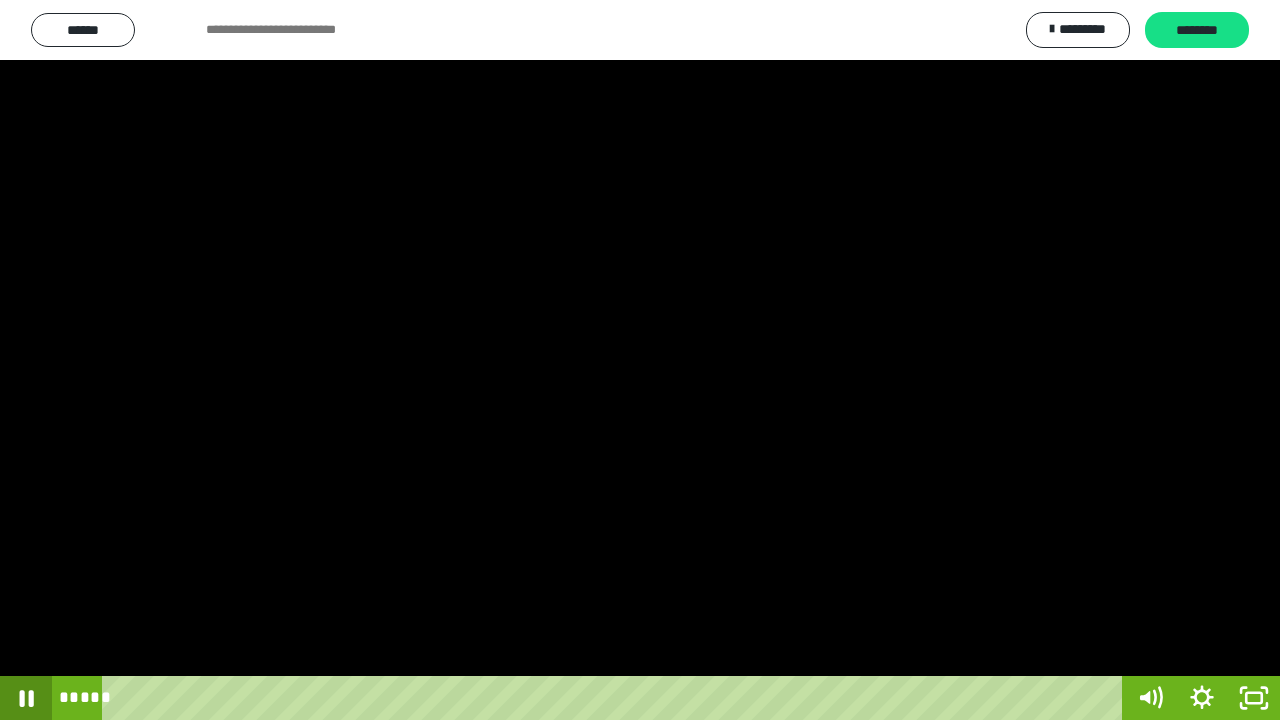 click 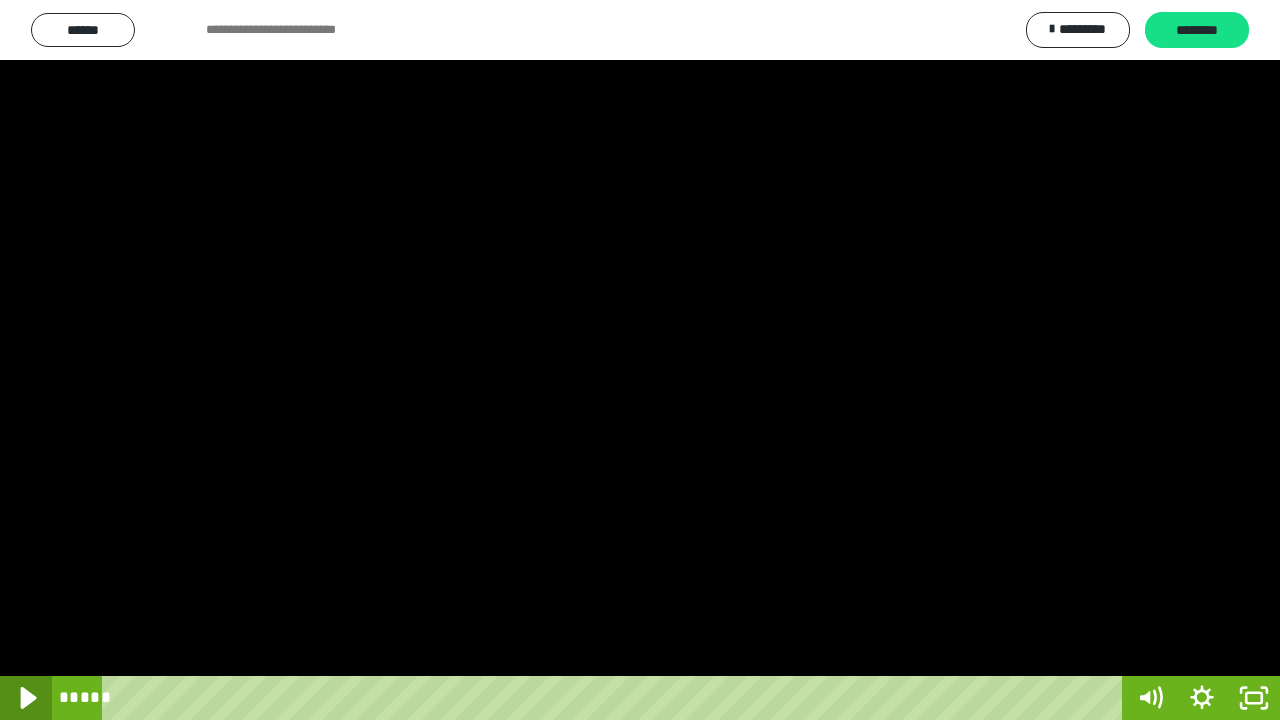 click 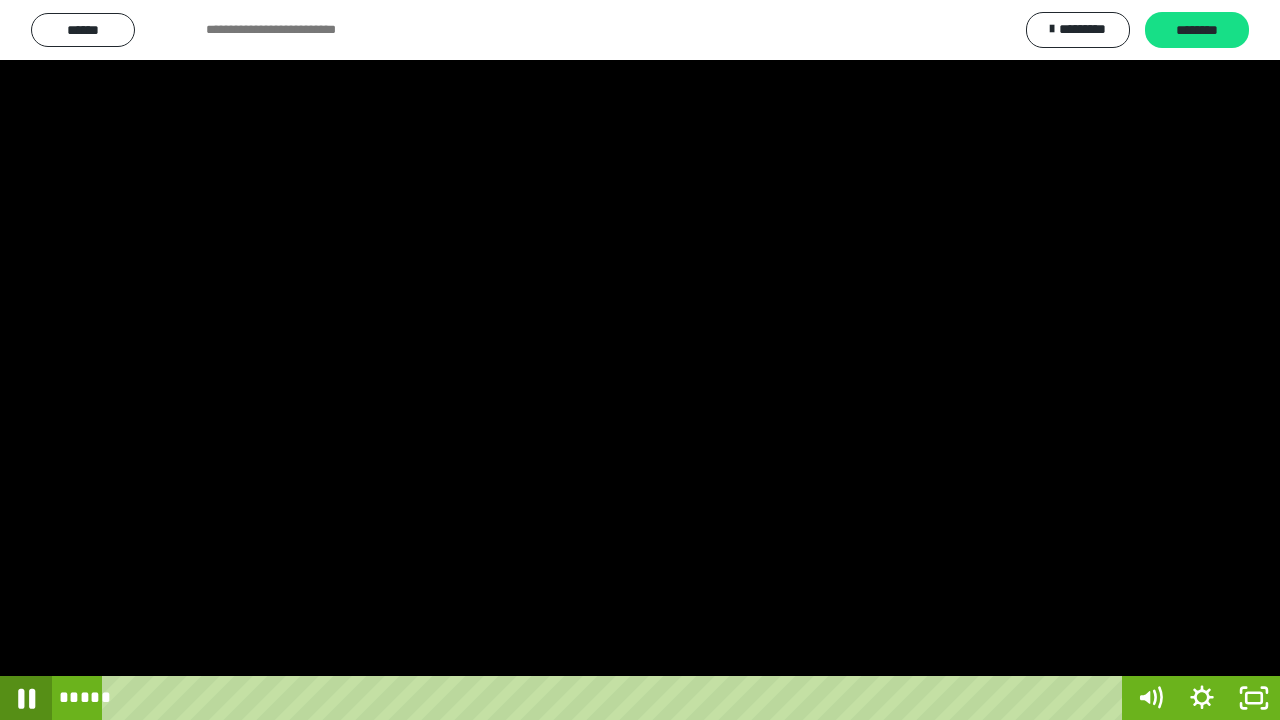 click 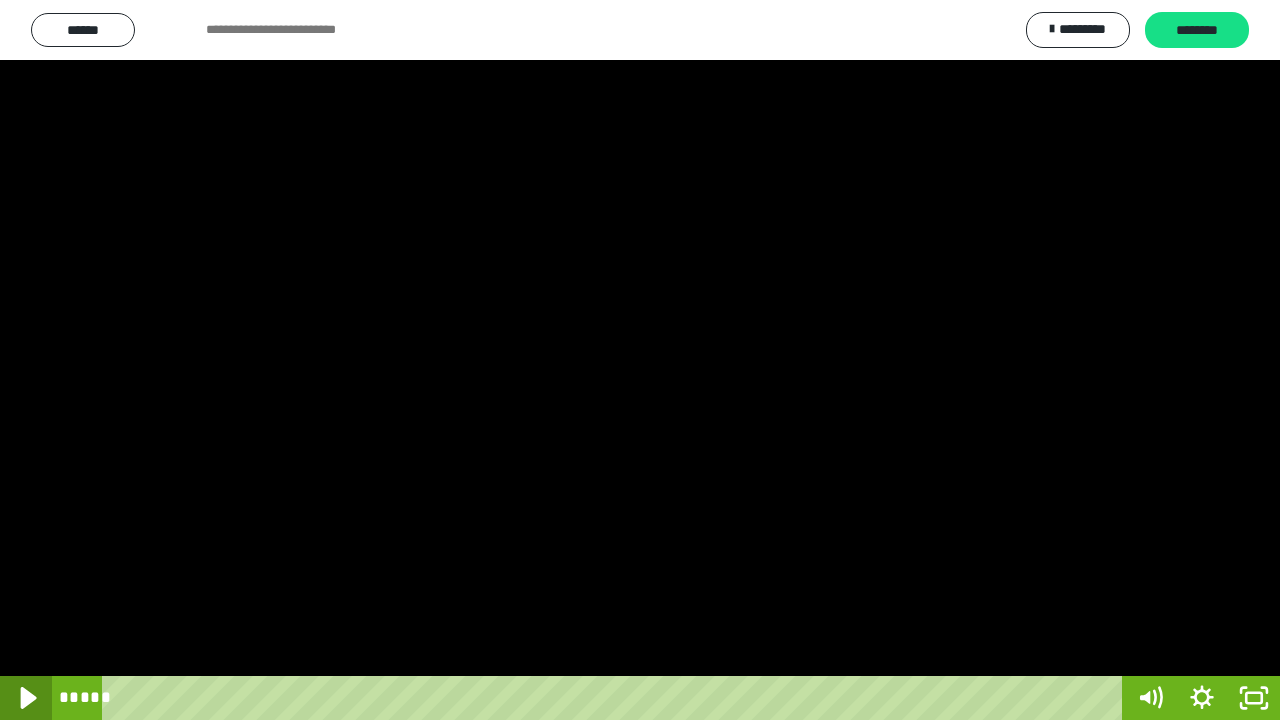 click 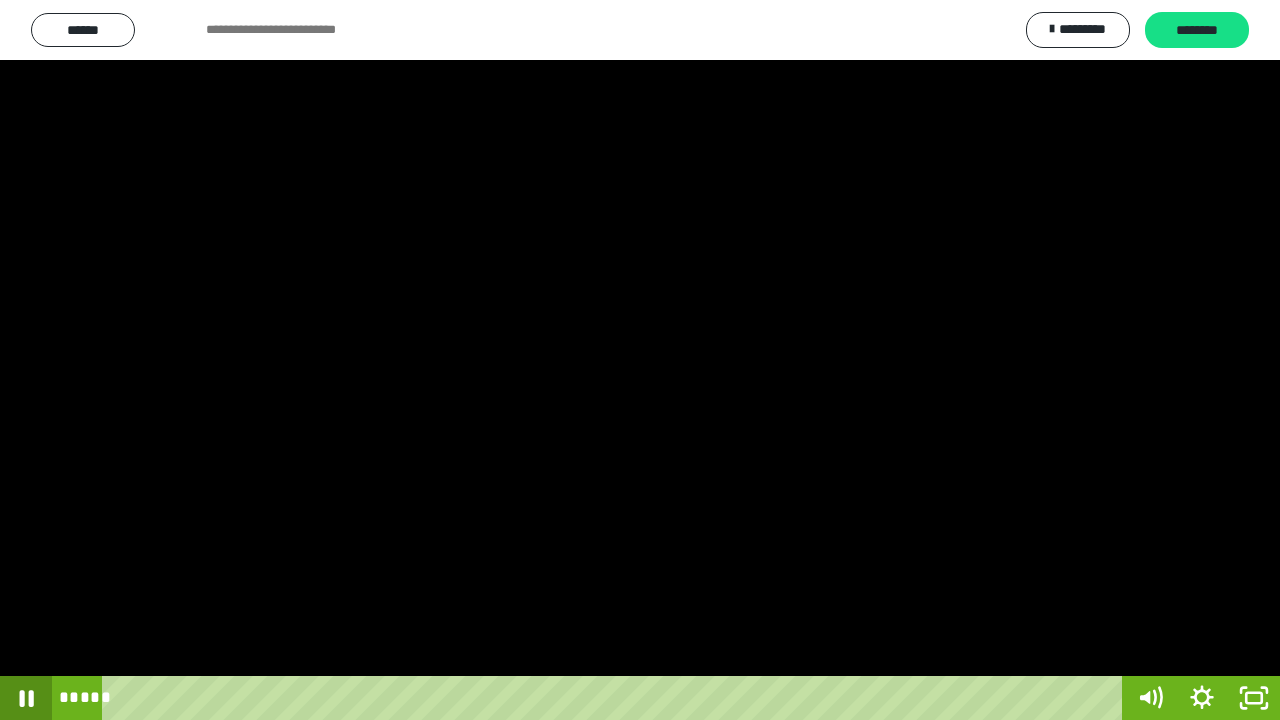 click 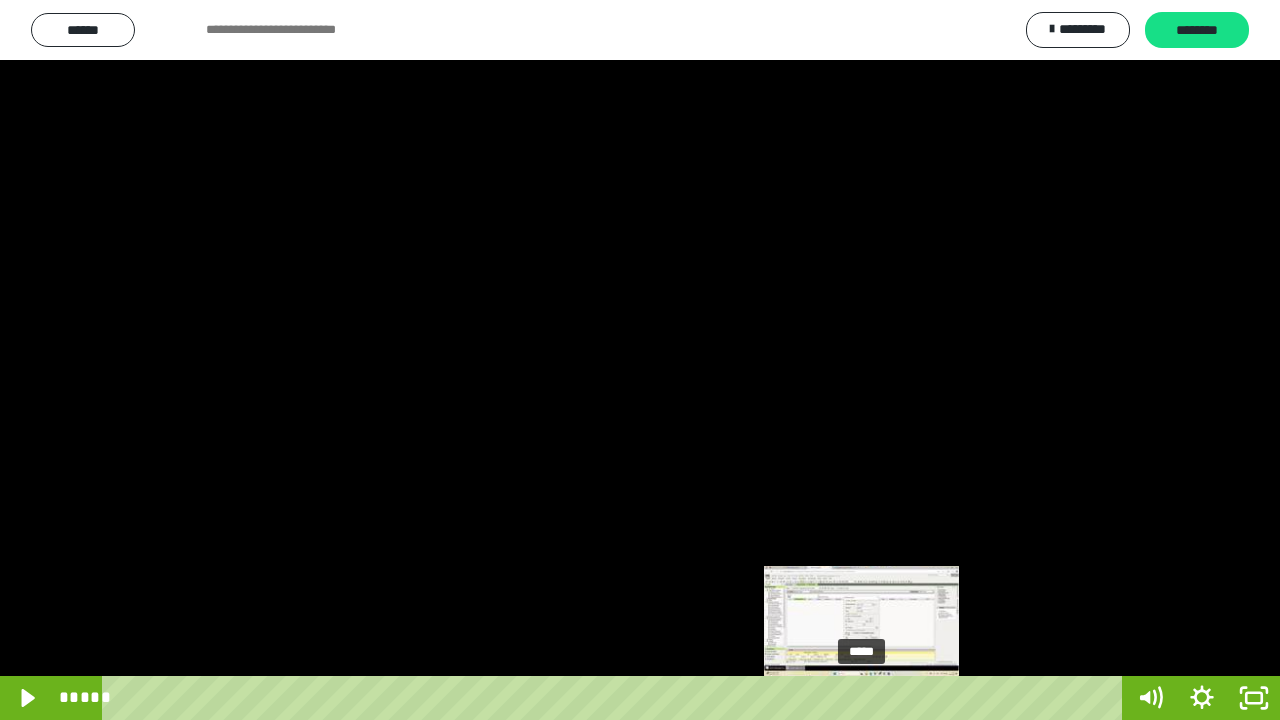 click at bounding box center (861, 698) 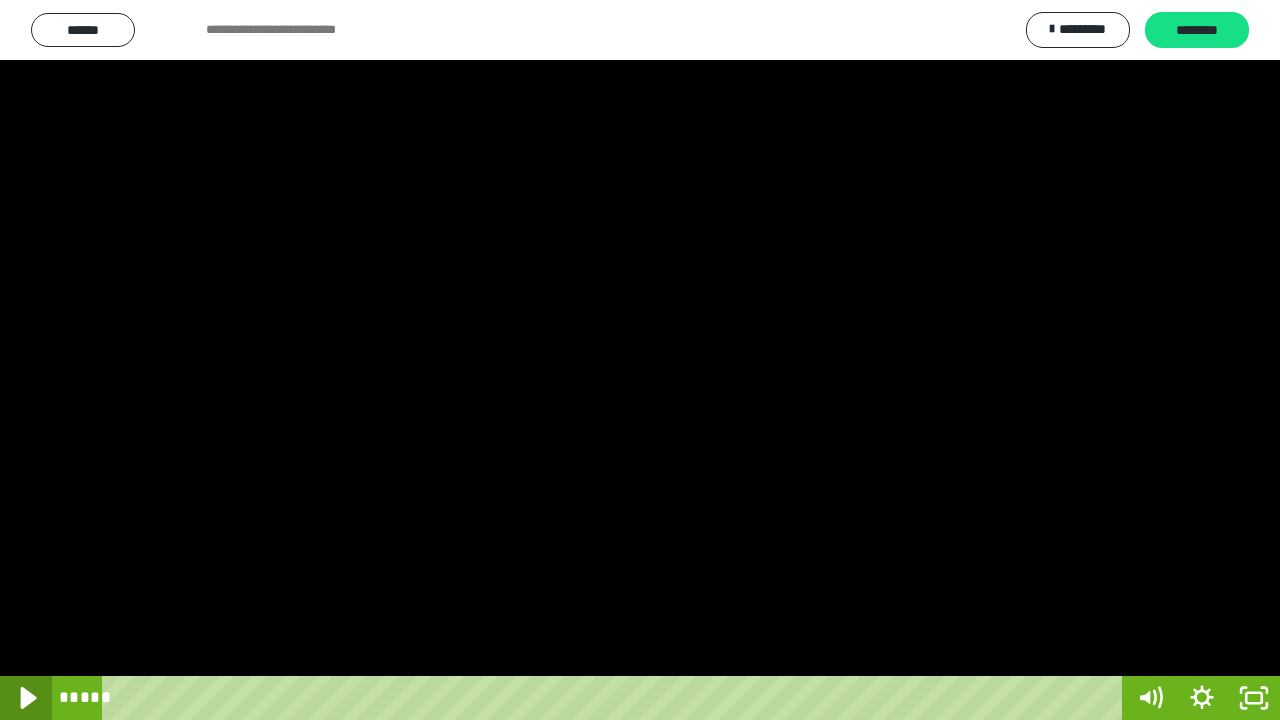 click 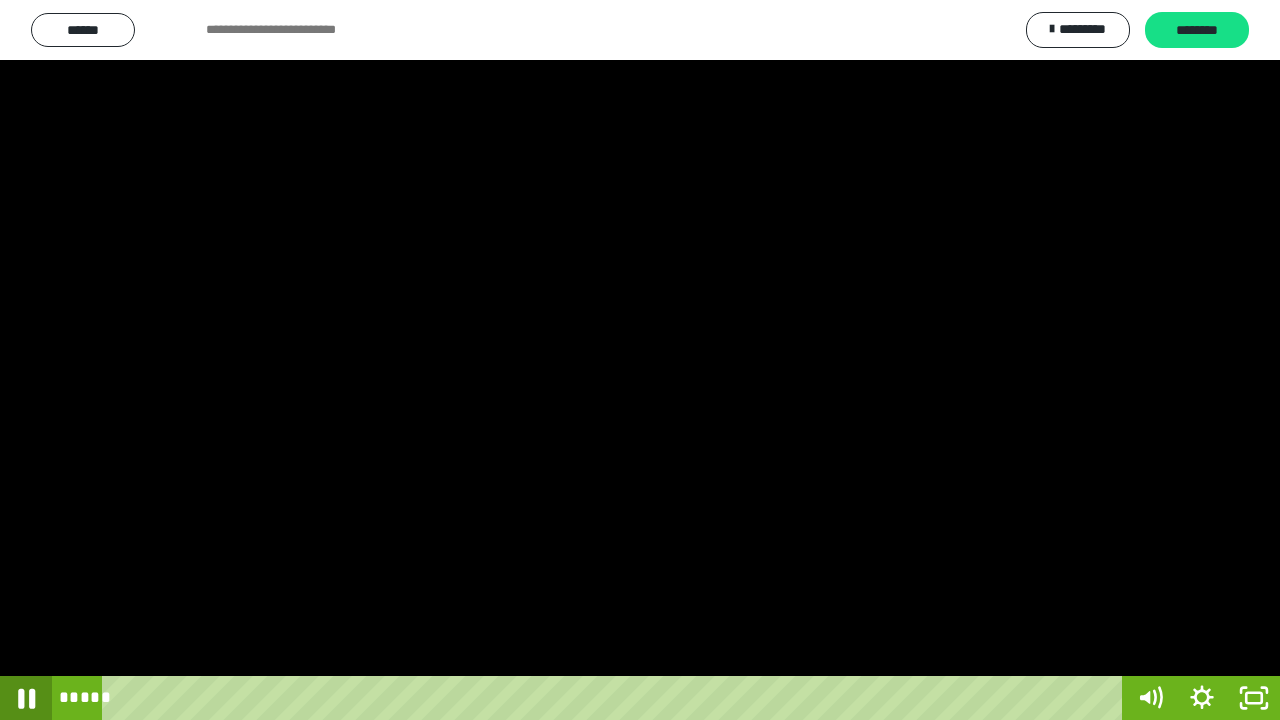 click 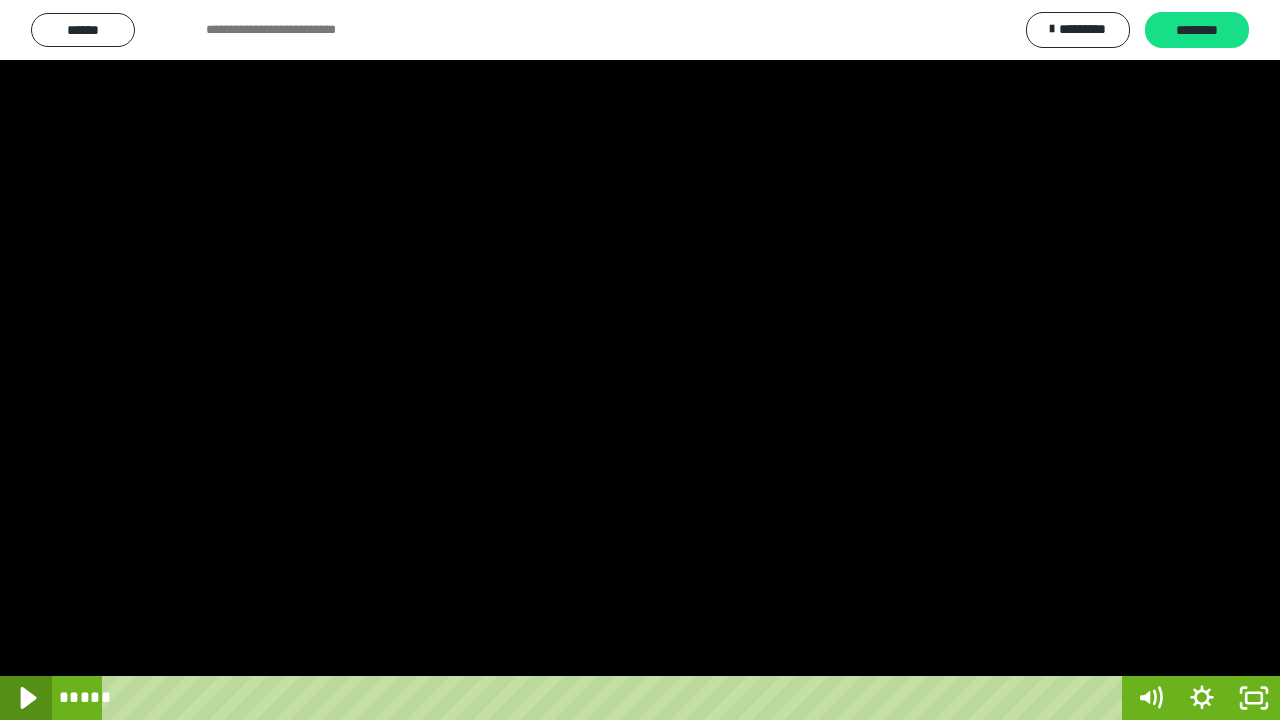 click 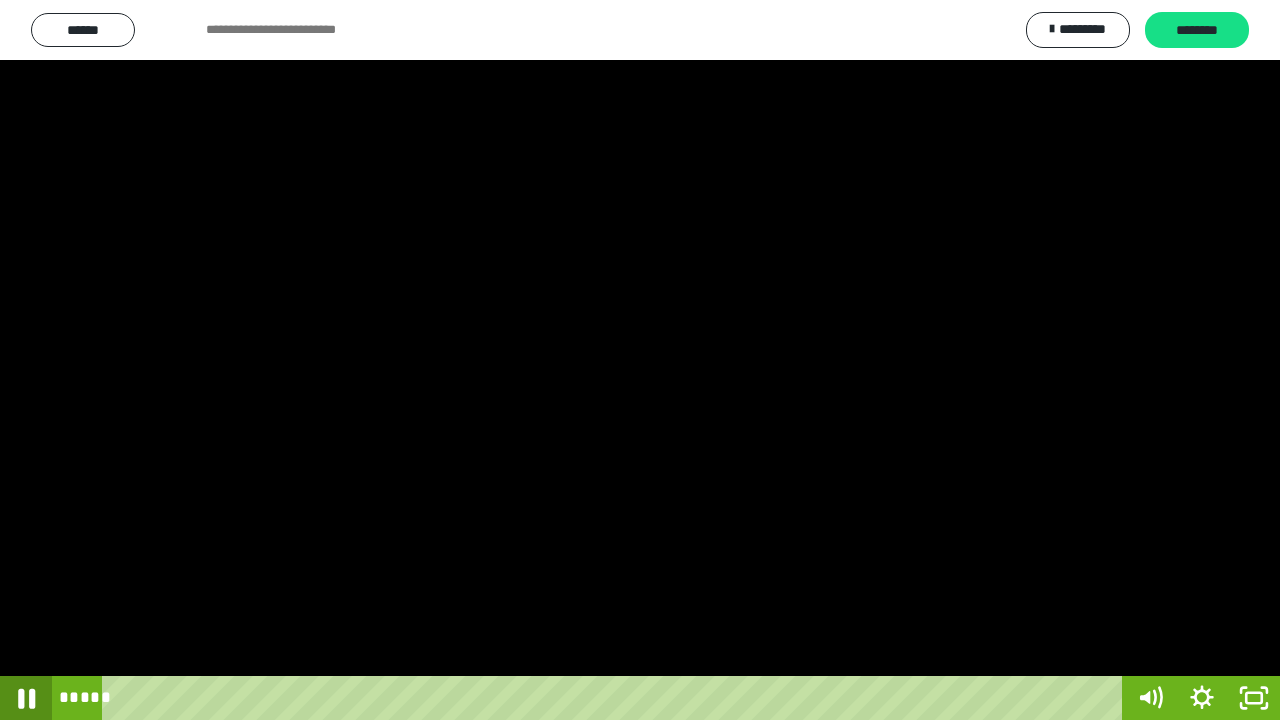 click 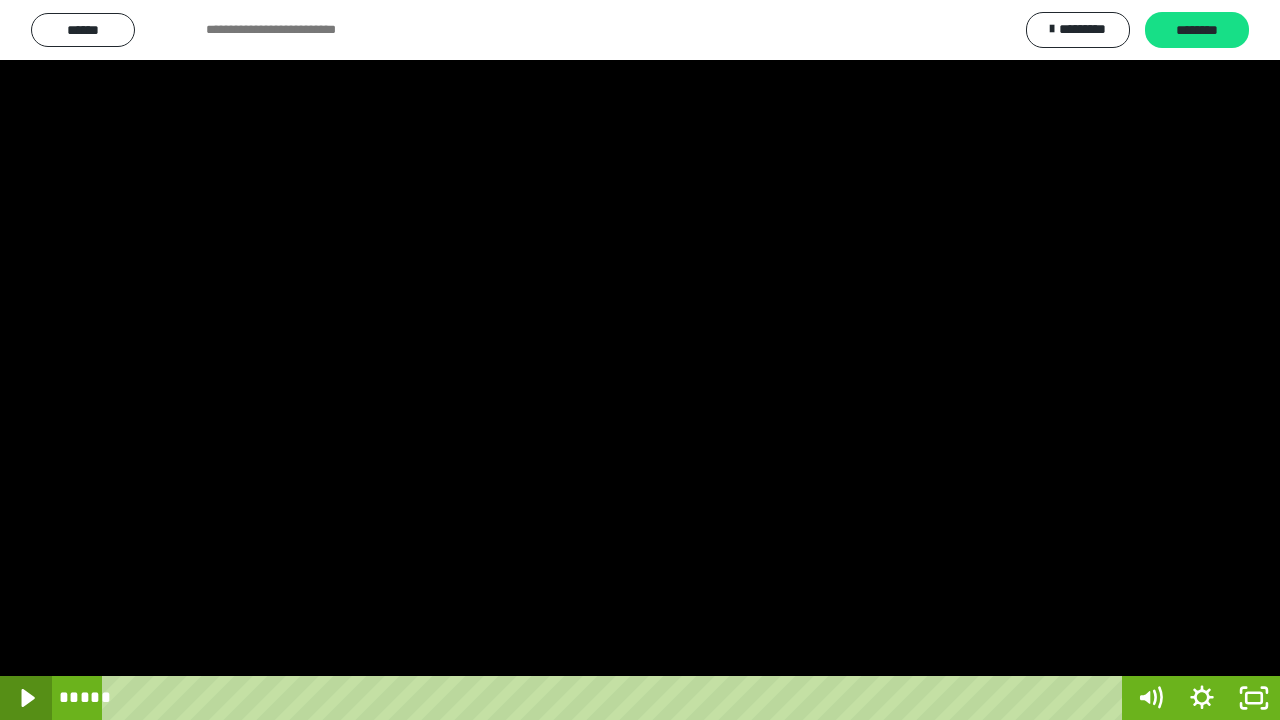 click 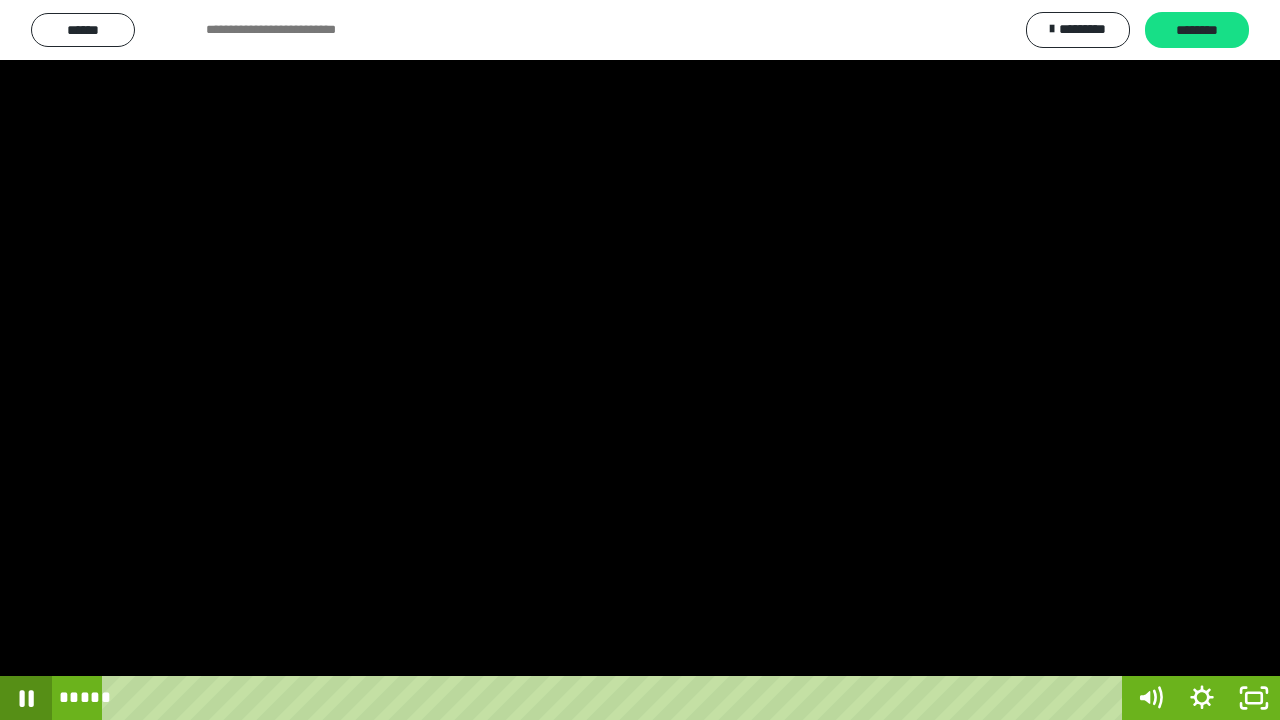 click 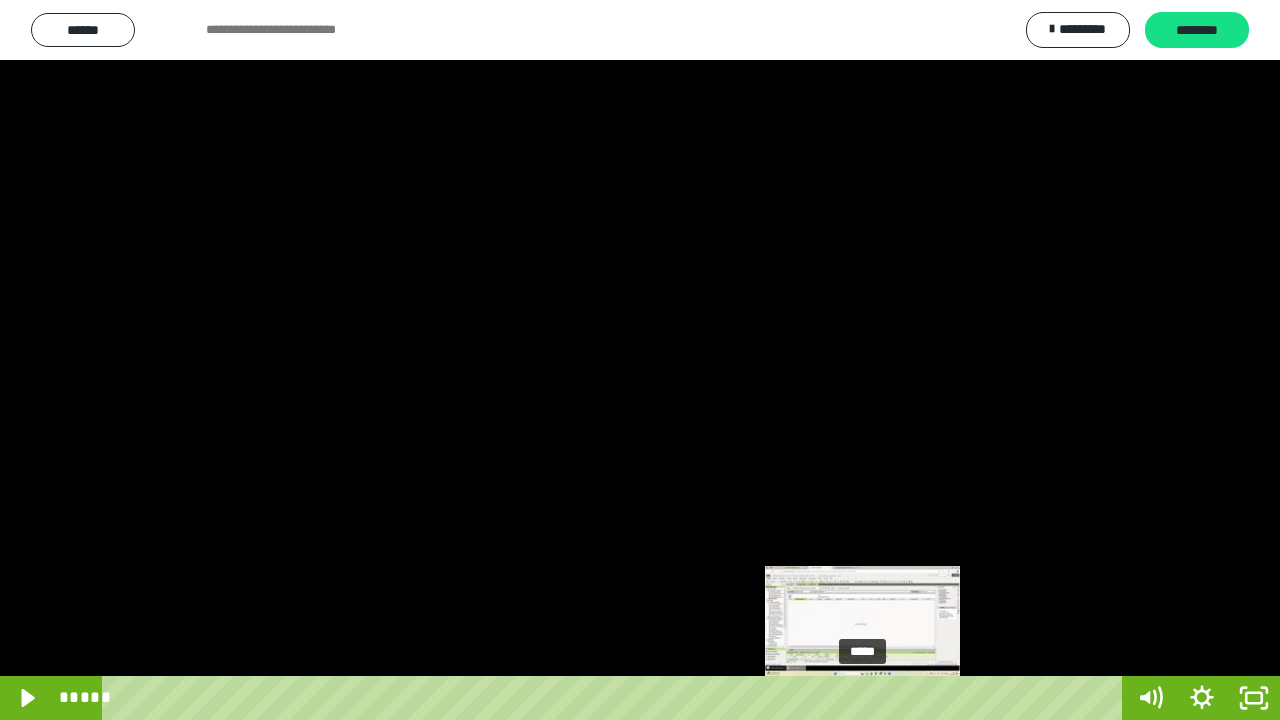 click at bounding box center [862, 698] 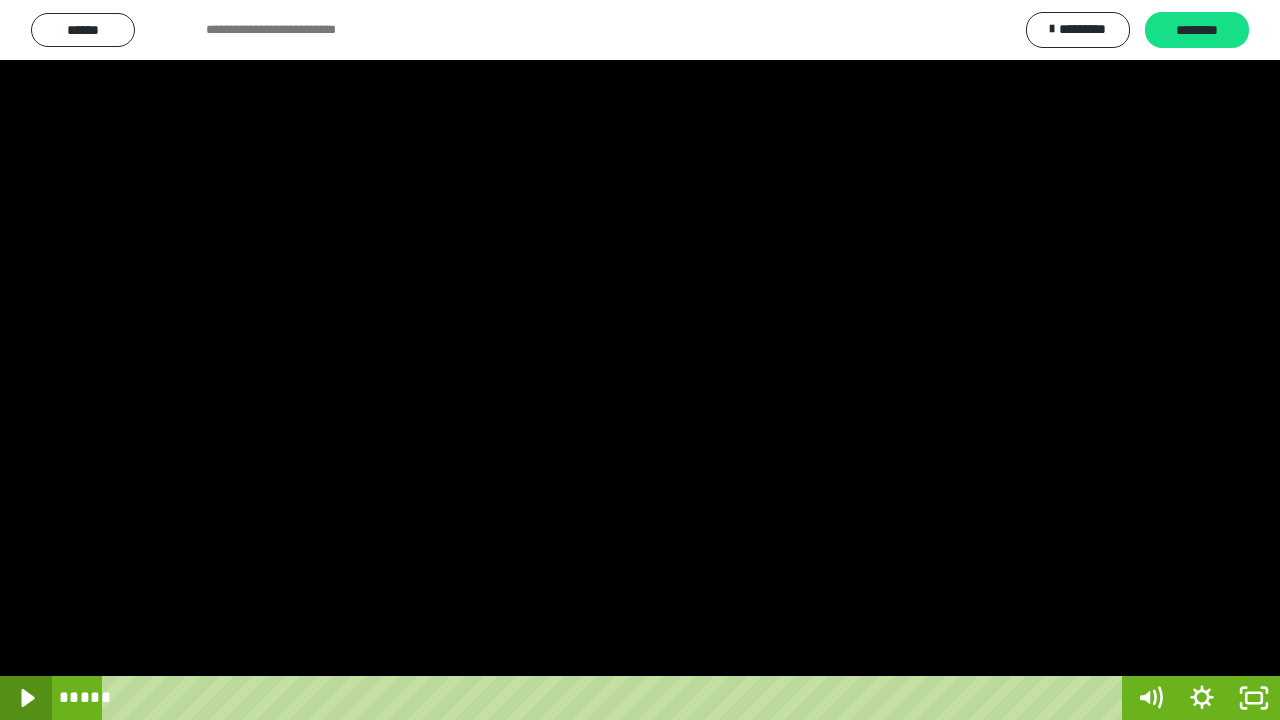 click 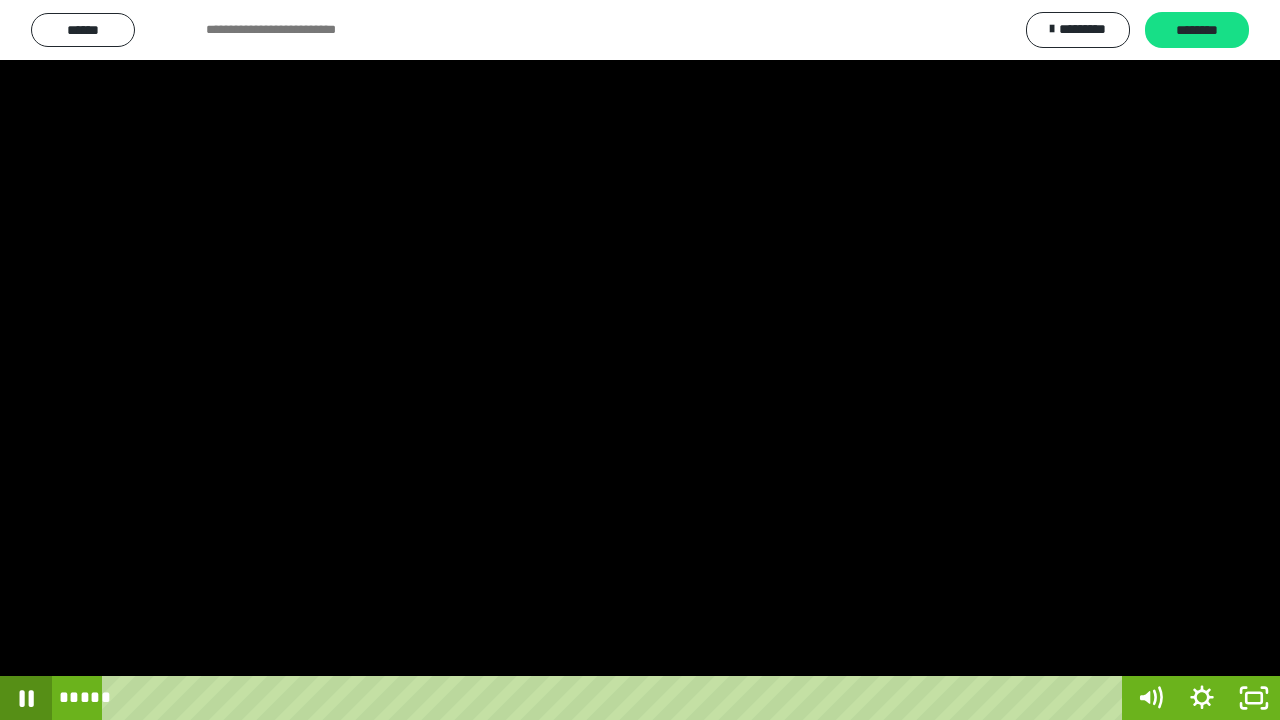 click 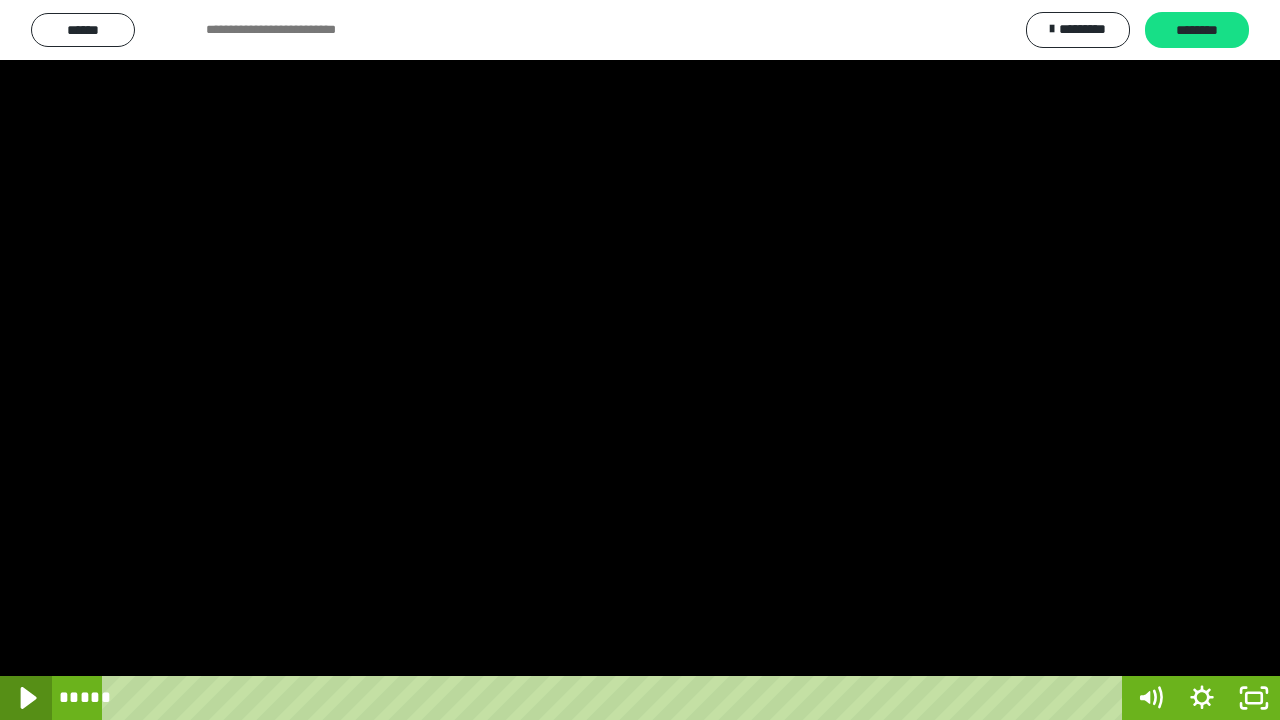 click 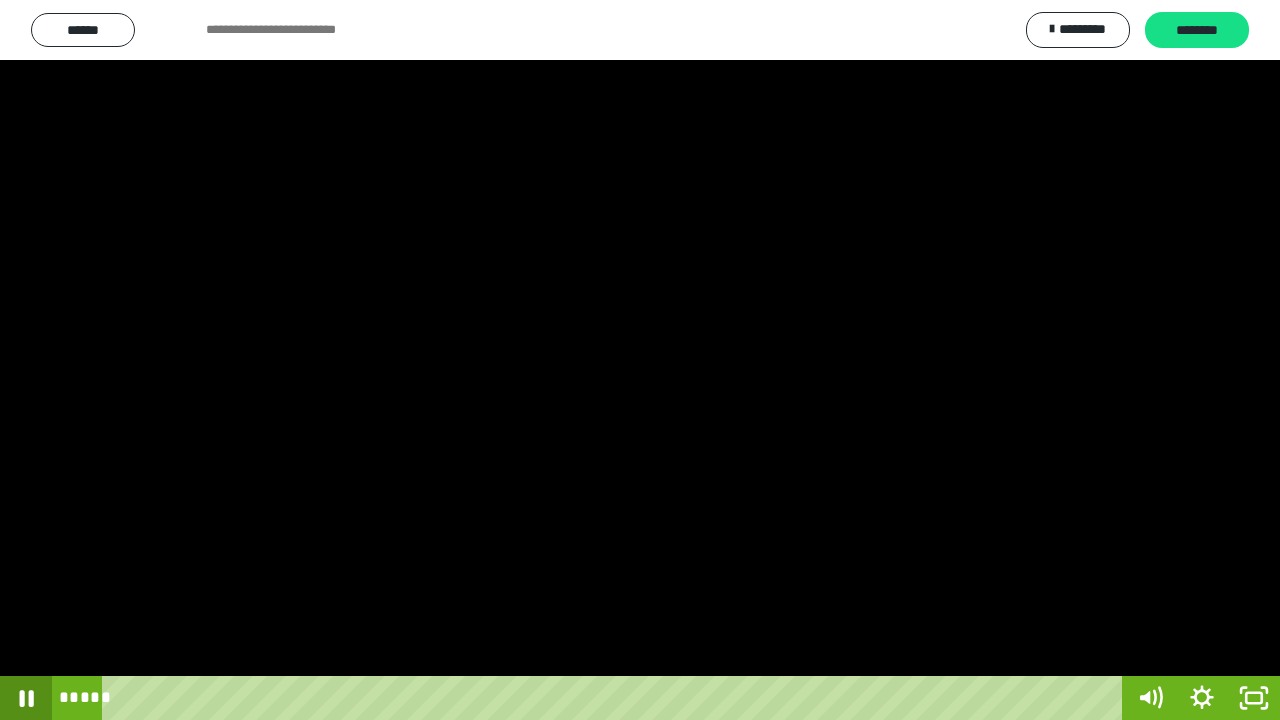 click 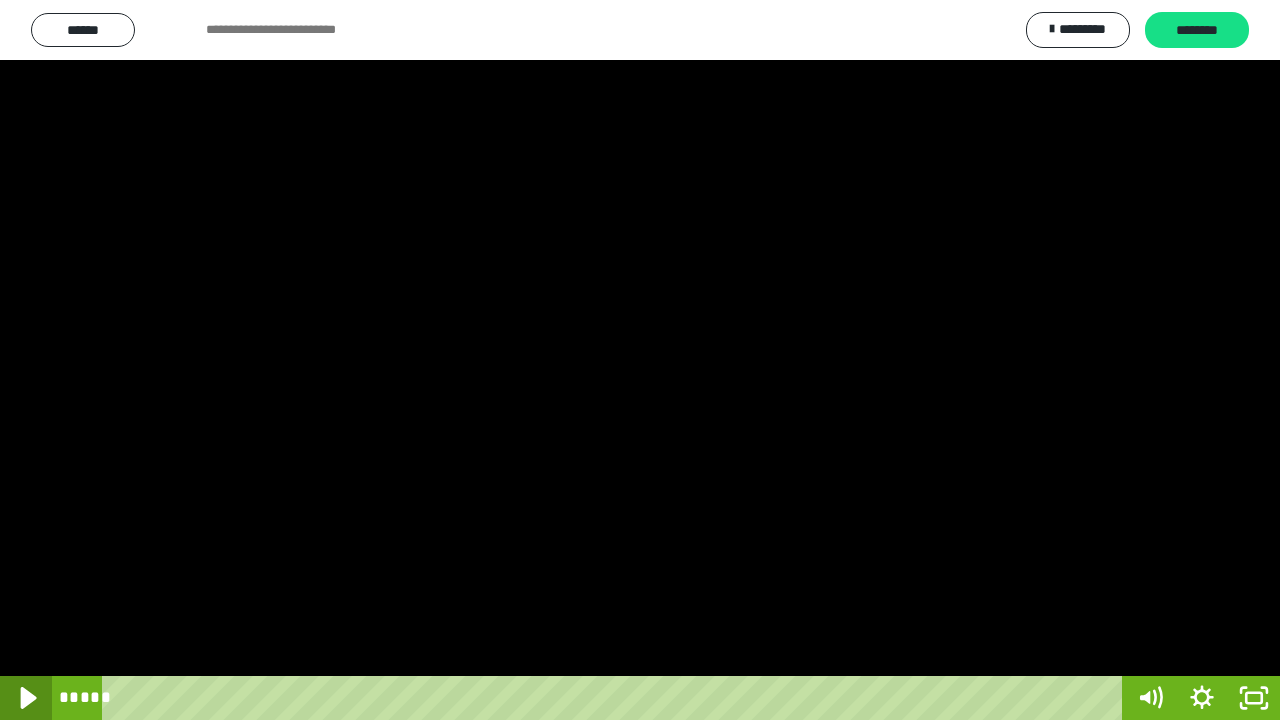 click 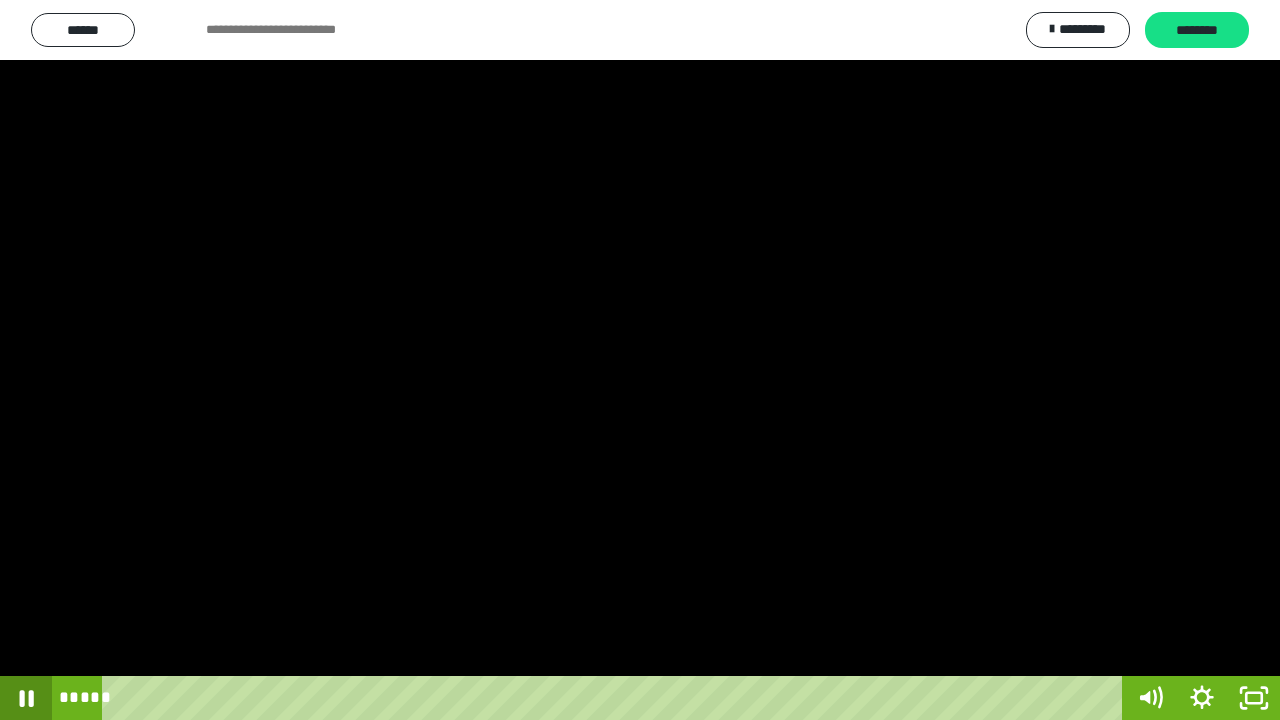 click 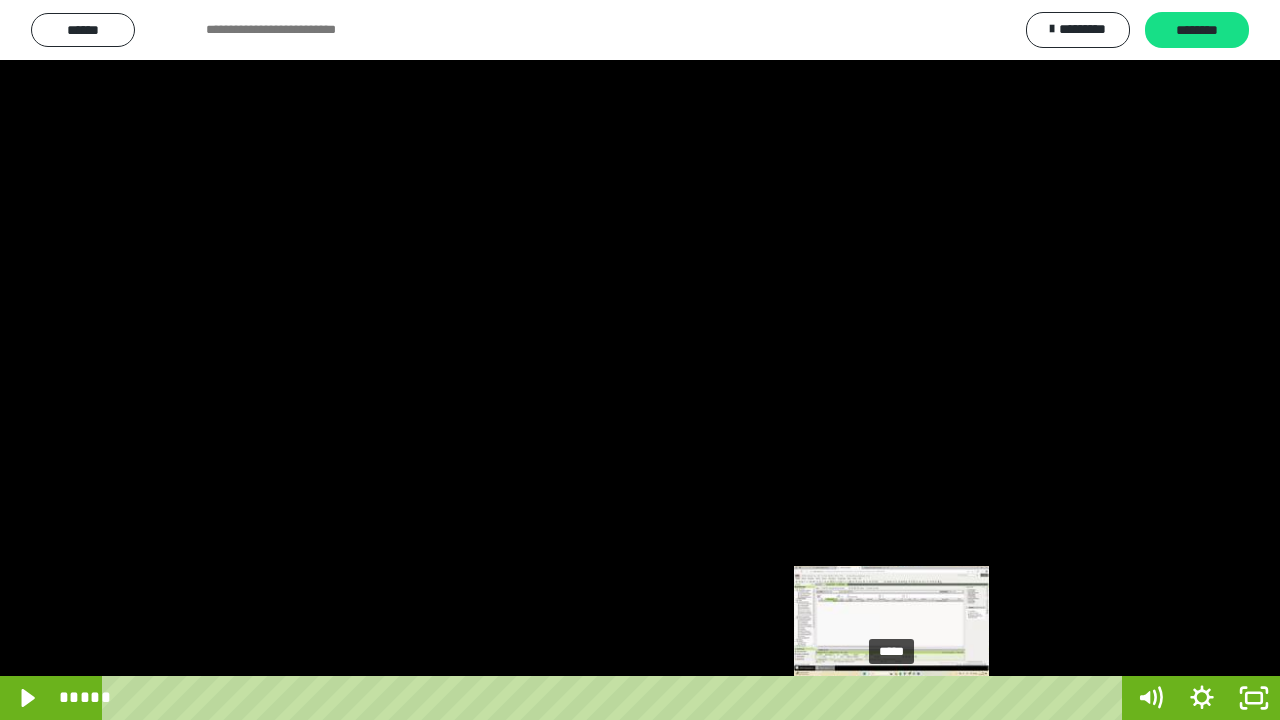 drag, startPoint x: 902, startPoint y: 694, endPoint x: 887, endPoint y: 694, distance: 15 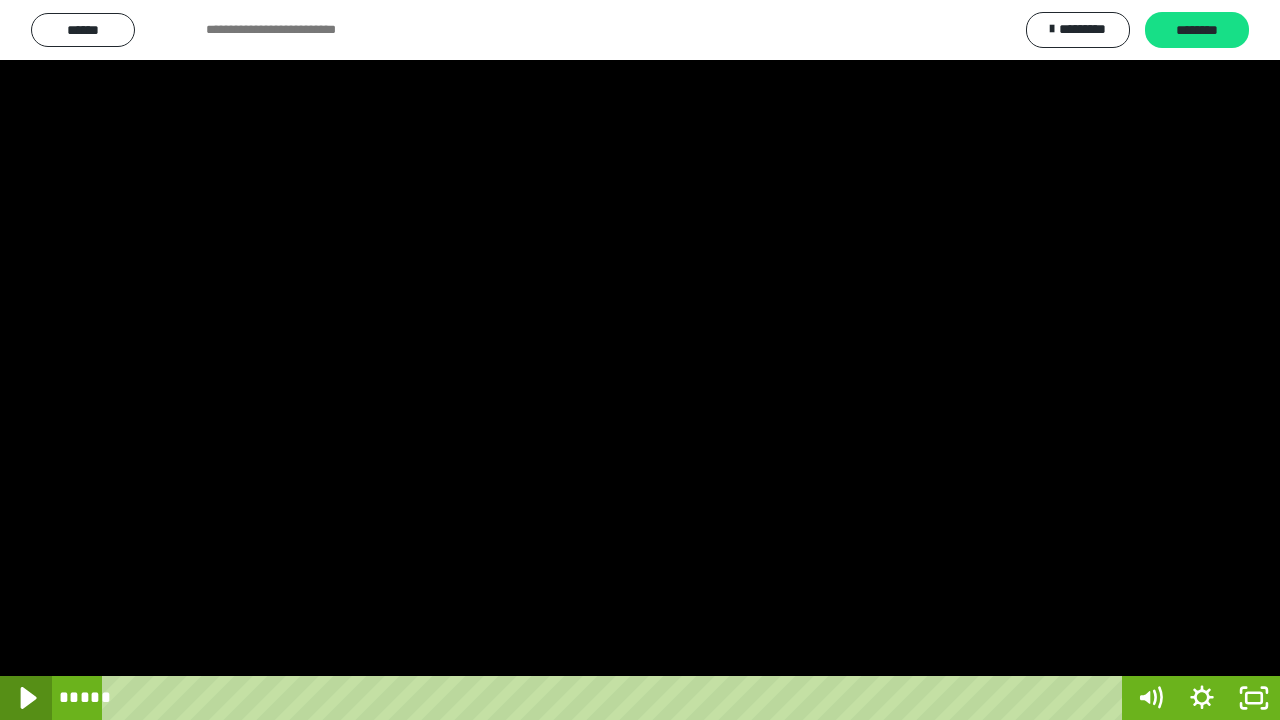 click 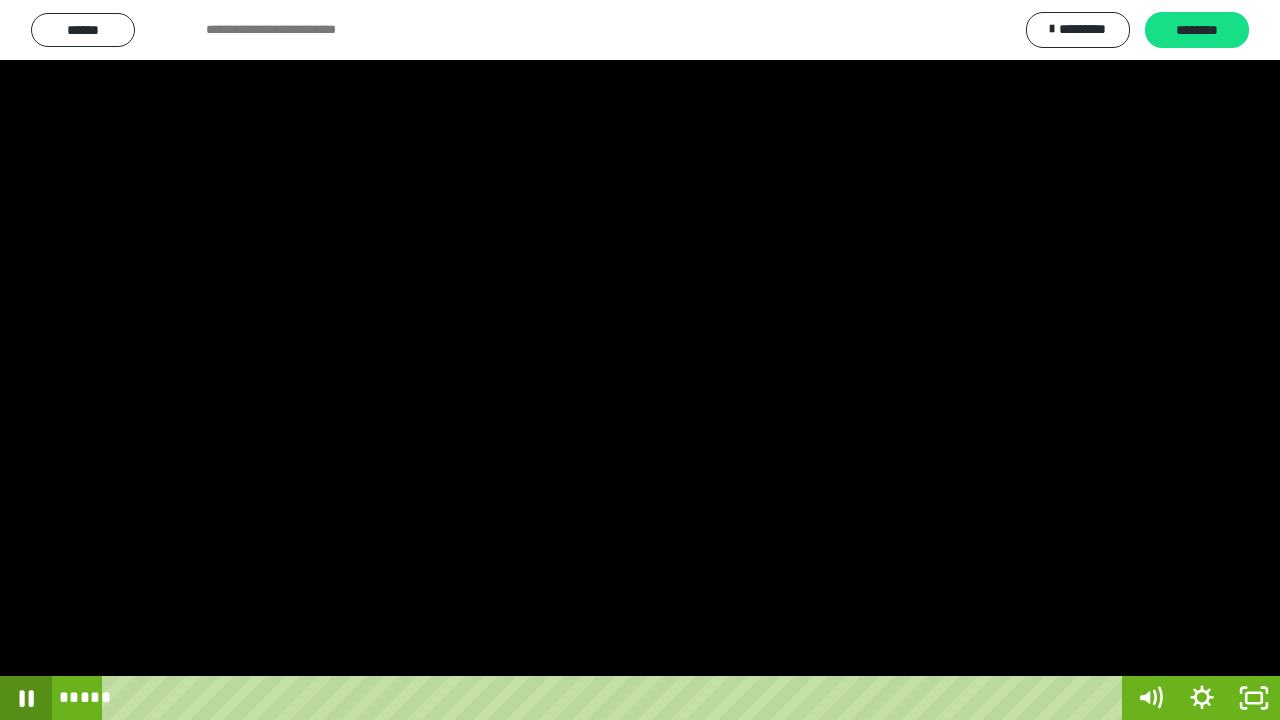 click 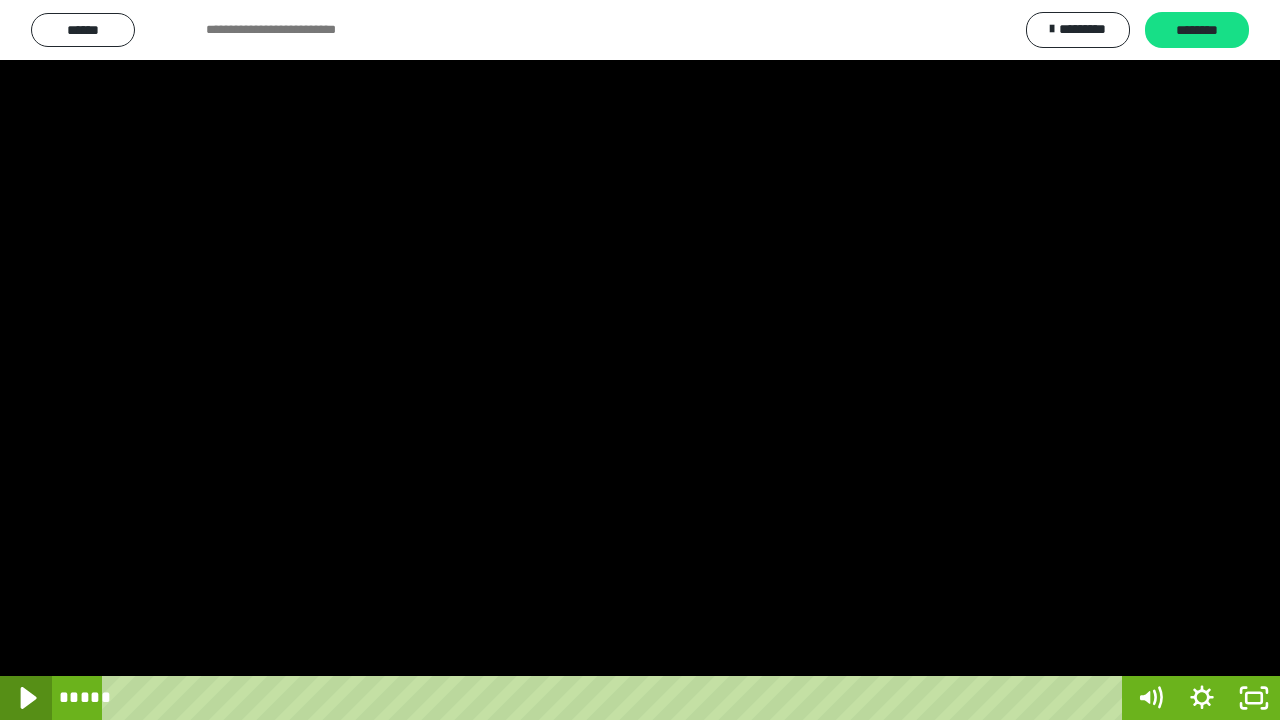 click 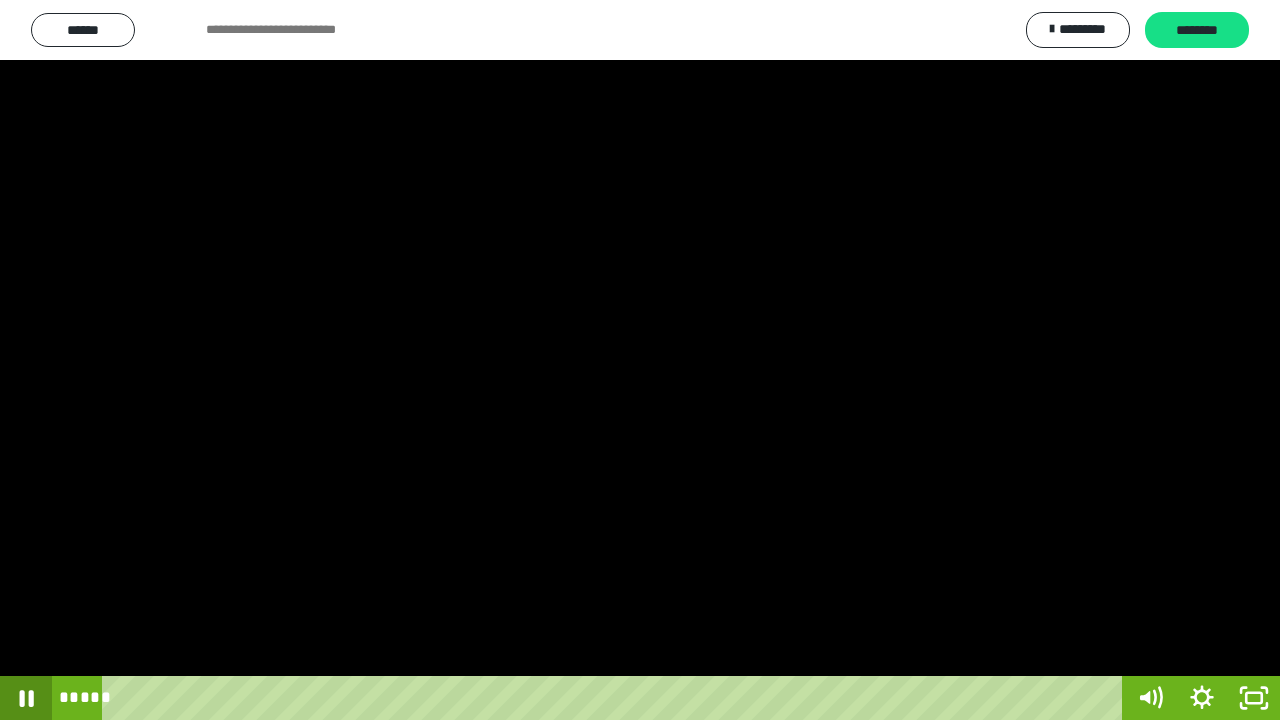 click 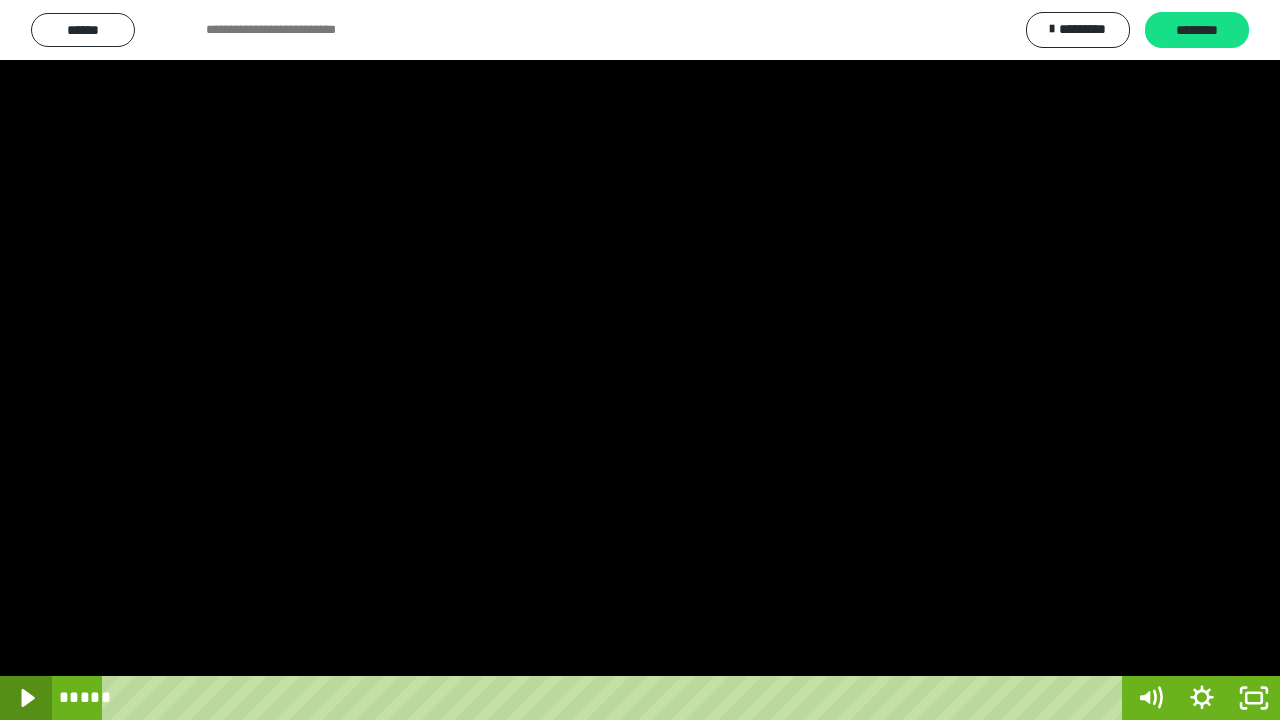 click 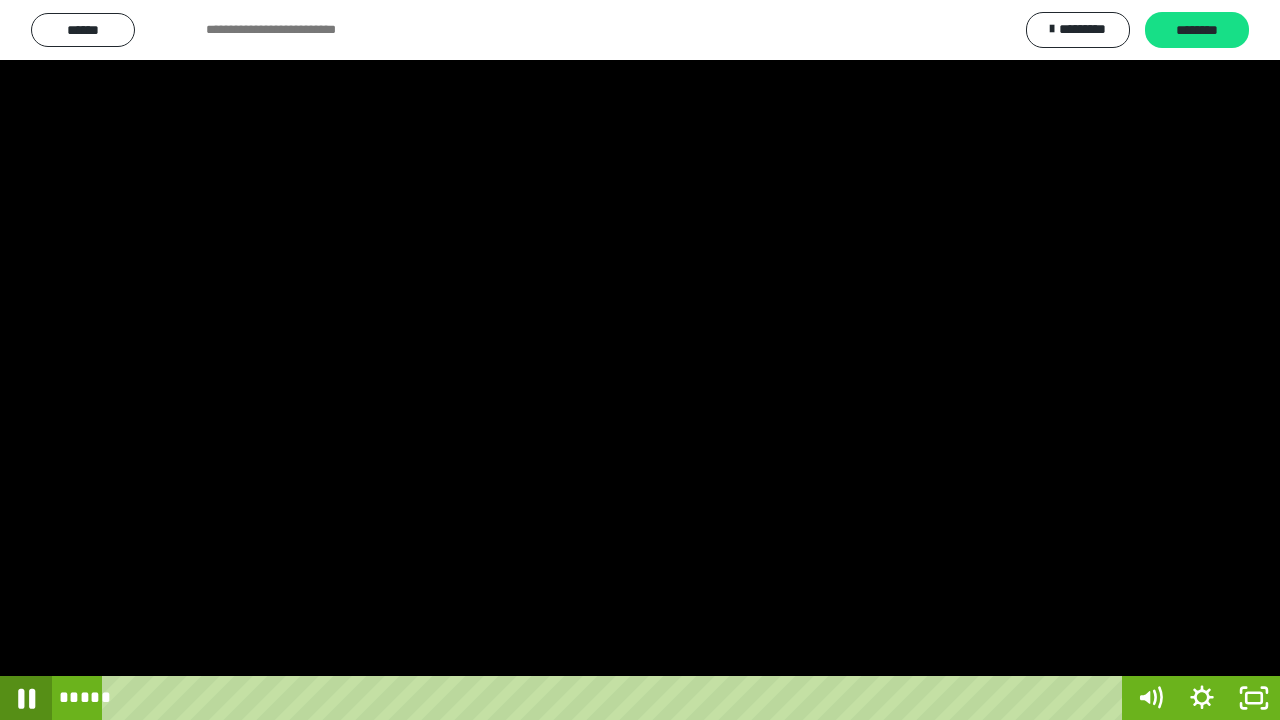 click 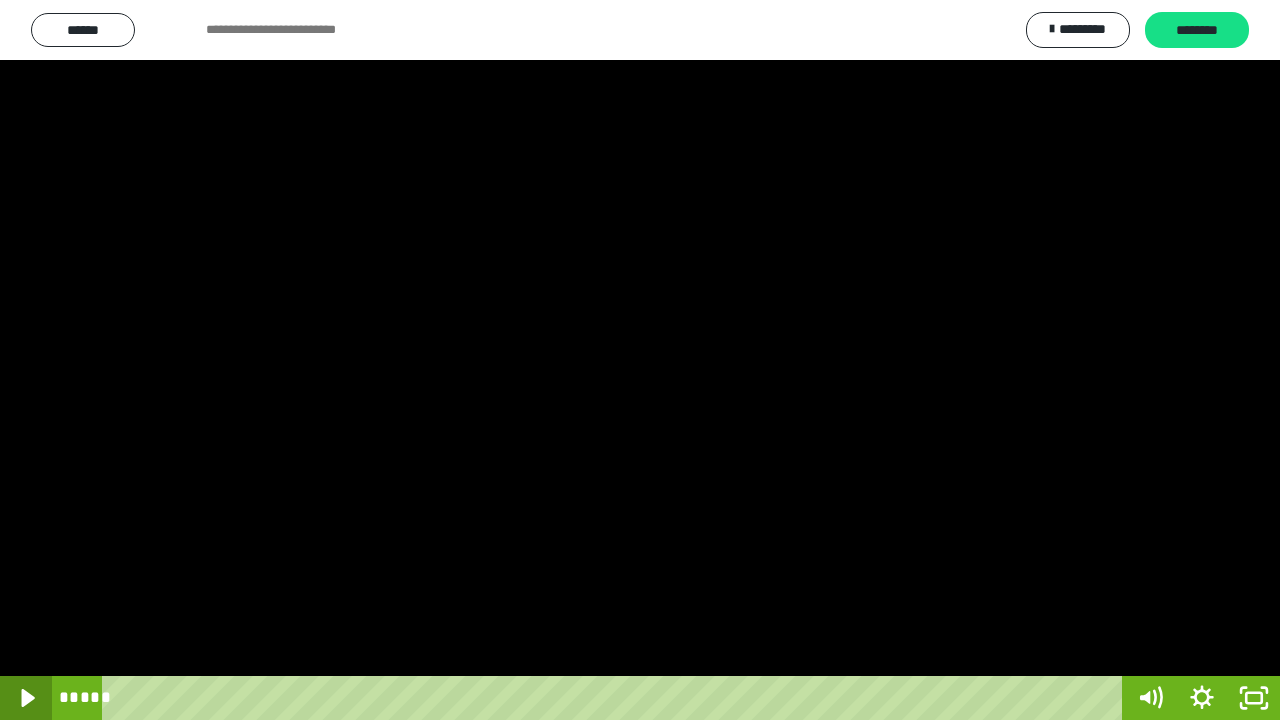 click 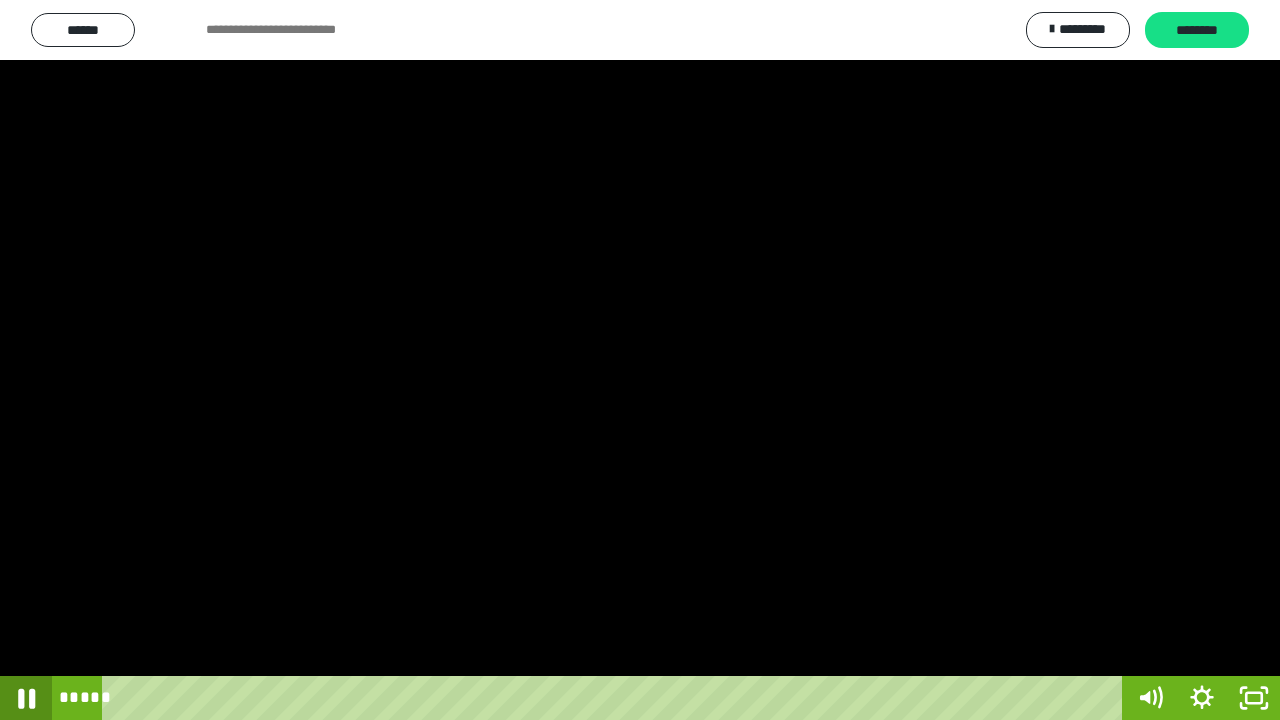 click 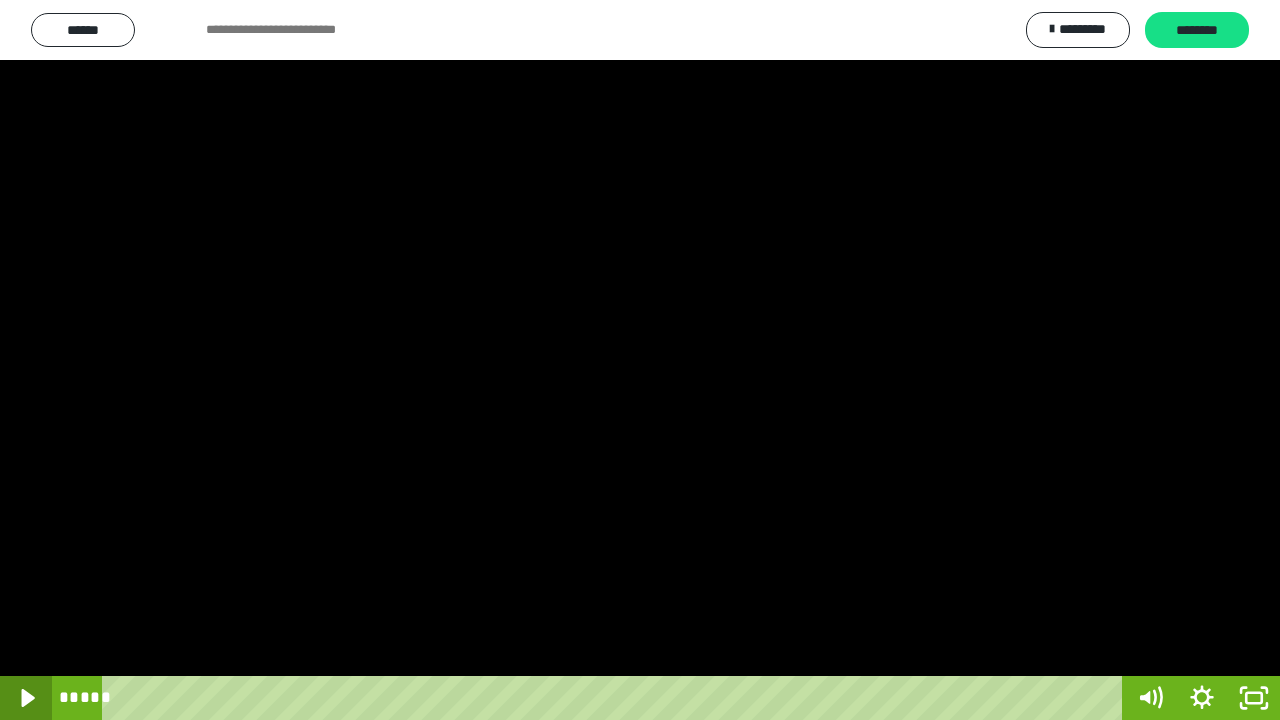 click 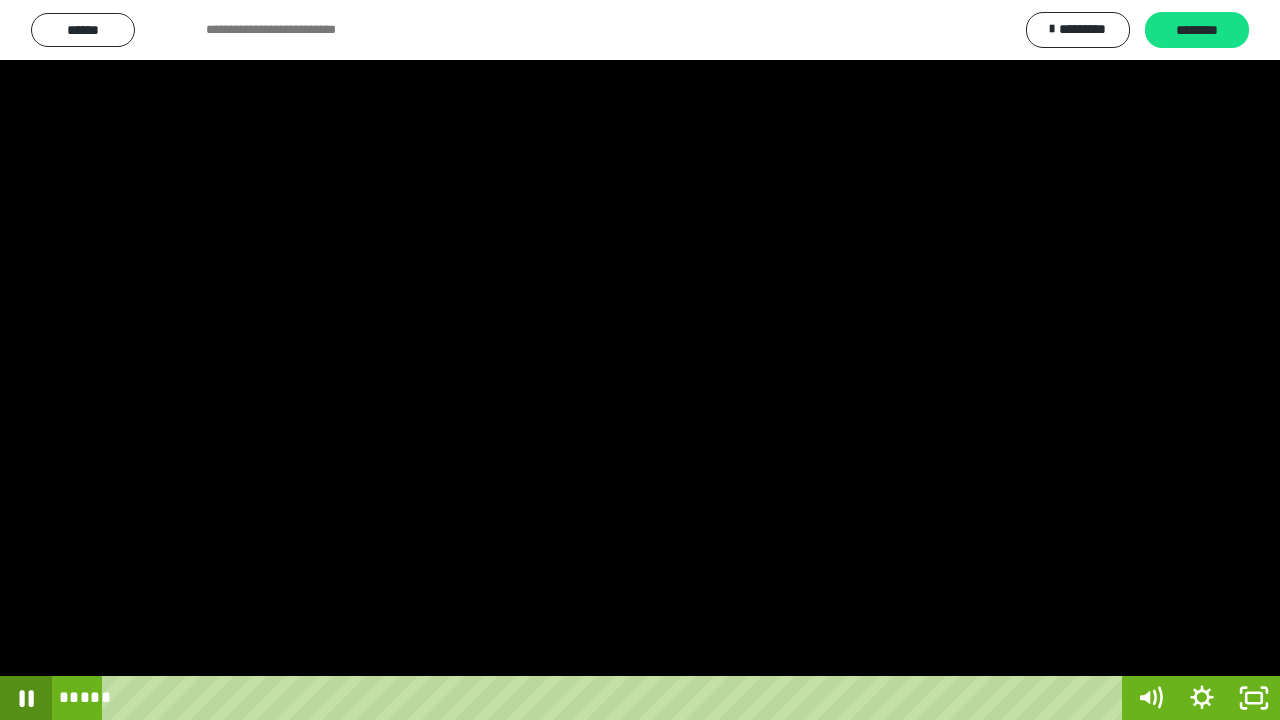 click 